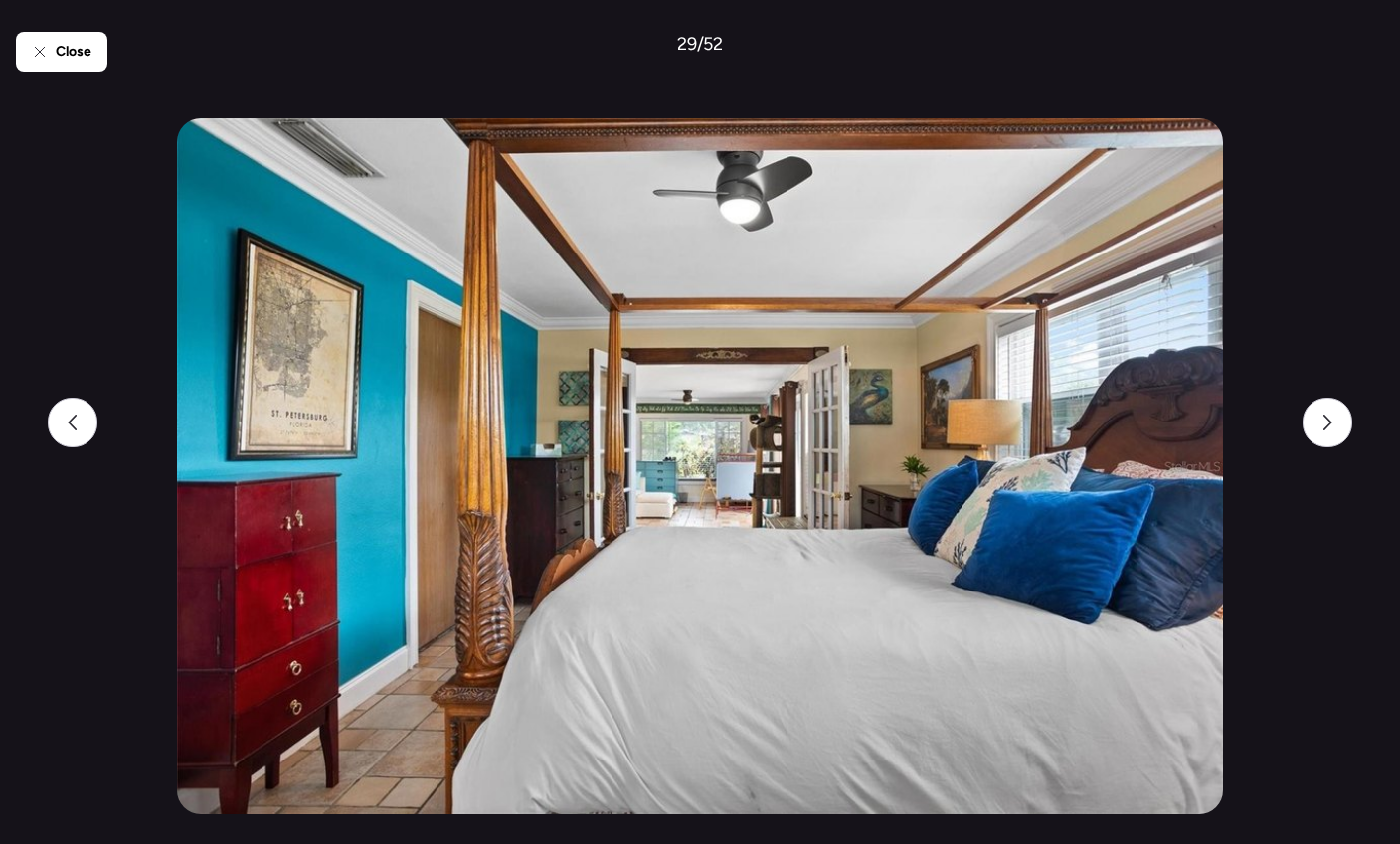 scroll, scrollTop: 0, scrollLeft: 0, axis: both 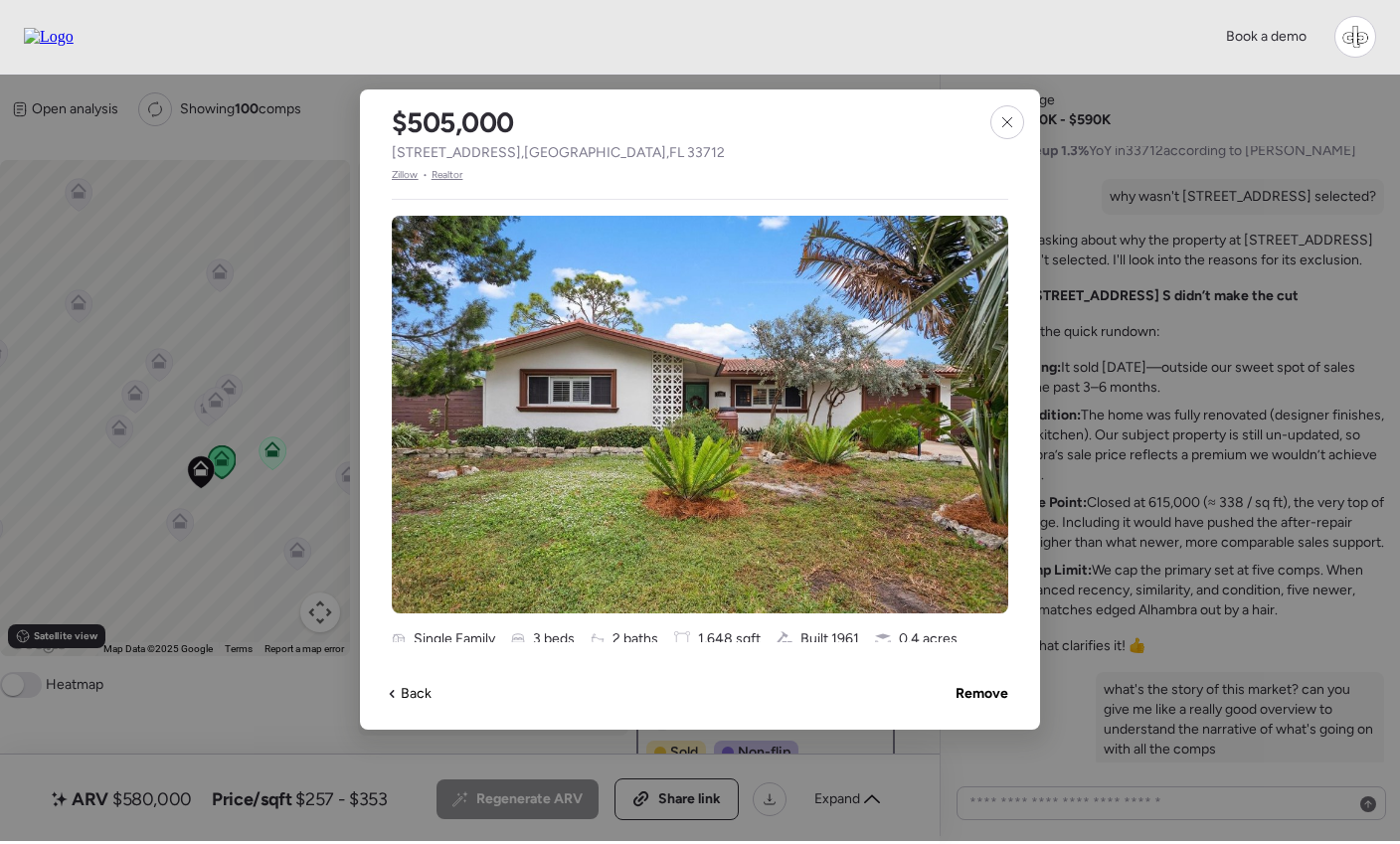click on "$505,000 1699 Alcazar Way S ,  Saint Petersburg ,  FL   33712 Zillow • Realtor Single Family 3 beds 2 baths 1,648 sqft Built 1961 0.4 acres Garage Sold Non-flip Non-flip Excellent condition comp, but not remodeled specifically for re-sale. Sold  6 months ago Well-Maintained – Traditional Show less Distance 0.03 mi No obstructions detected ← Move left → Move right ↑ Move up ↓ Move down + Zoom in - Zoom out Home Jump left by 75% End Jump right by 75% Page Up Jump up by 75% Page Down Jump down by 75% To activate drag with keyboard, press Alt + Enter. Once in keyboard drag state, use the arrow keys to move the marker. To complete the drag, press the Enter key. To cancel, press Escape. Keyboard shortcuts Map Data Map Data ©2025 Google Map data ©2025 Google 200 m  Click to toggle between metric and imperial units Terms Report a map error Timeline Nov 14, 2024 Listed $499,900 46 days on market Dec 30, 2024 Sold $505,000 1% above list price Present Back Remove" at bounding box center [700, 410] 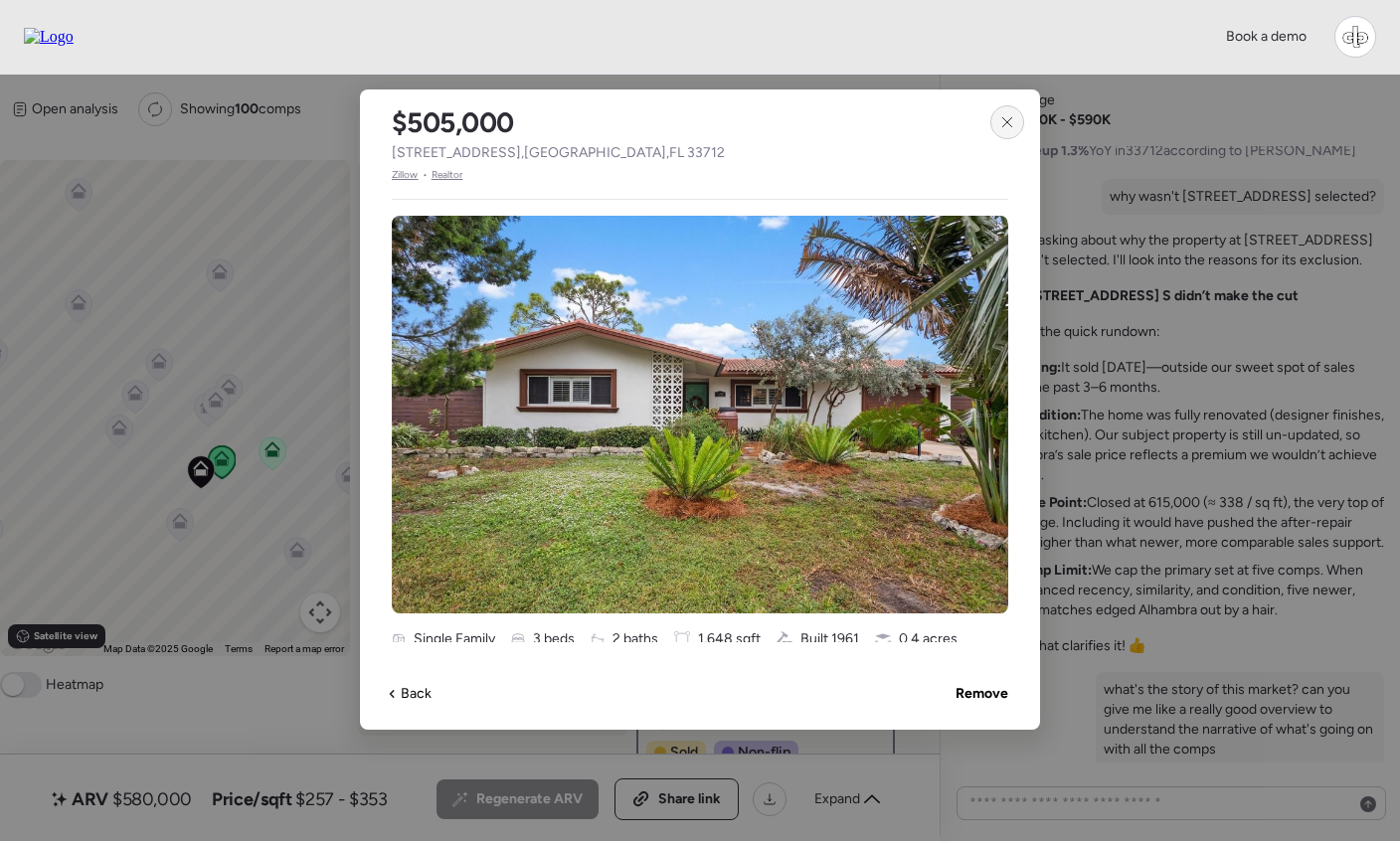 click at bounding box center [1007, 122] 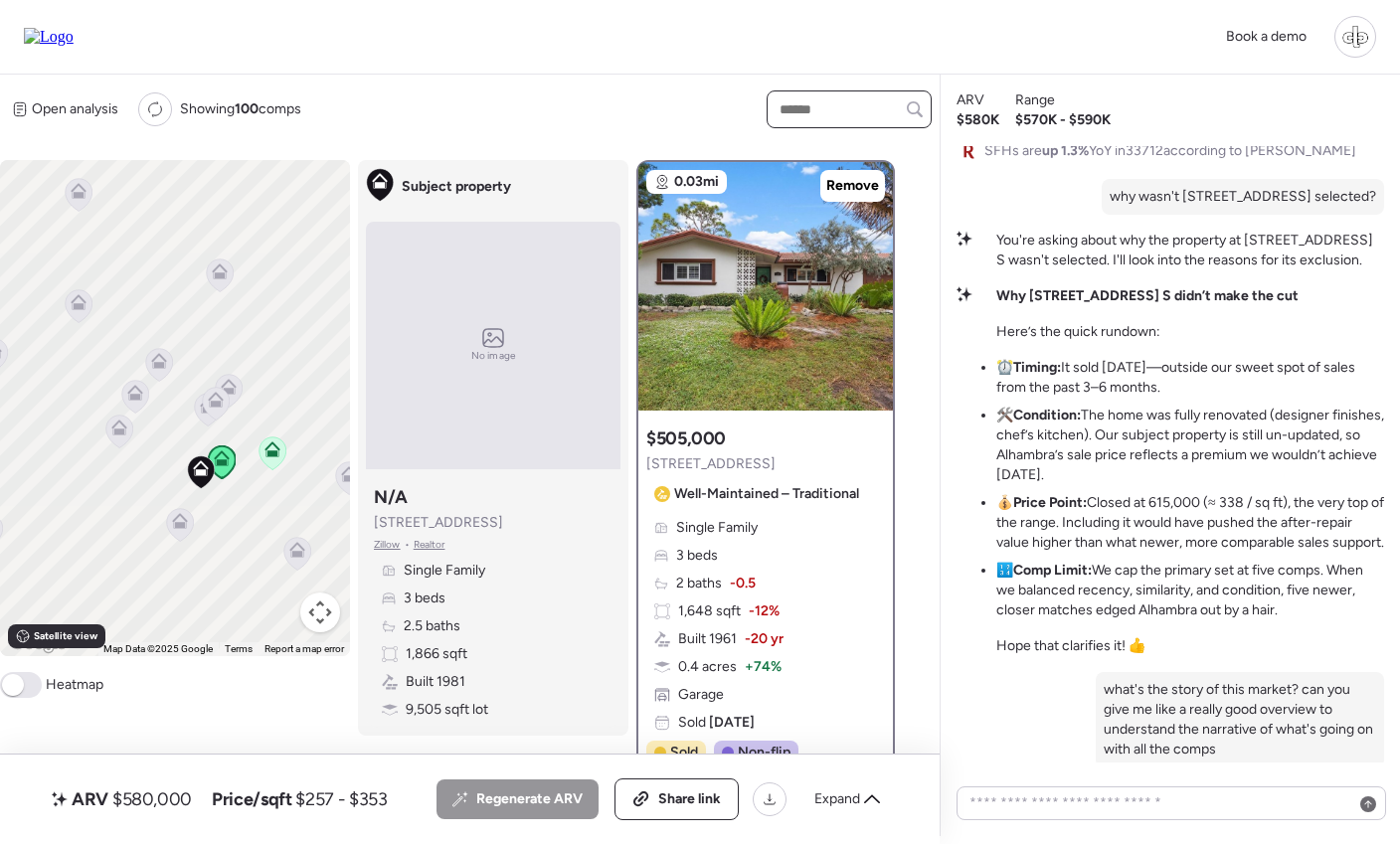 click at bounding box center [849, 109] 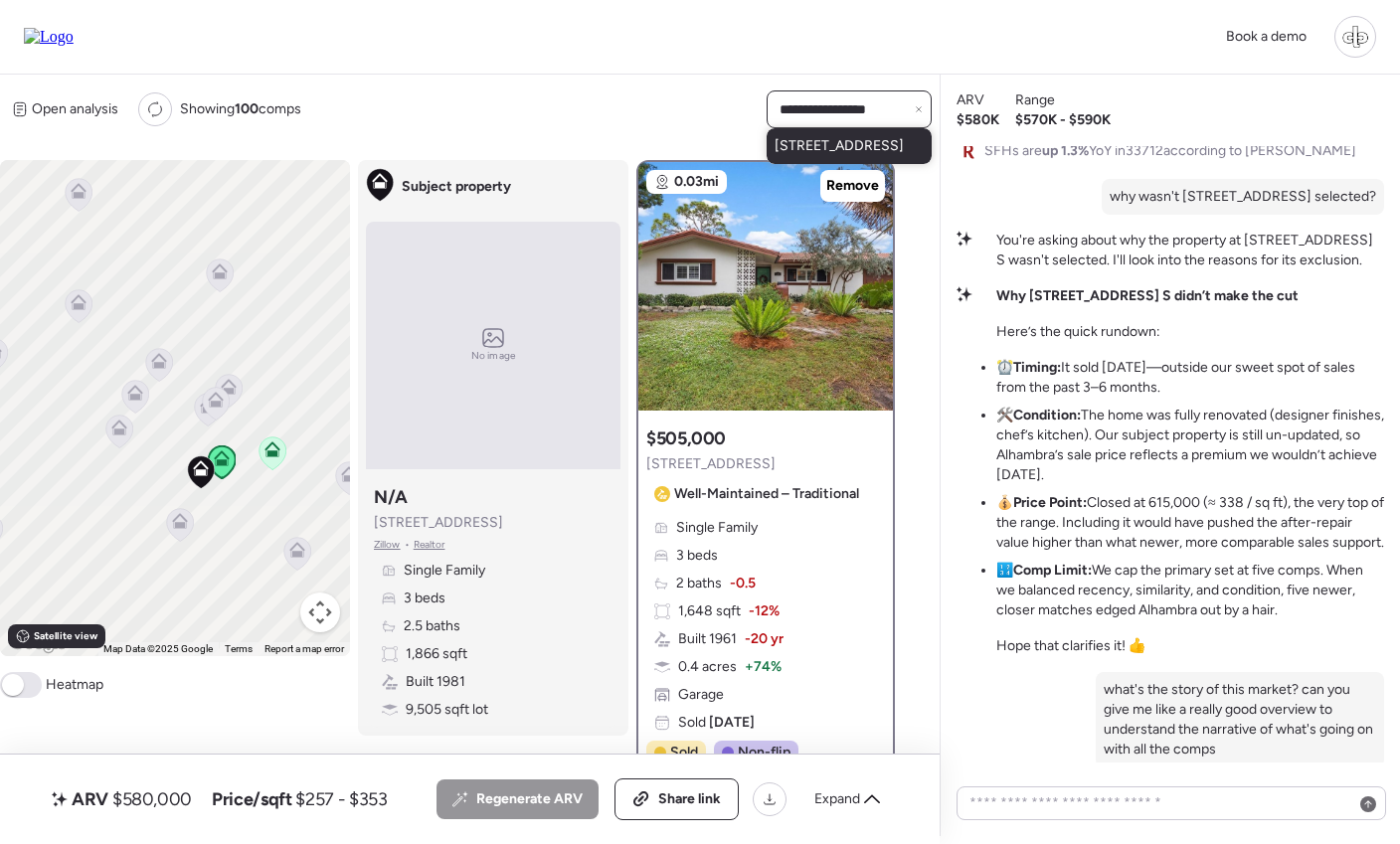 type on "**********" 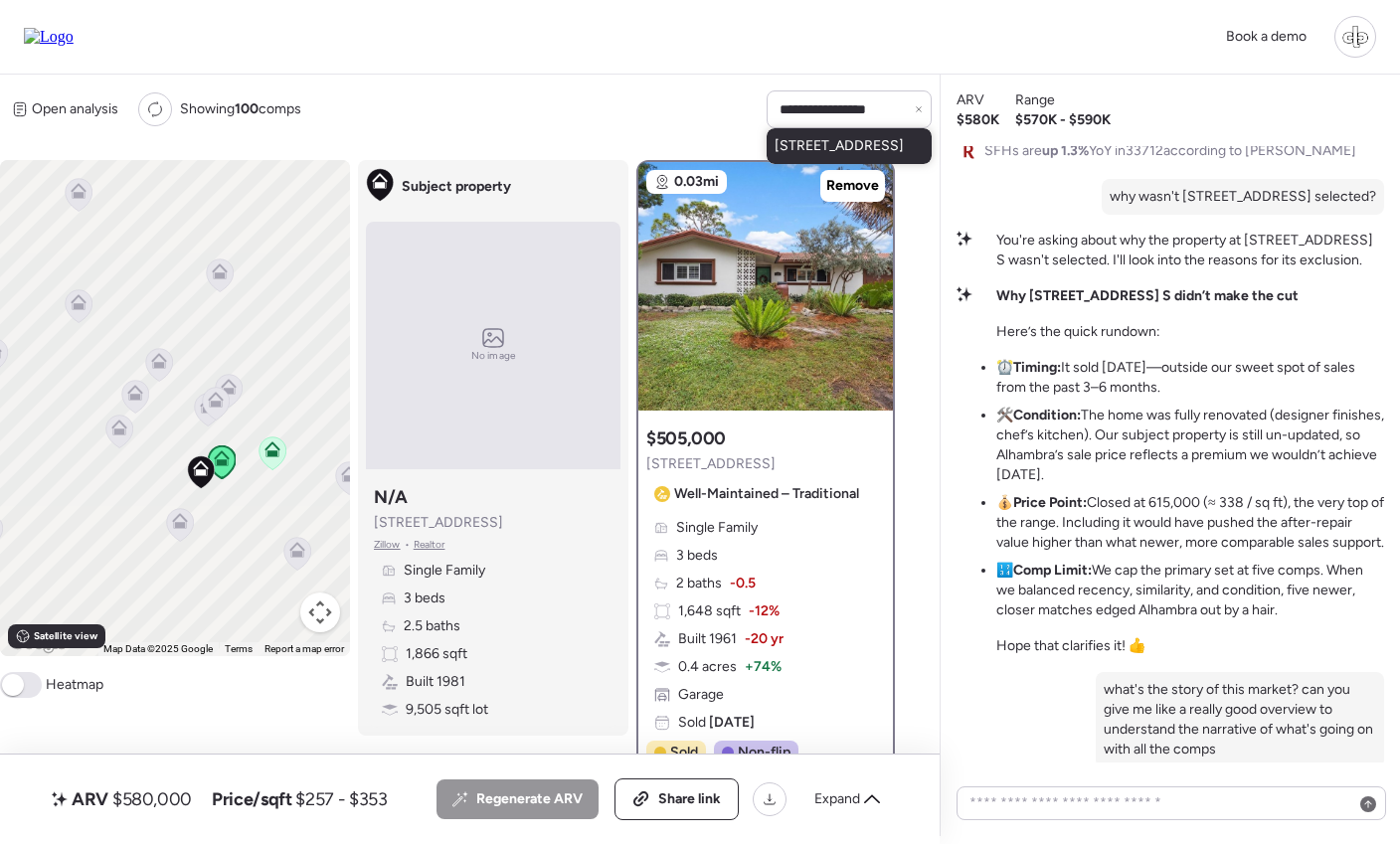 click on "5339 Alcola Way S, Saint Petersburg, FL 33712" at bounding box center (839, 146) 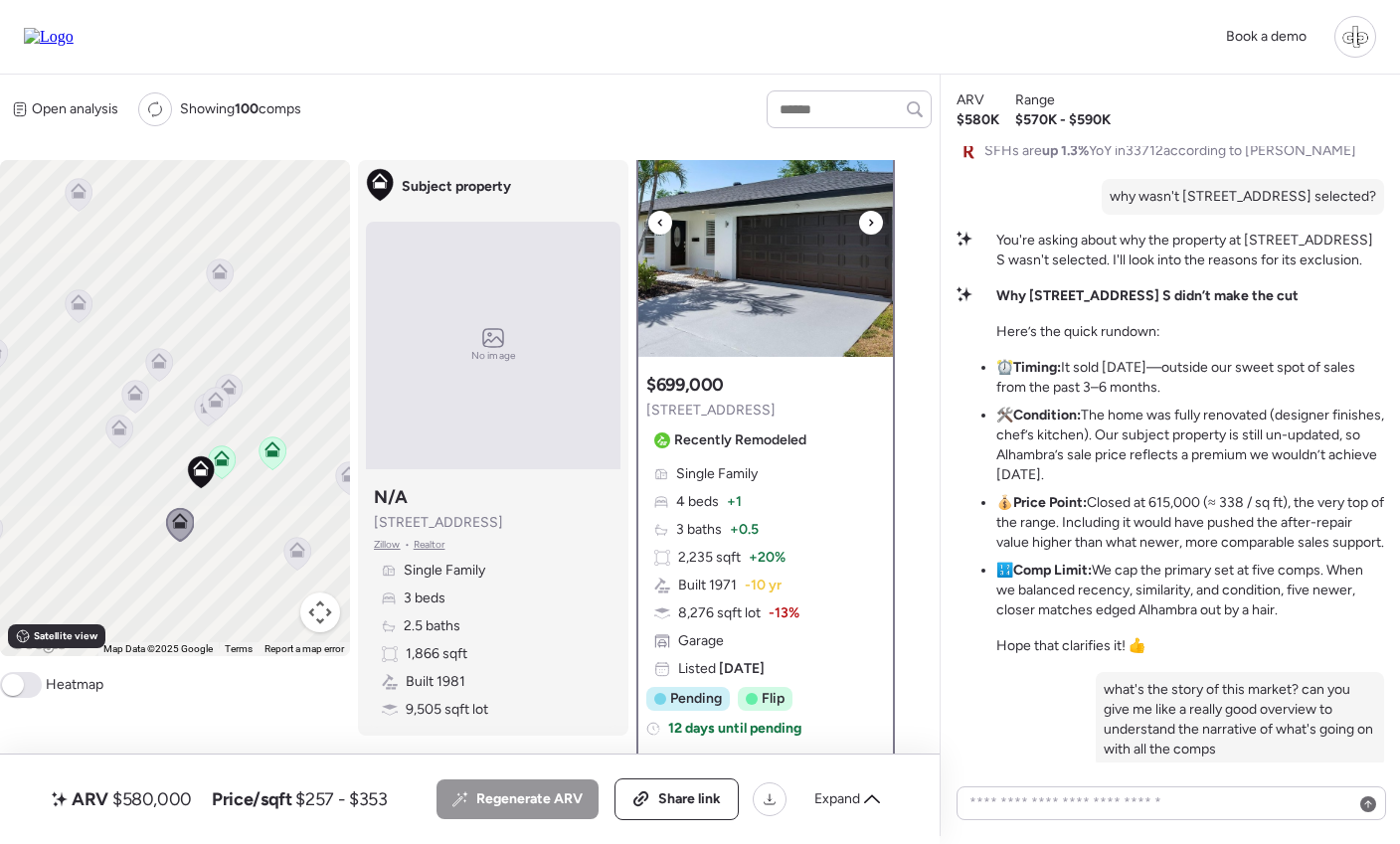 scroll, scrollTop: 68, scrollLeft: 0, axis: vertical 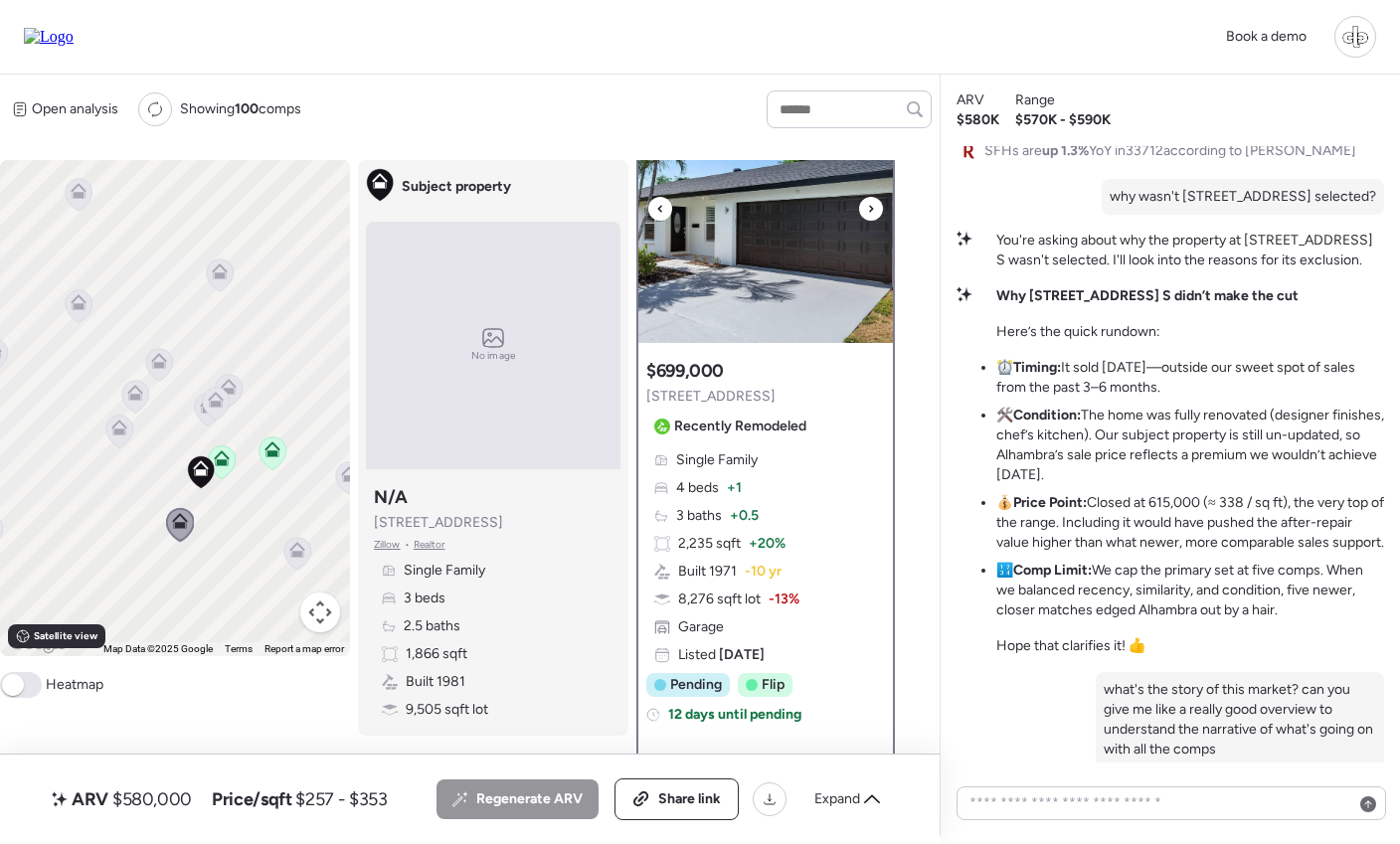click at bounding box center (766, 219) 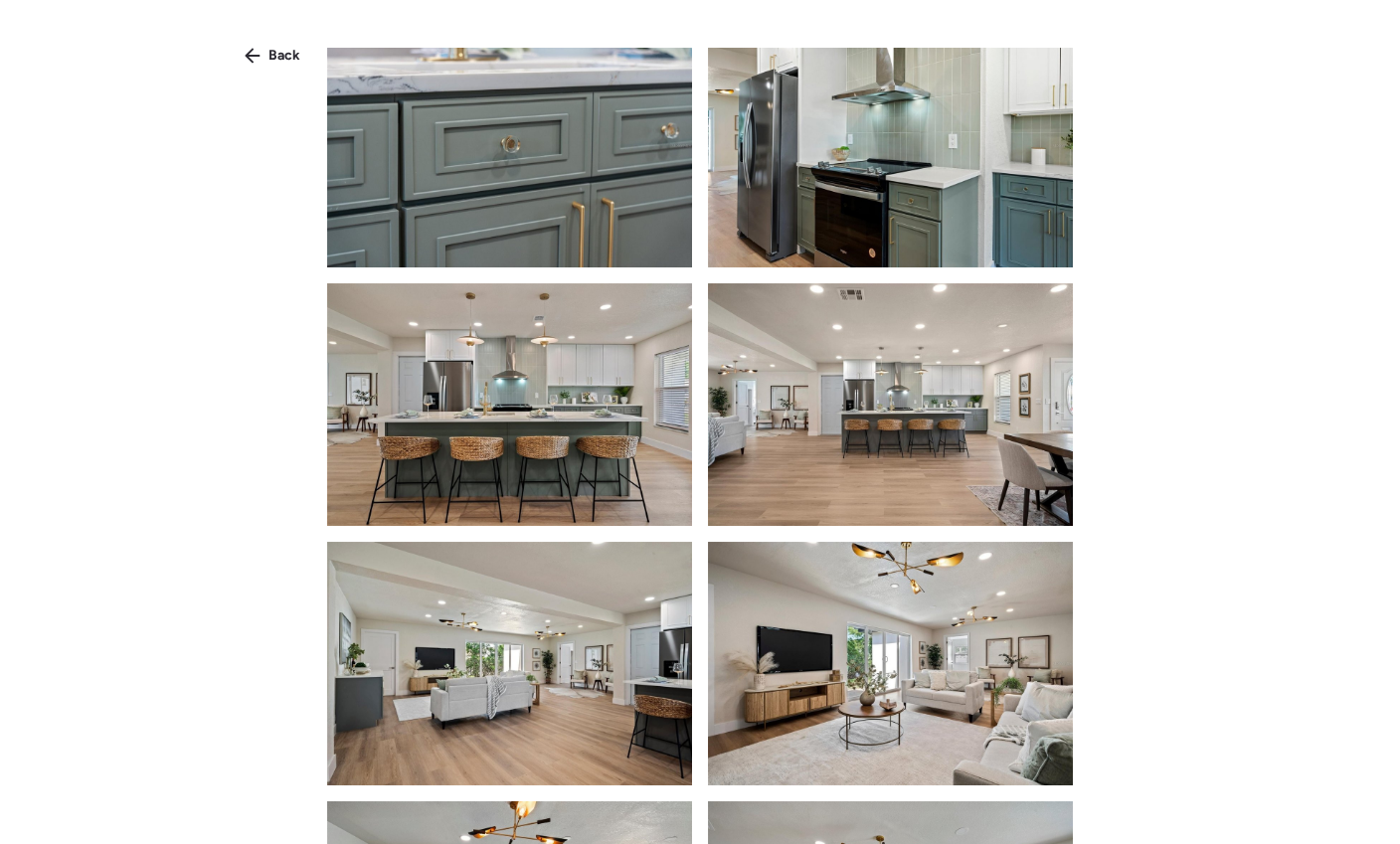 scroll, scrollTop: 1888, scrollLeft: 0, axis: vertical 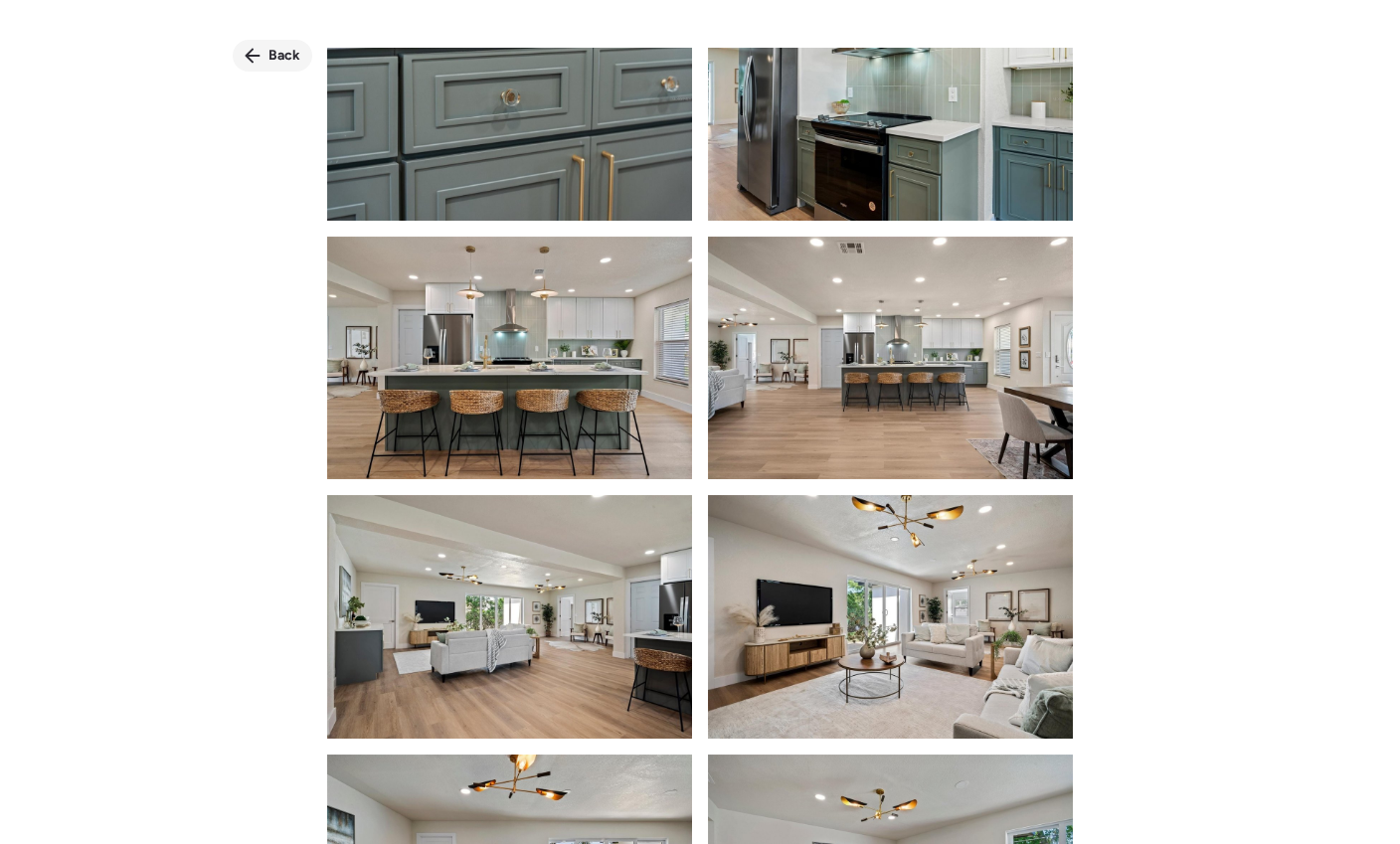 click on "Back" at bounding box center [272, 56] 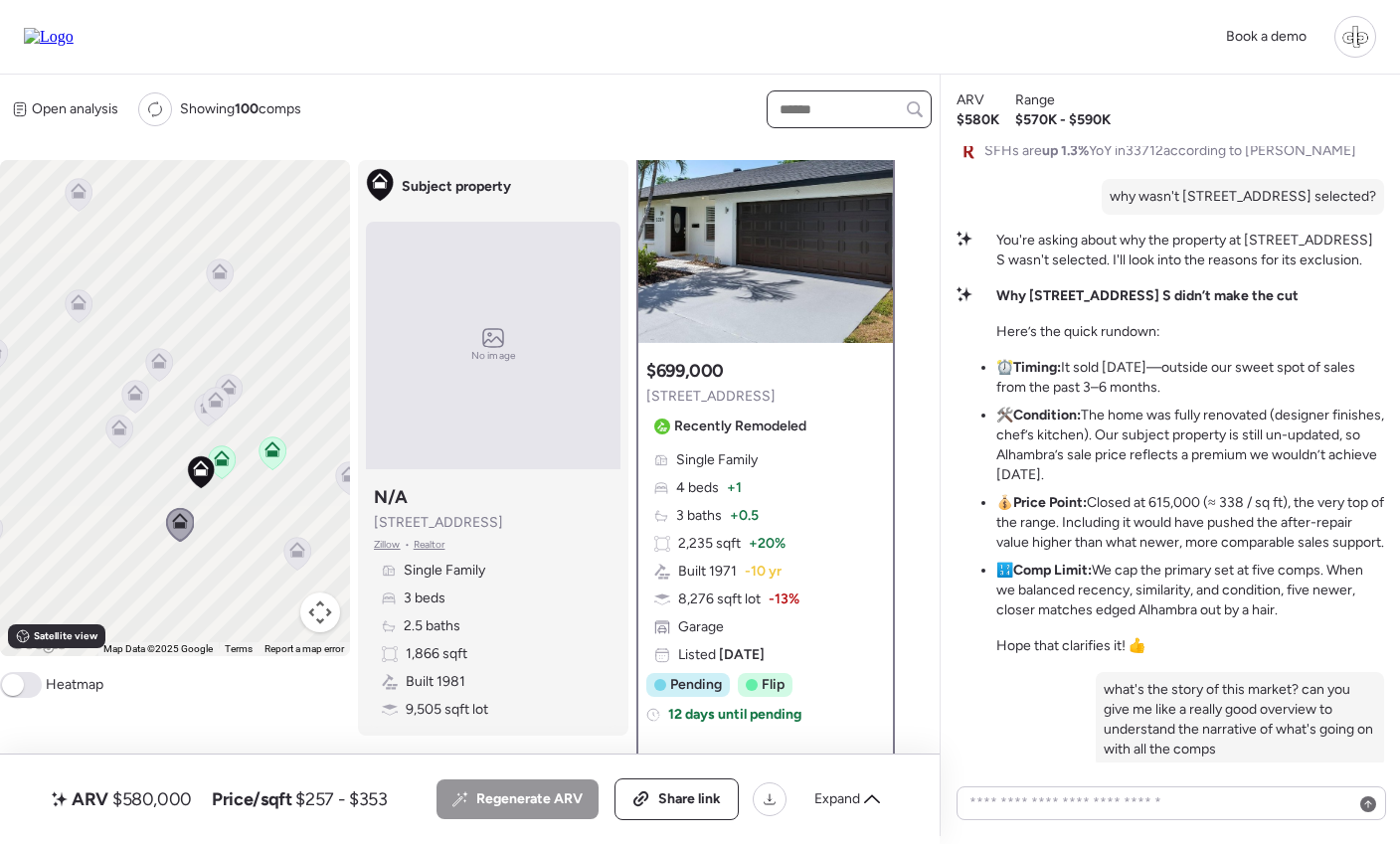 click at bounding box center [849, 109] 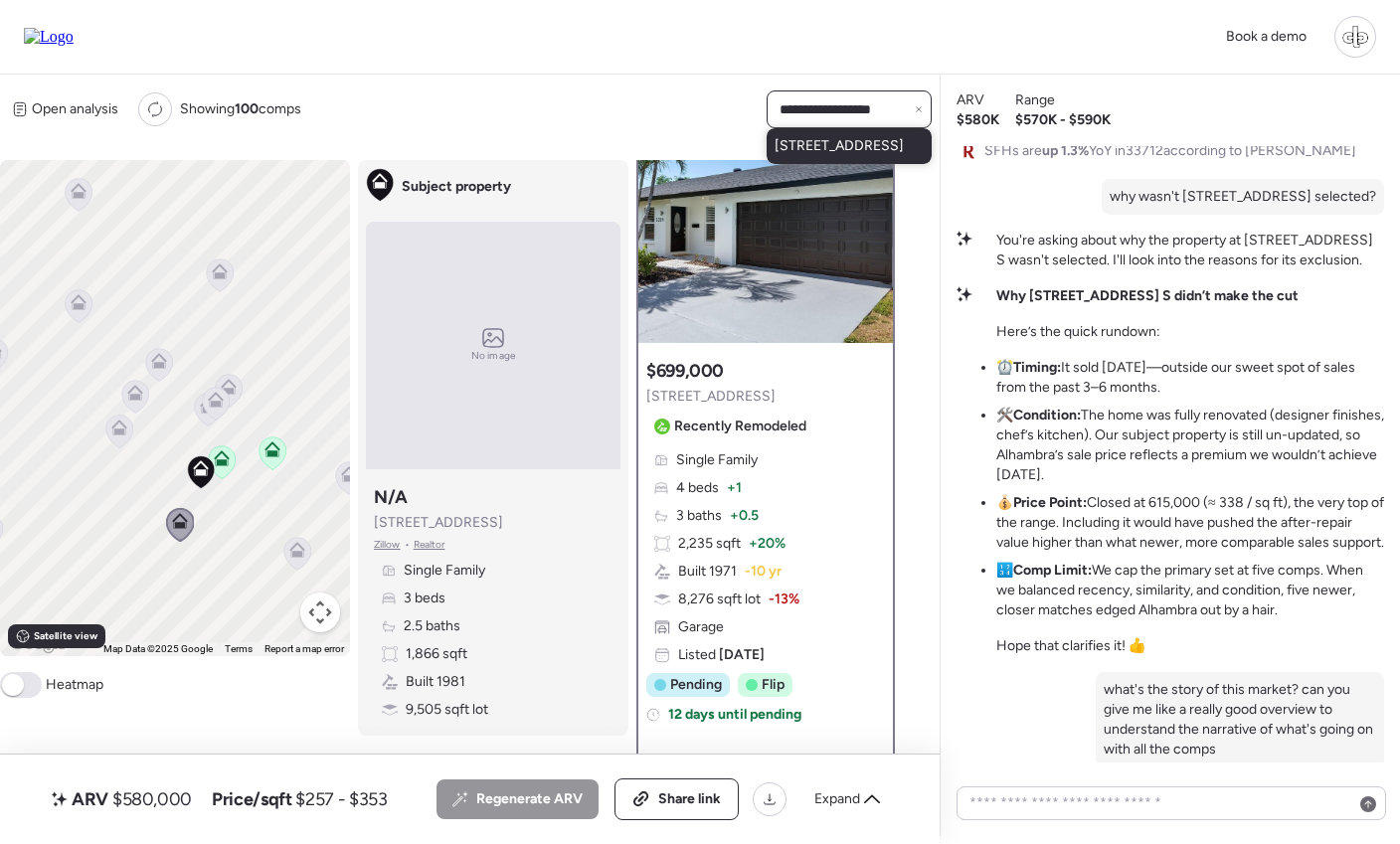 type on "**********" 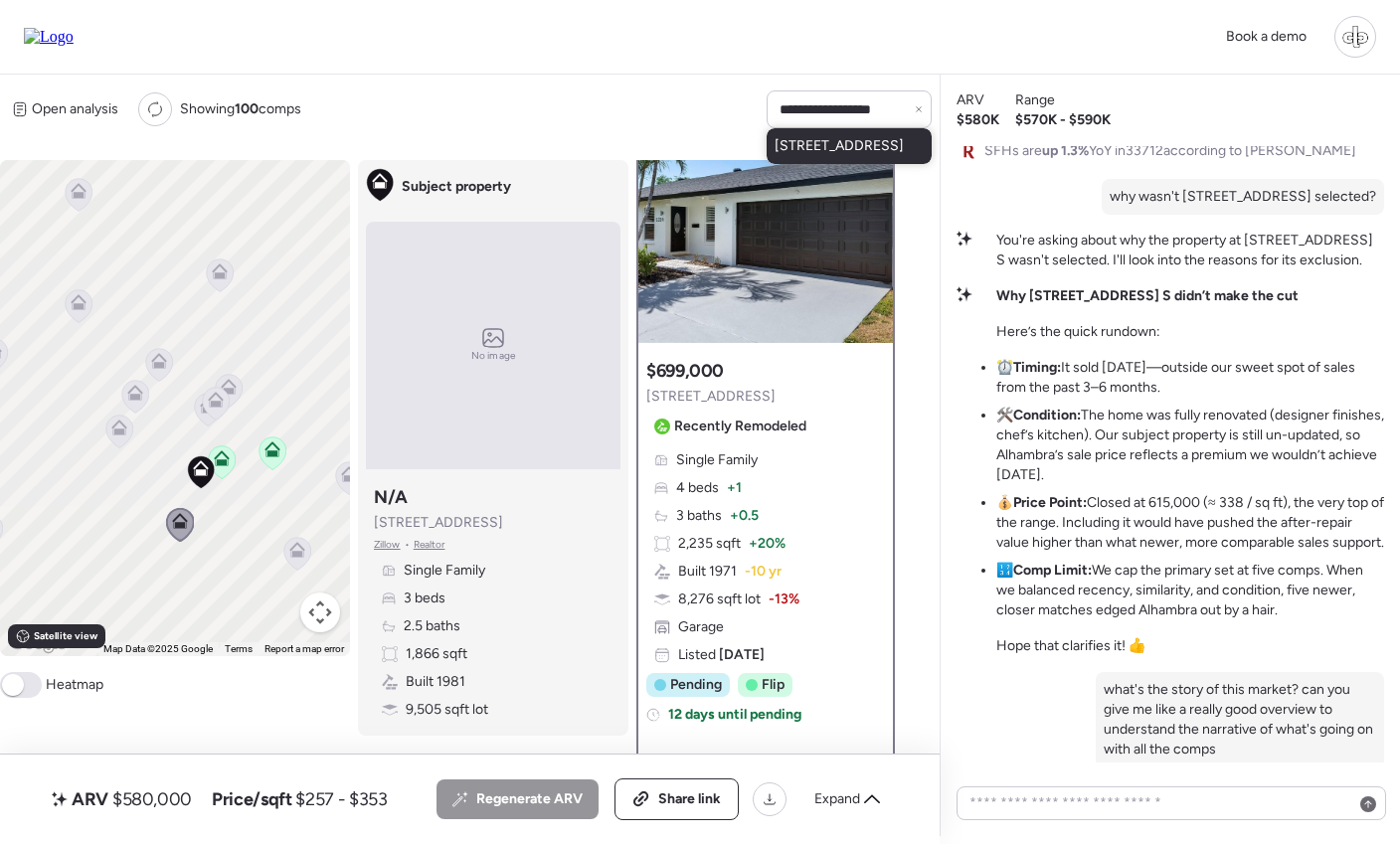 click on "1712 Fairway Ave S, Saint Petersburg, FL 33712" at bounding box center [839, 146] 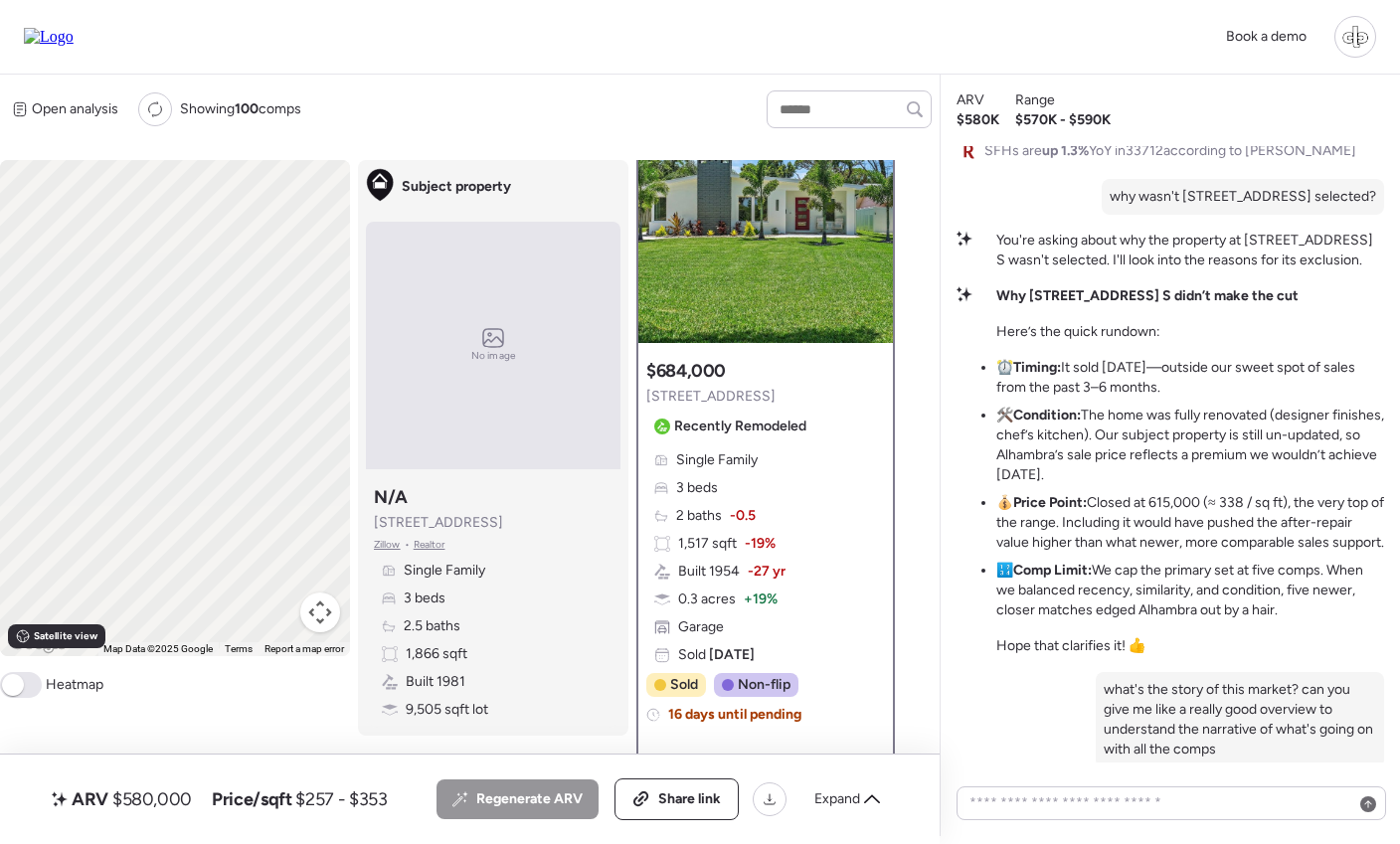 scroll, scrollTop: 0, scrollLeft: 0, axis: both 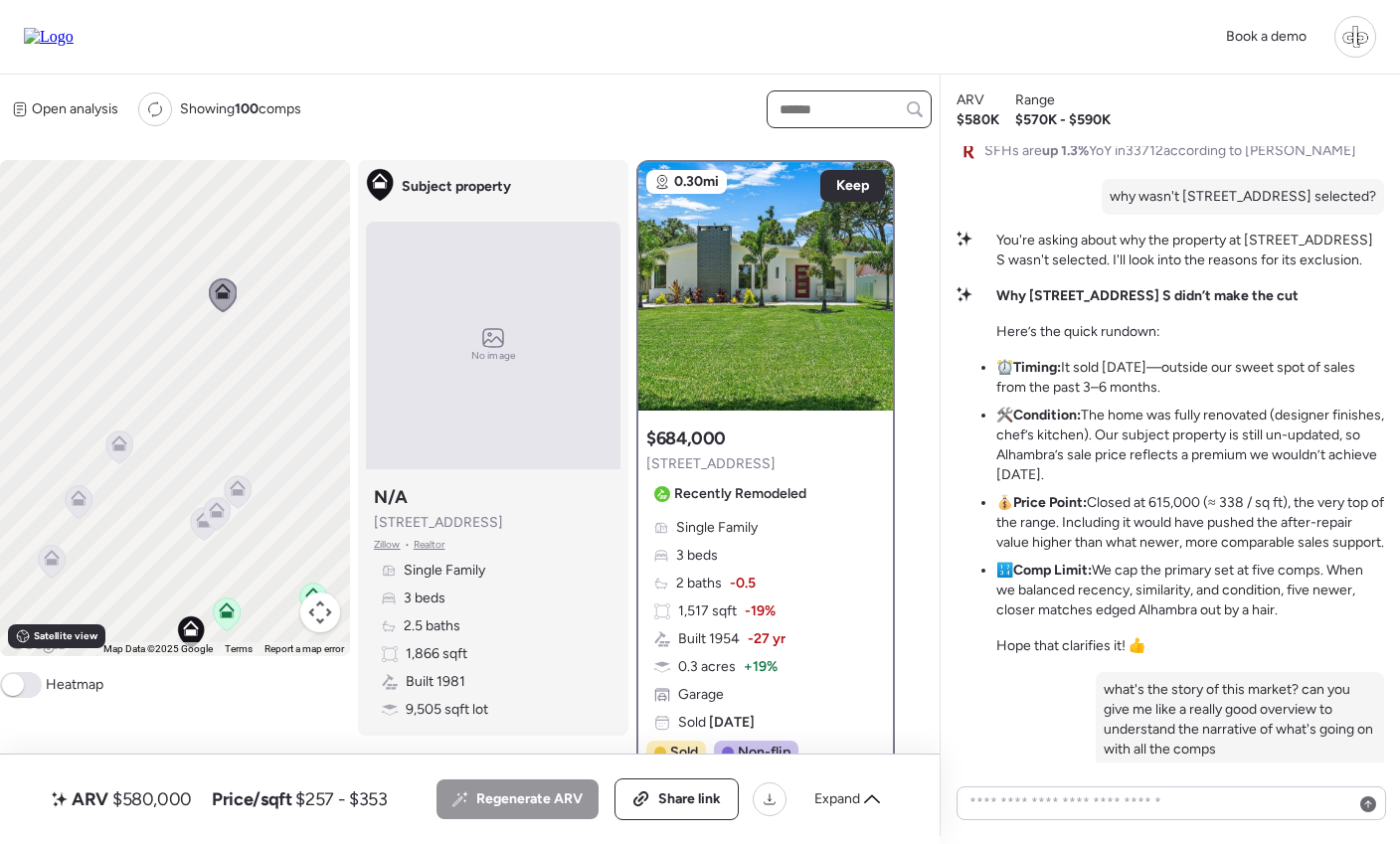 click at bounding box center [849, 109] 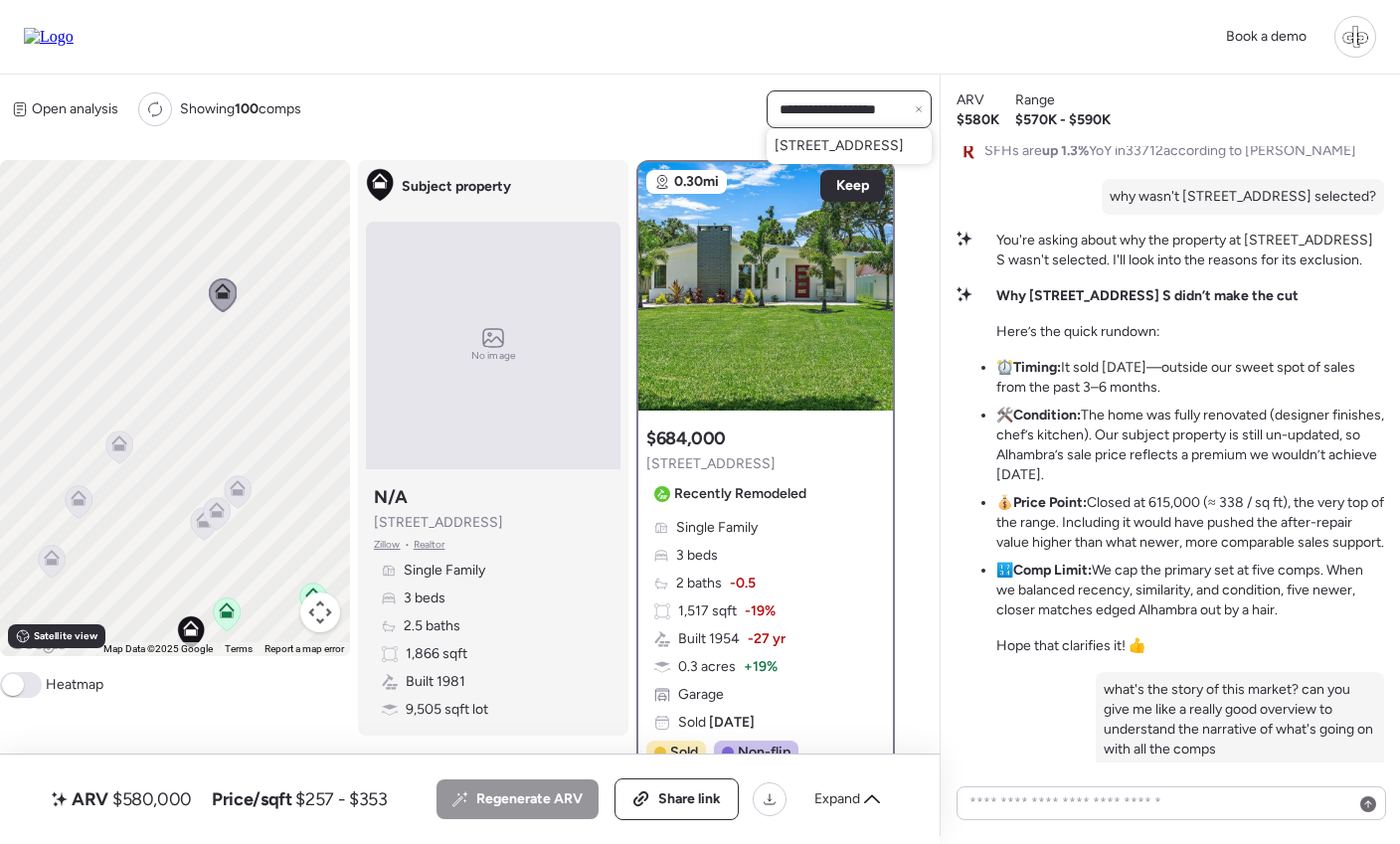 type on "**********" 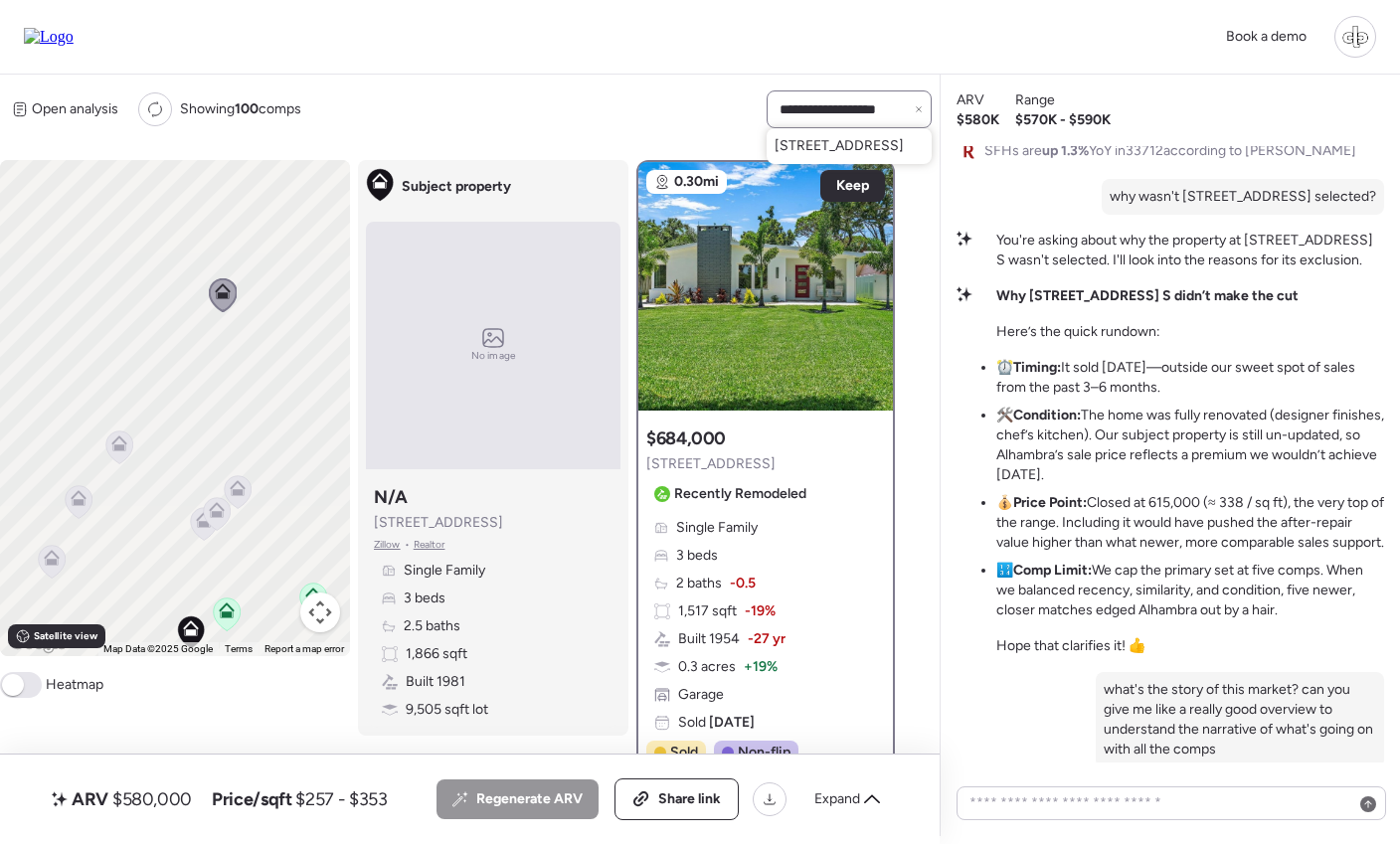 click on "1500 Alhambra Way S, Saint Petersburg, FL 33705" at bounding box center [839, 146] 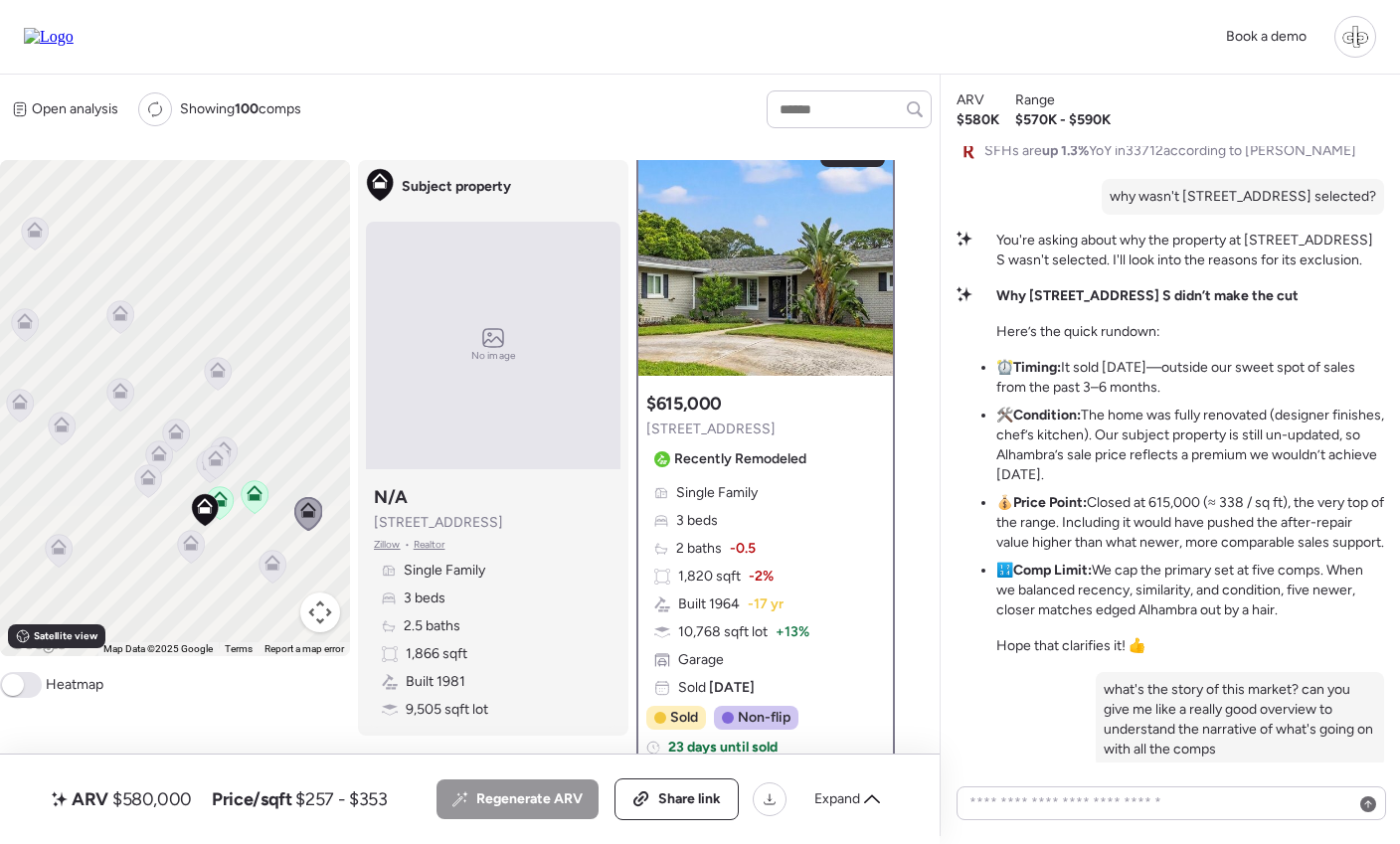 scroll, scrollTop: 27, scrollLeft: 0, axis: vertical 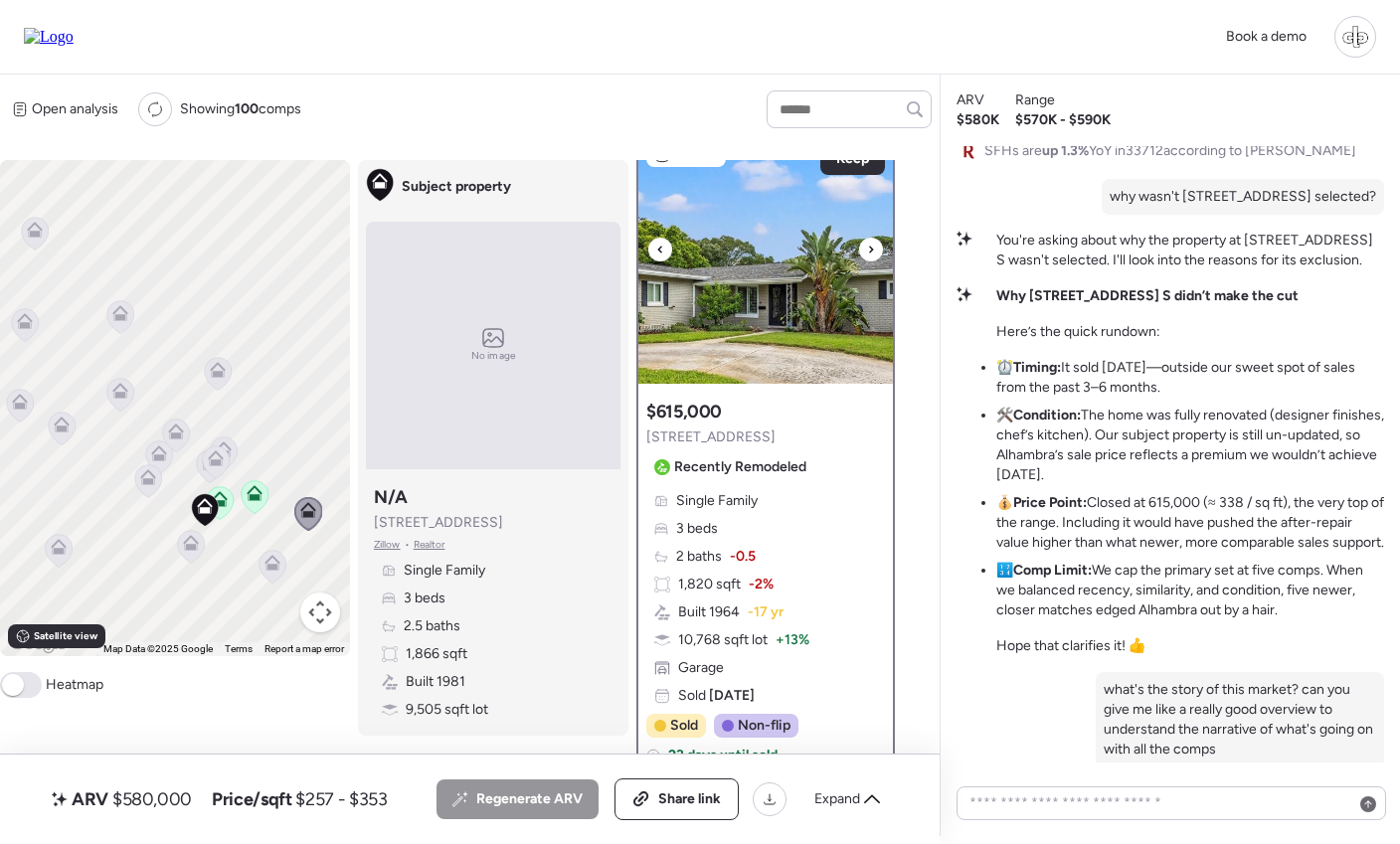 click at bounding box center [766, 259] 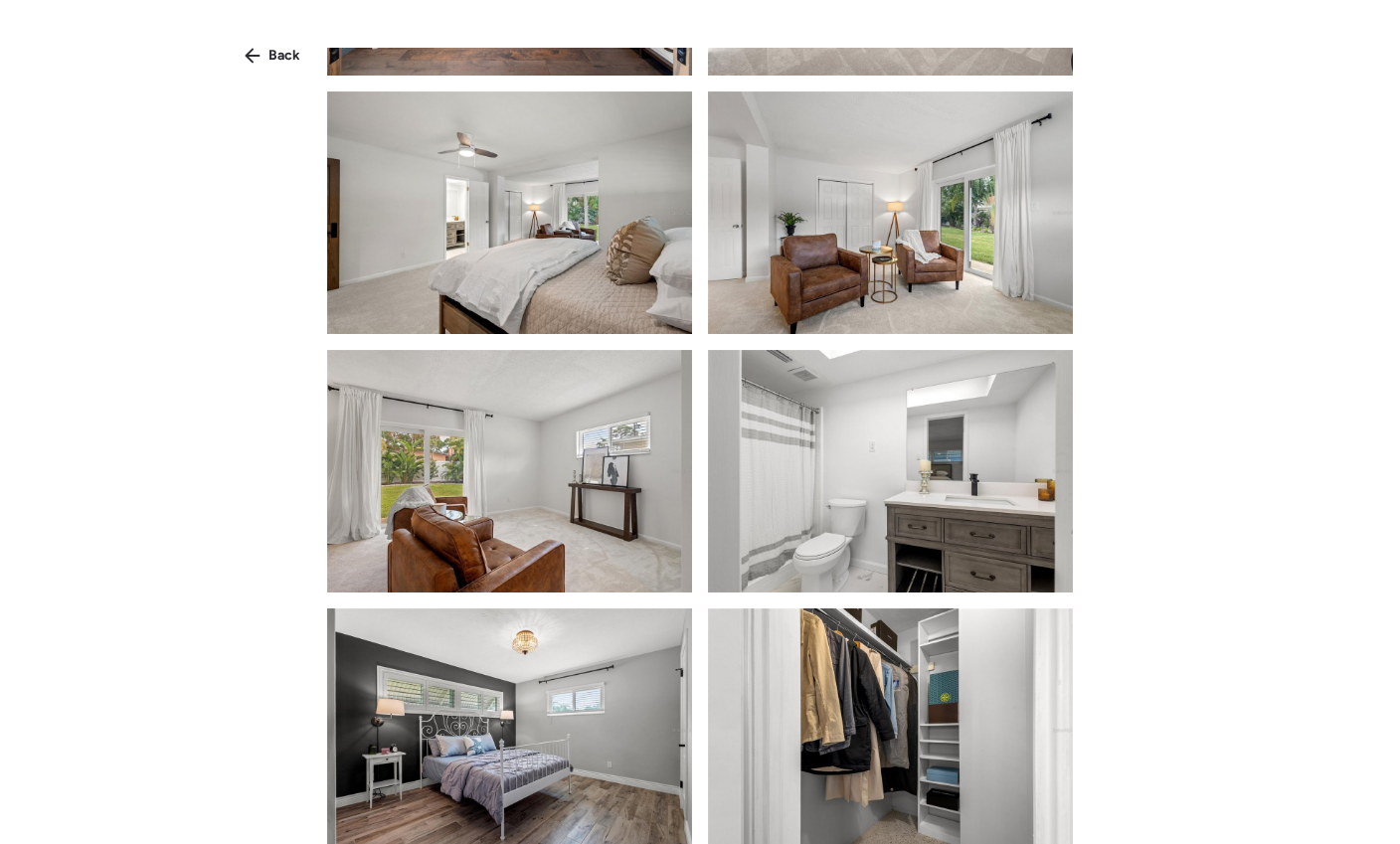 scroll, scrollTop: 3163, scrollLeft: 0, axis: vertical 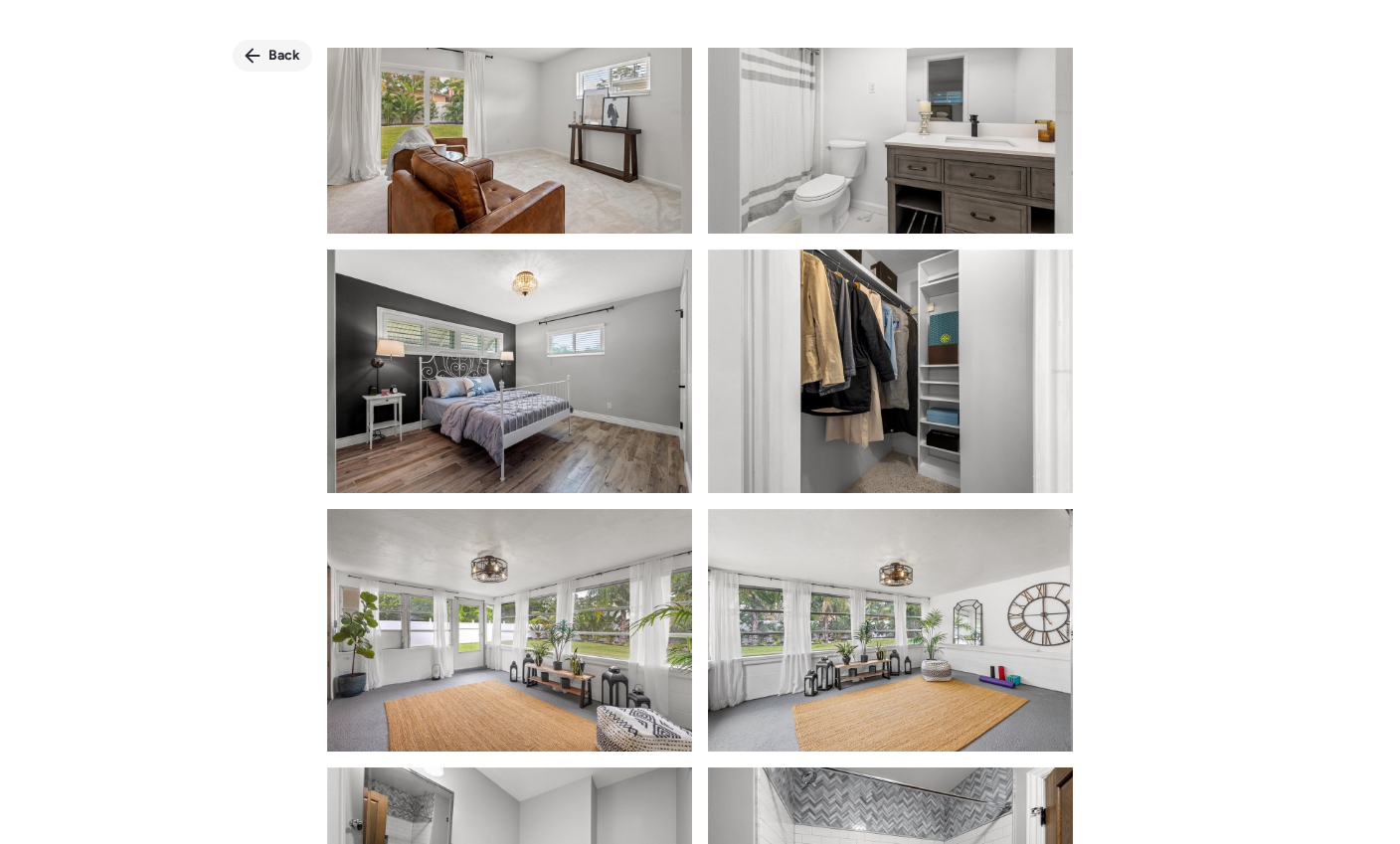 click on "Back" at bounding box center [284, 56] 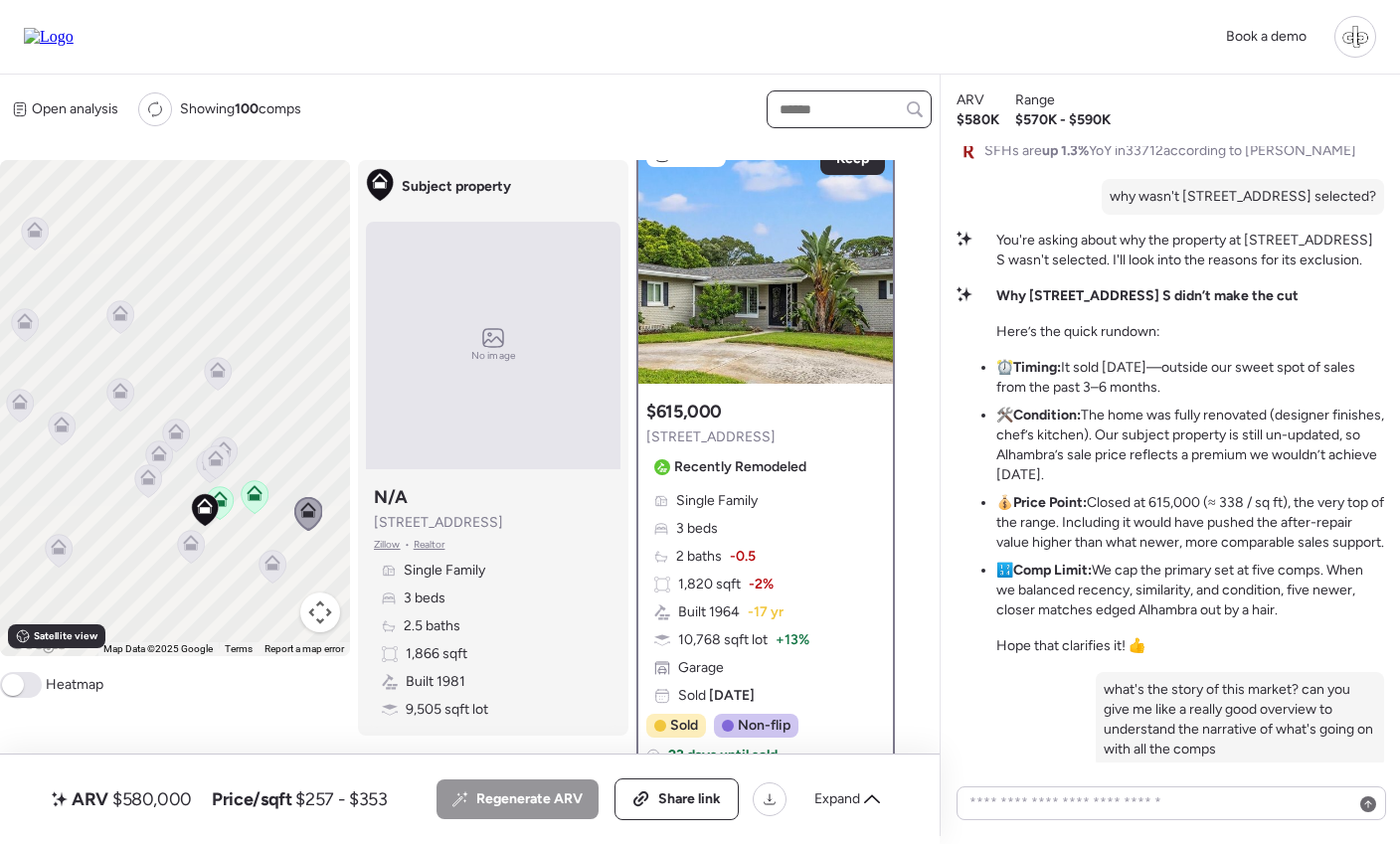 click at bounding box center [849, 109] 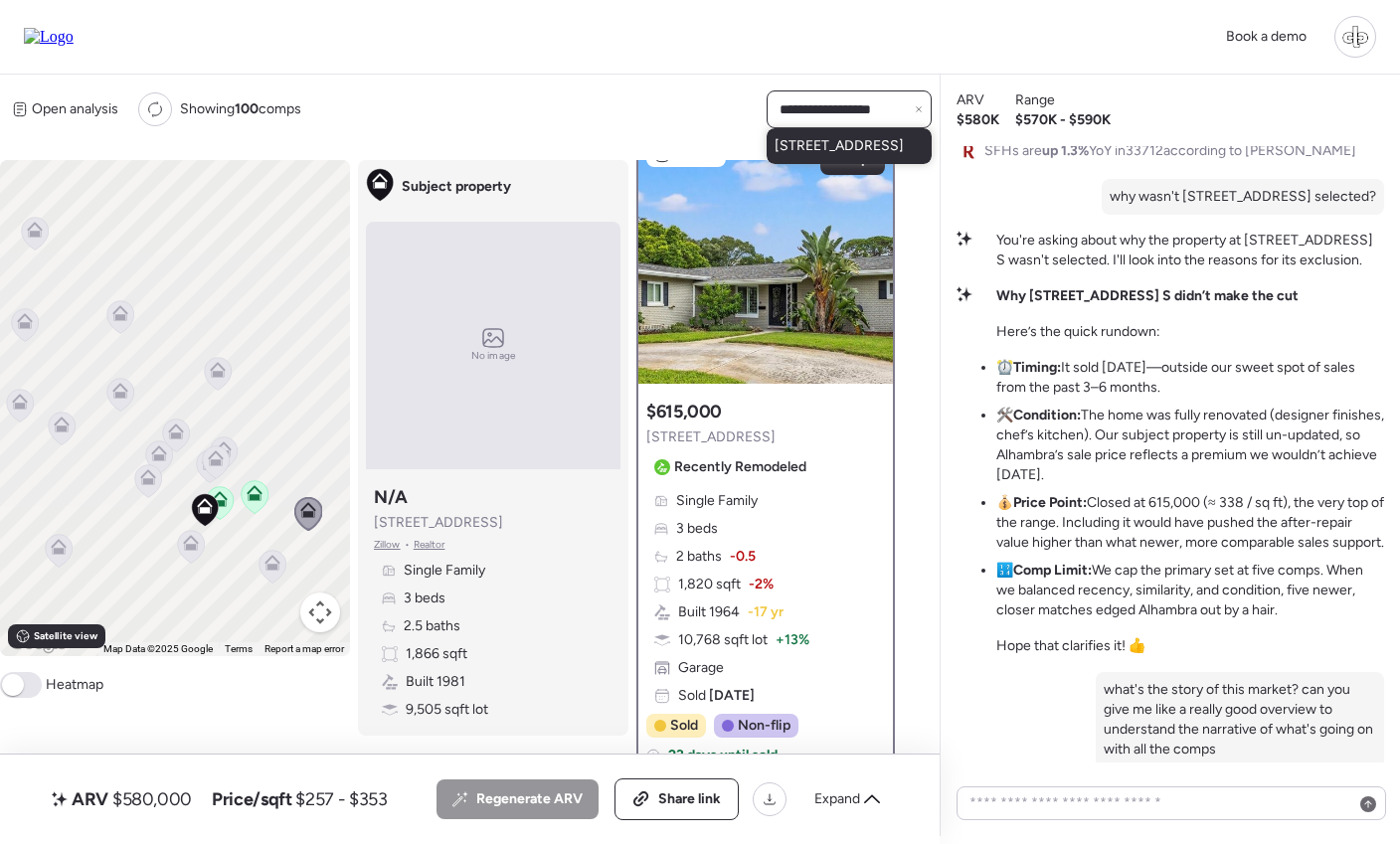 type on "**********" 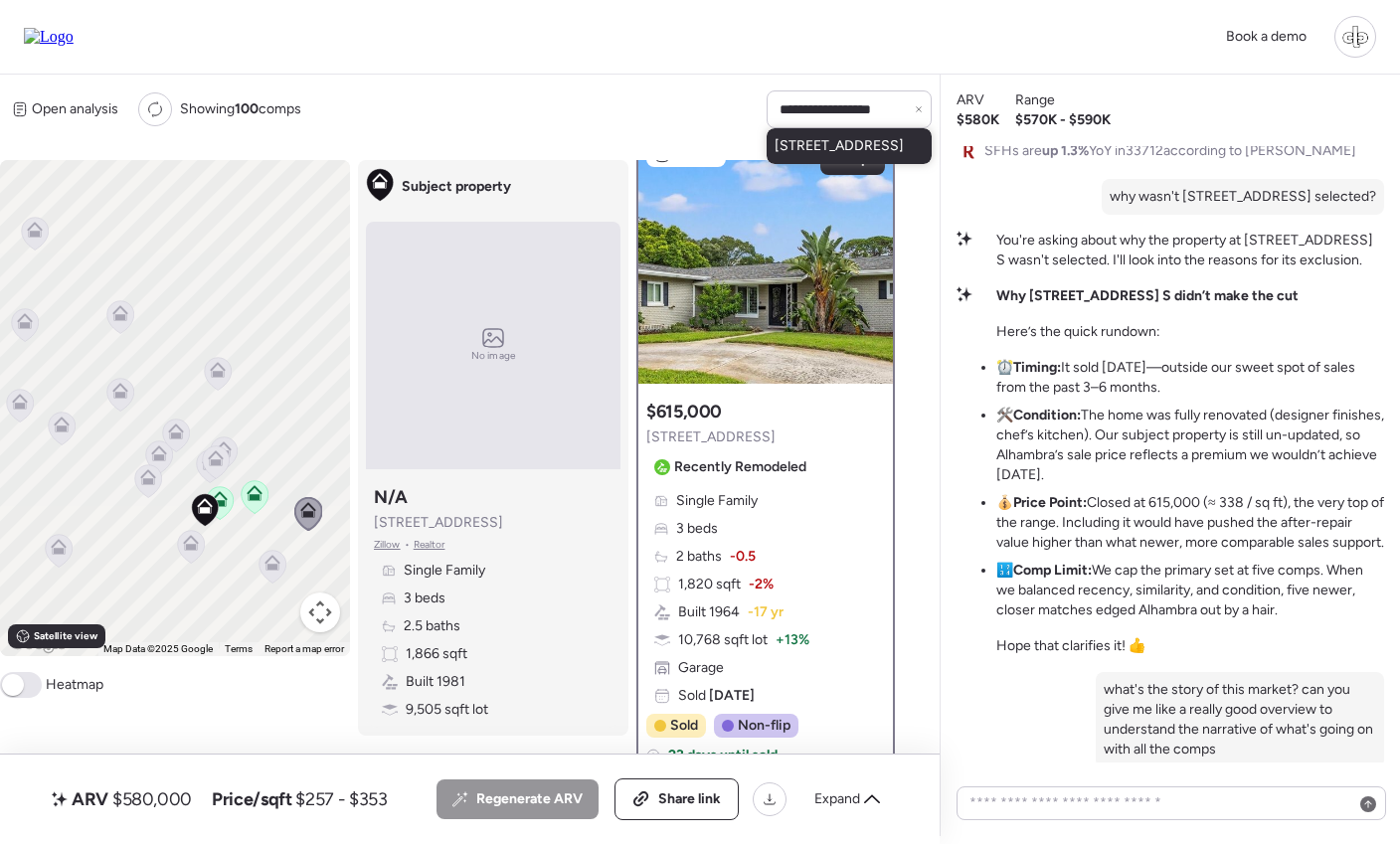click on "4925 Alcazar Way S, Saint Petersburg, FL 33712" at bounding box center [839, 146] 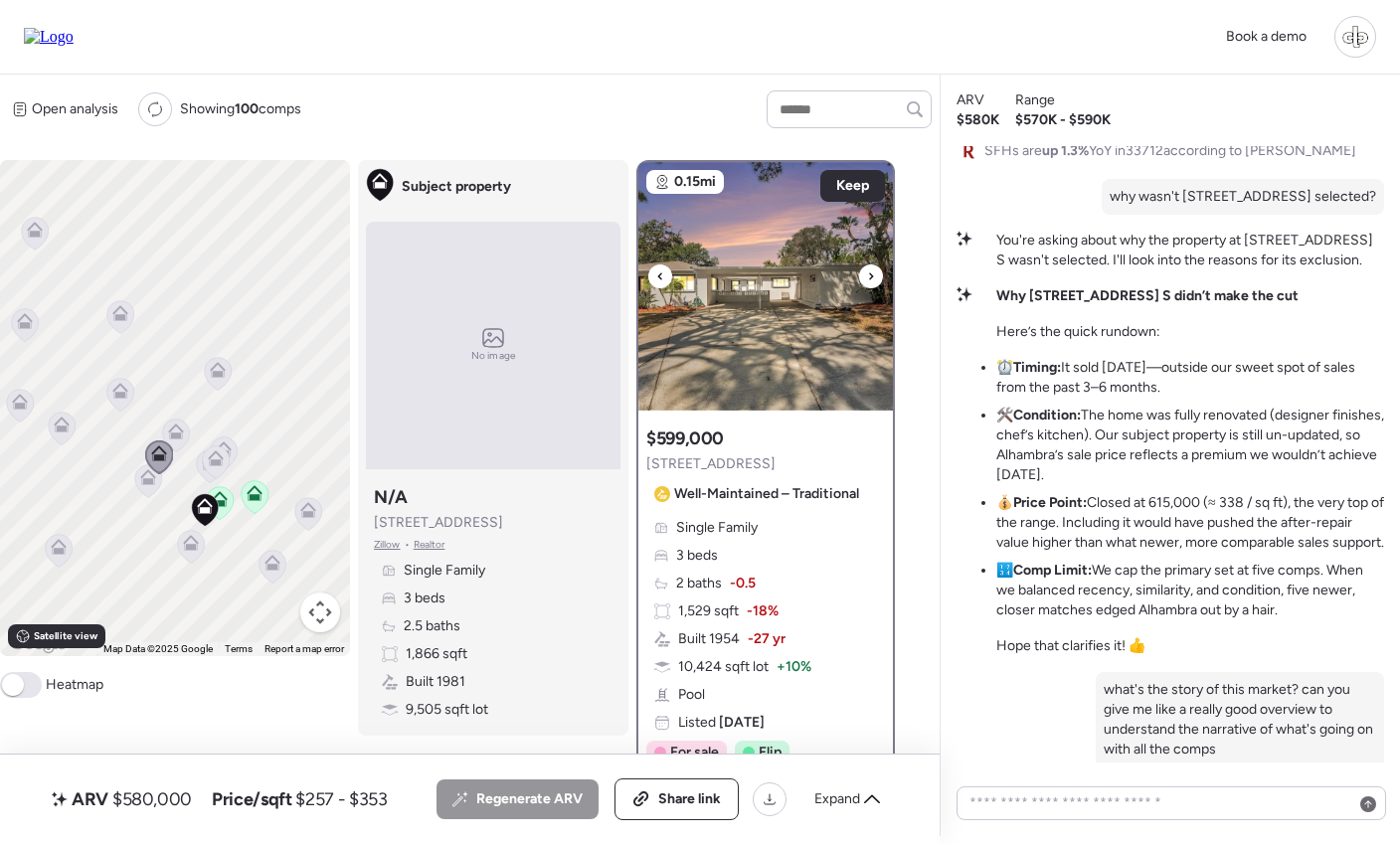 scroll, scrollTop: 0, scrollLeft: 0, axis: both 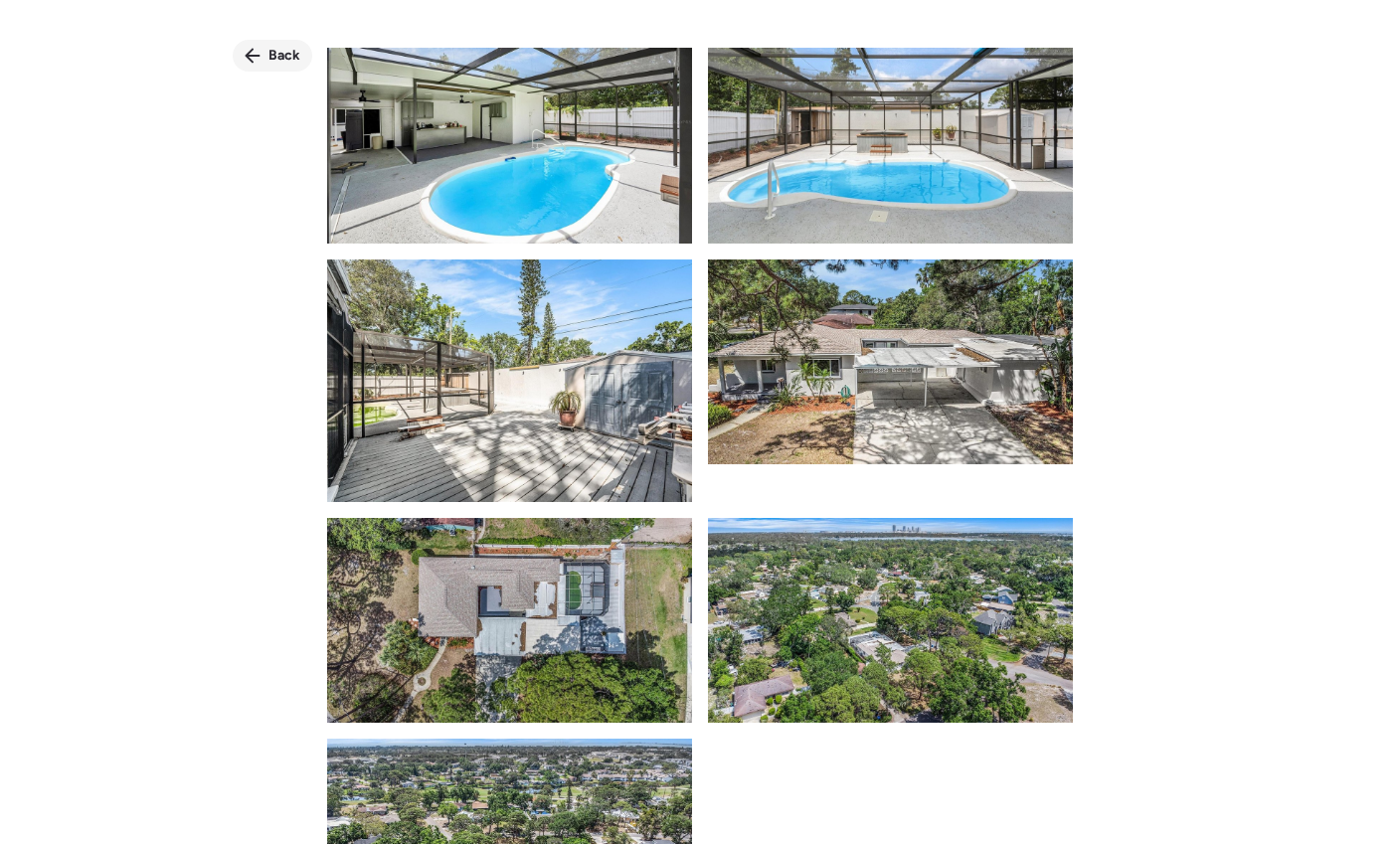 click on "Back" at bounding box center (284, 56) 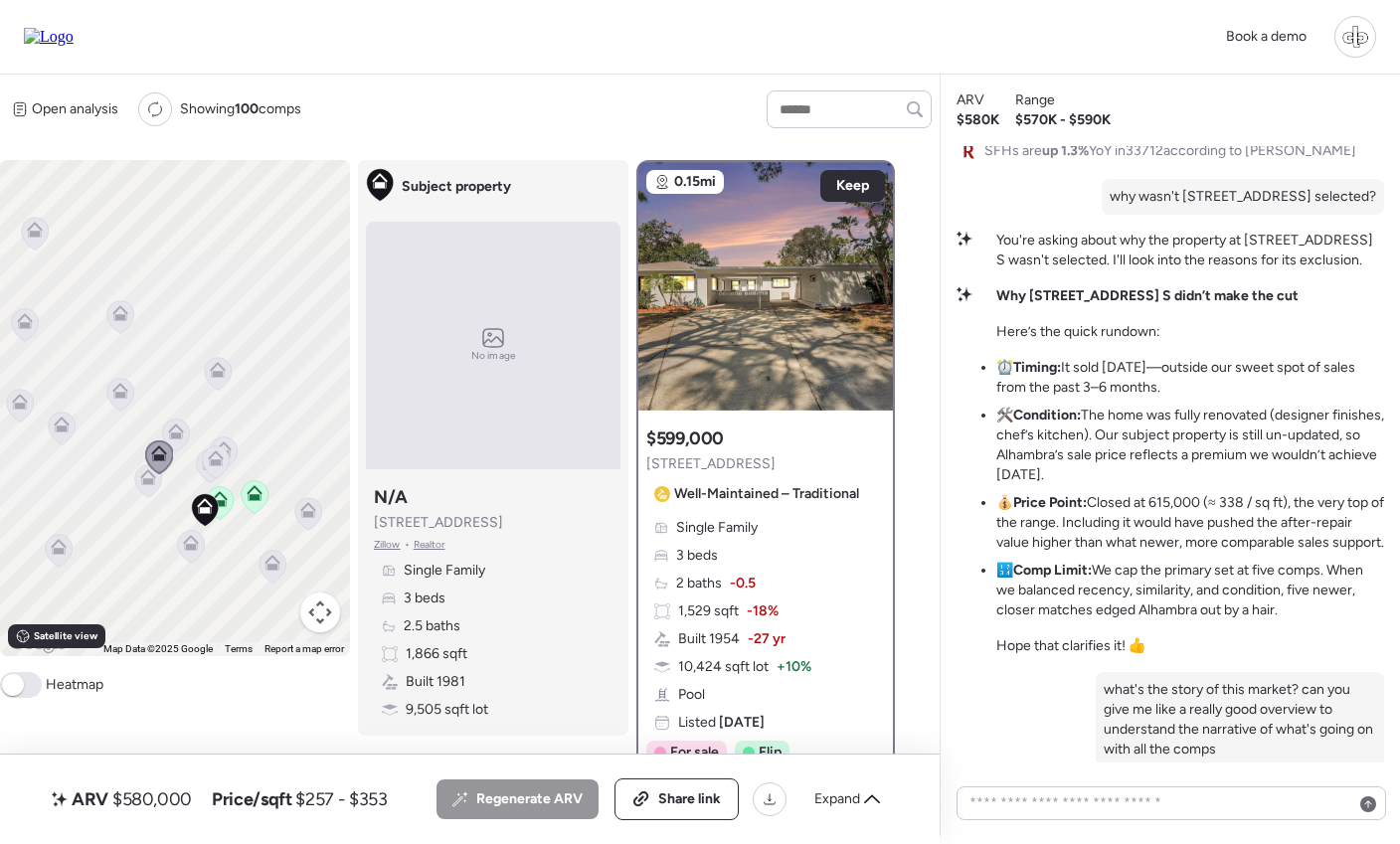 click on "Well-Maintained – Traditional" at bounding box center (767, 494) 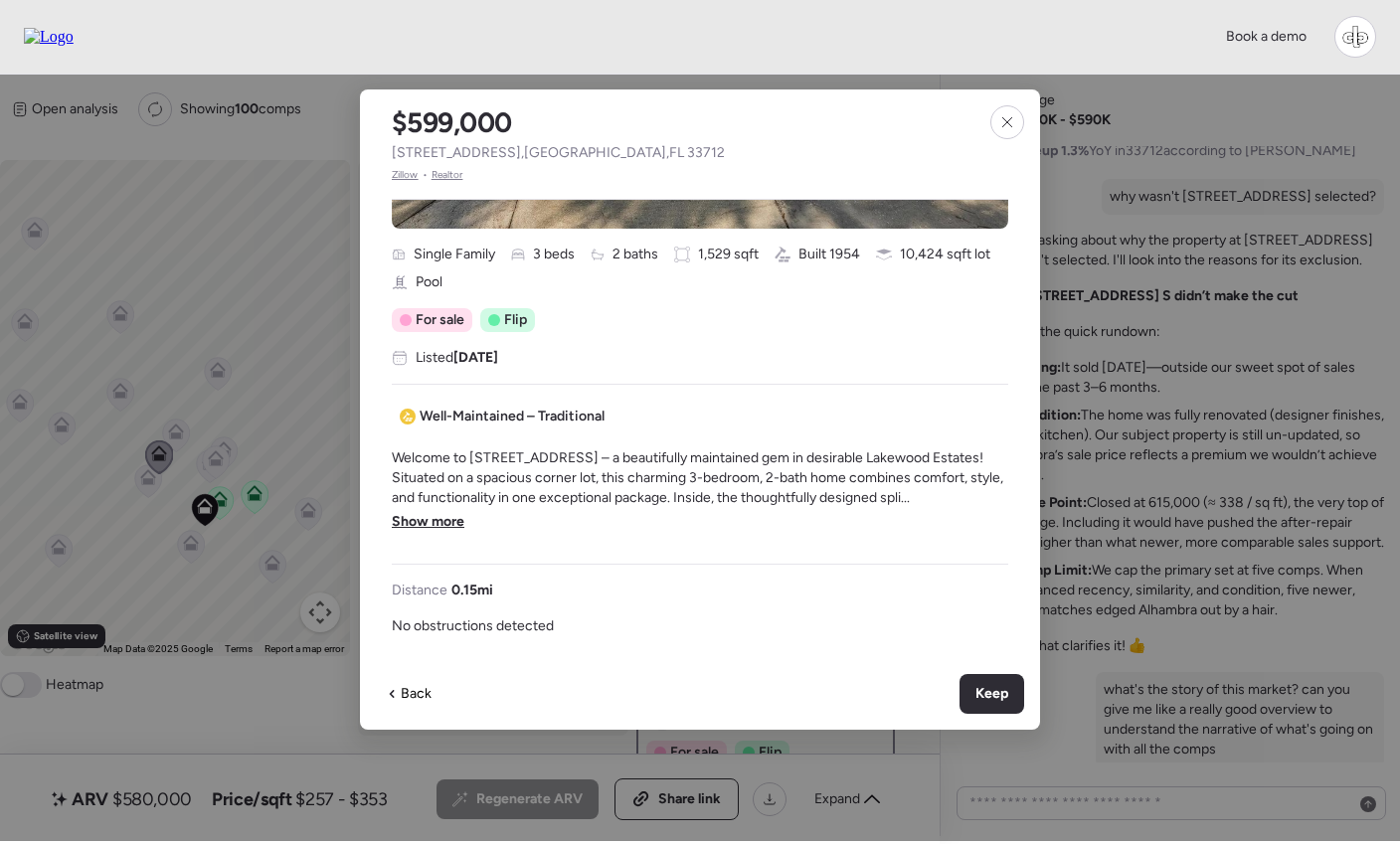 scroll, scrollTop: 387, scrollLeft: 0, axis: vertical 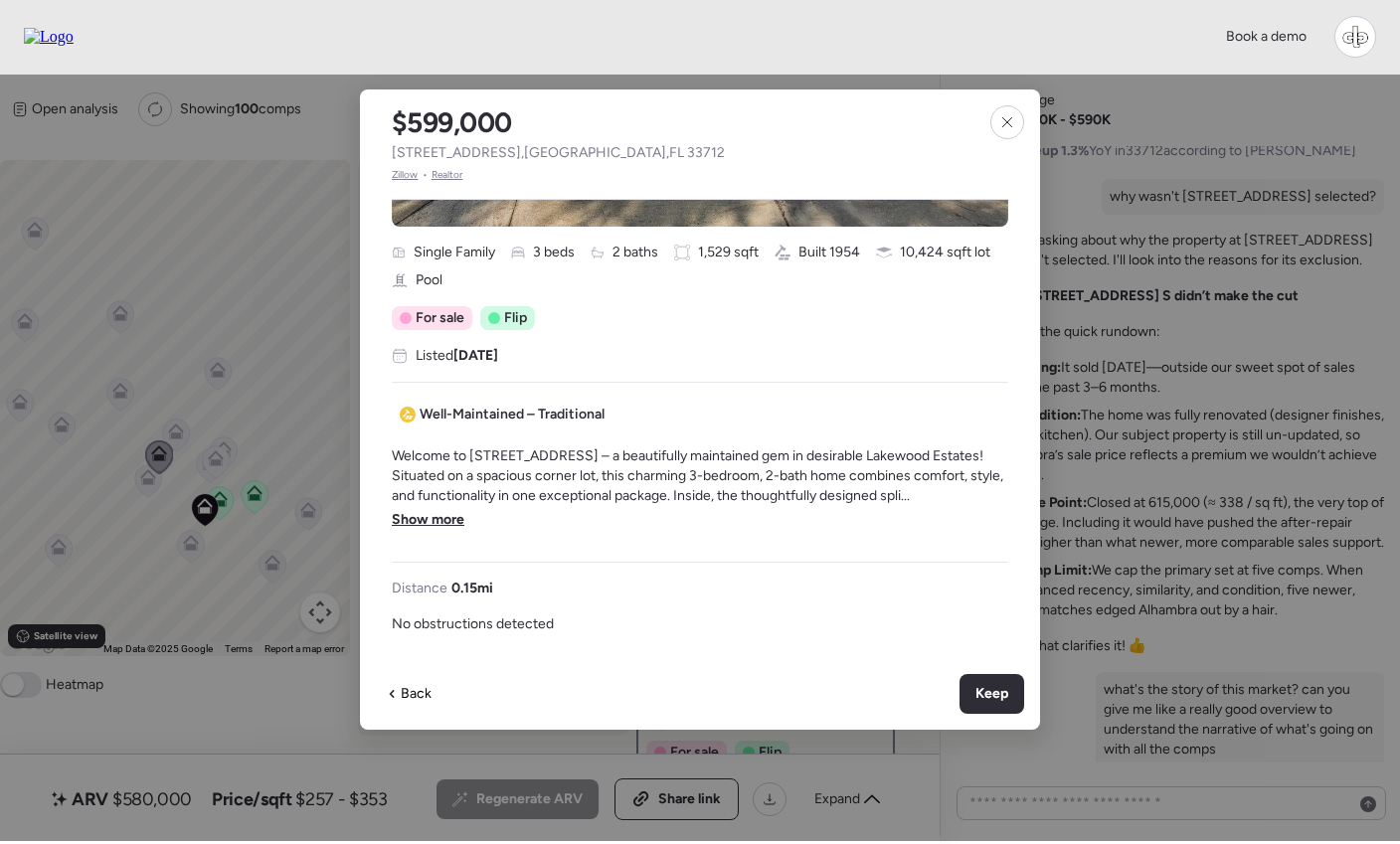 click on "Show more" at bounding box center [428, 520] 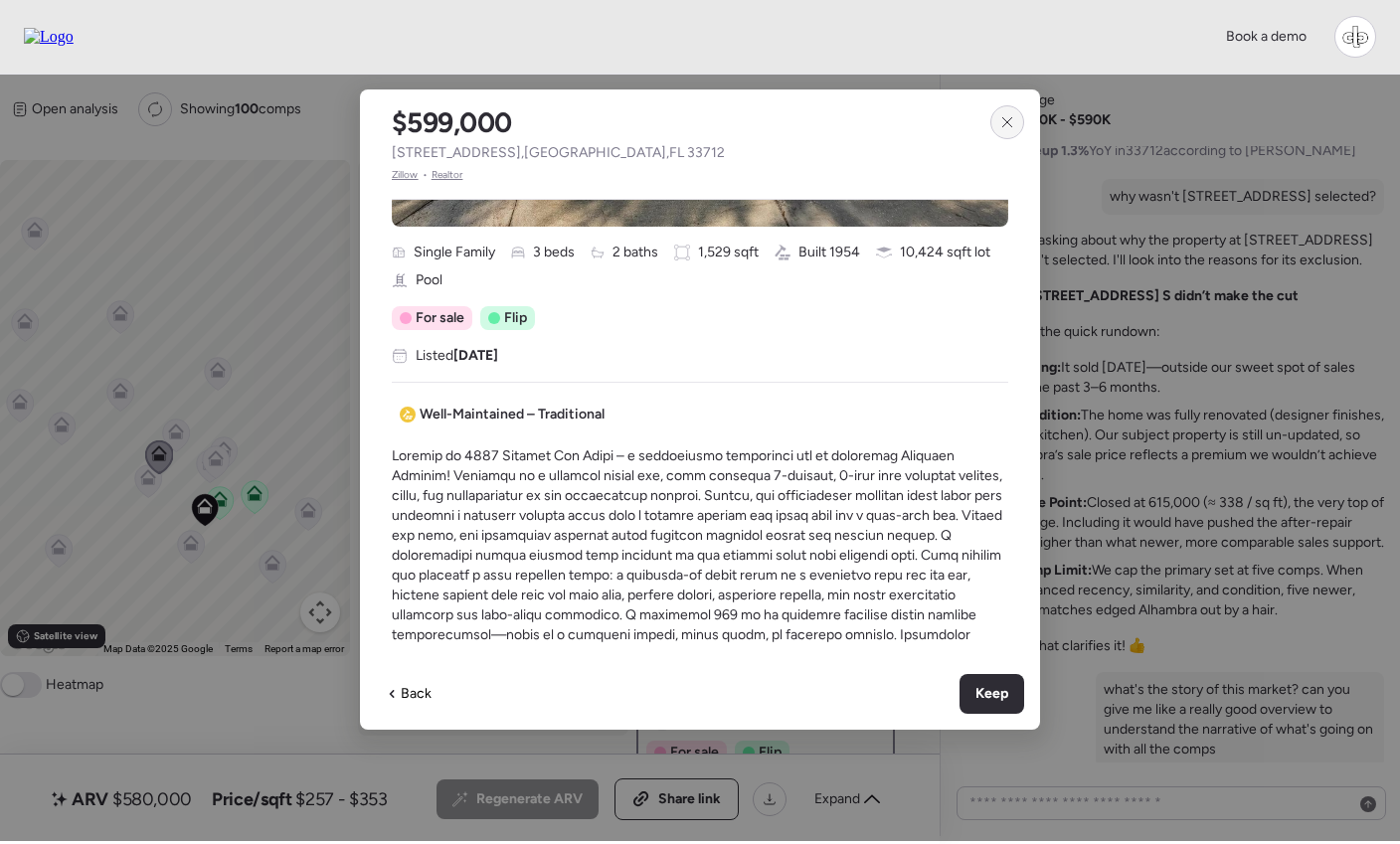 click 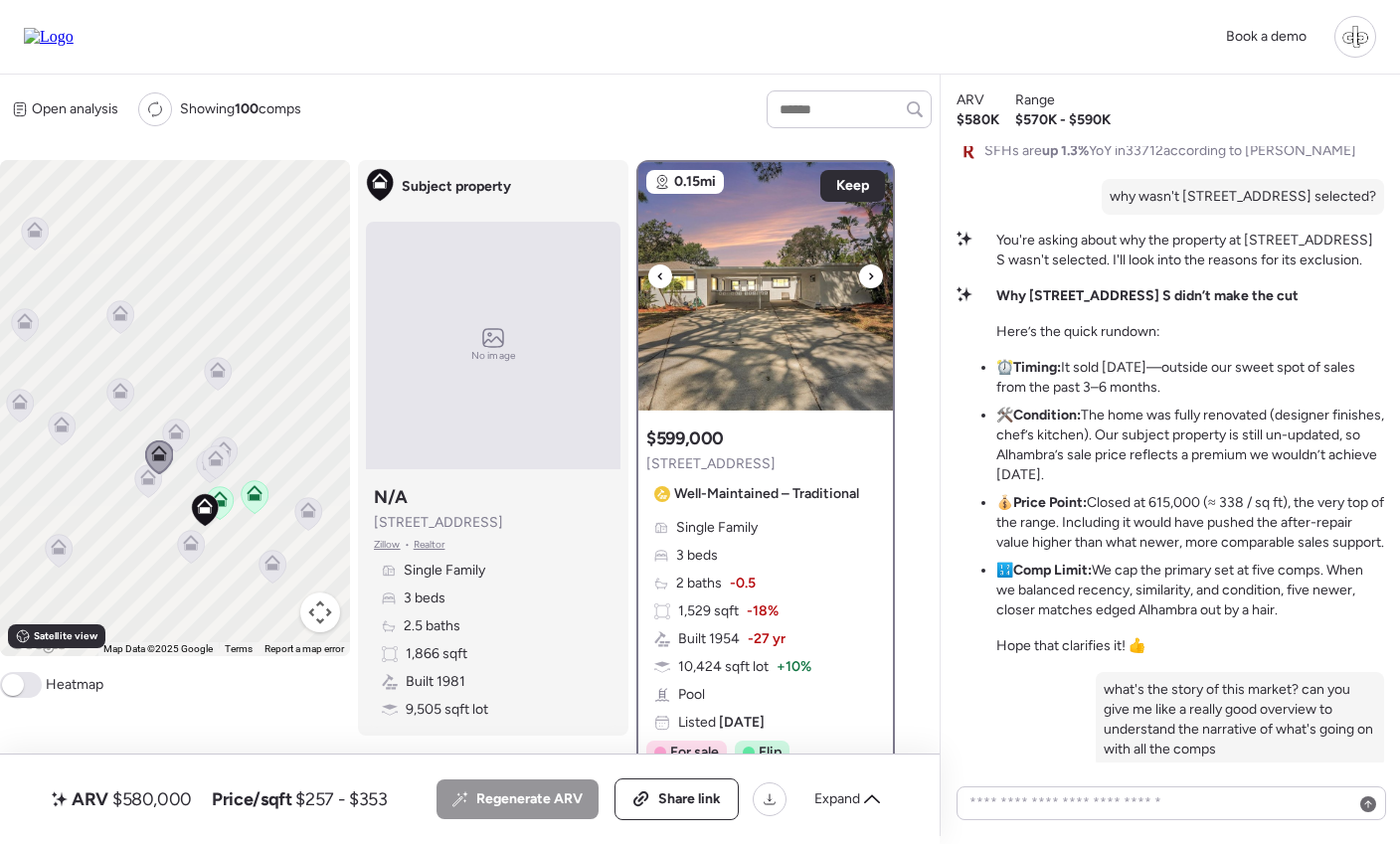 click at bounding box center (766, 286) 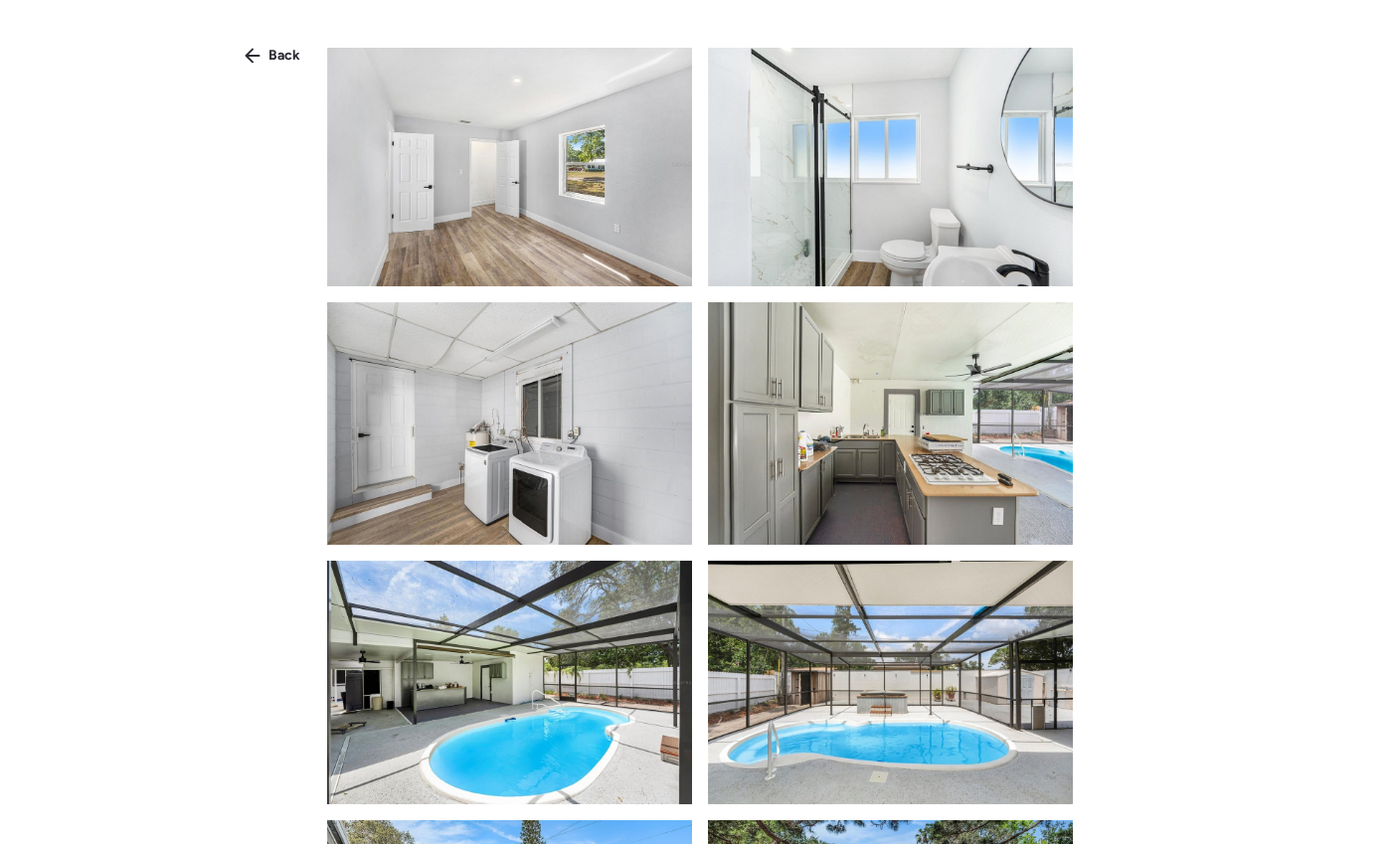 scroll, scrollTop: 3041, scrollLeft: 0, axis: vertical 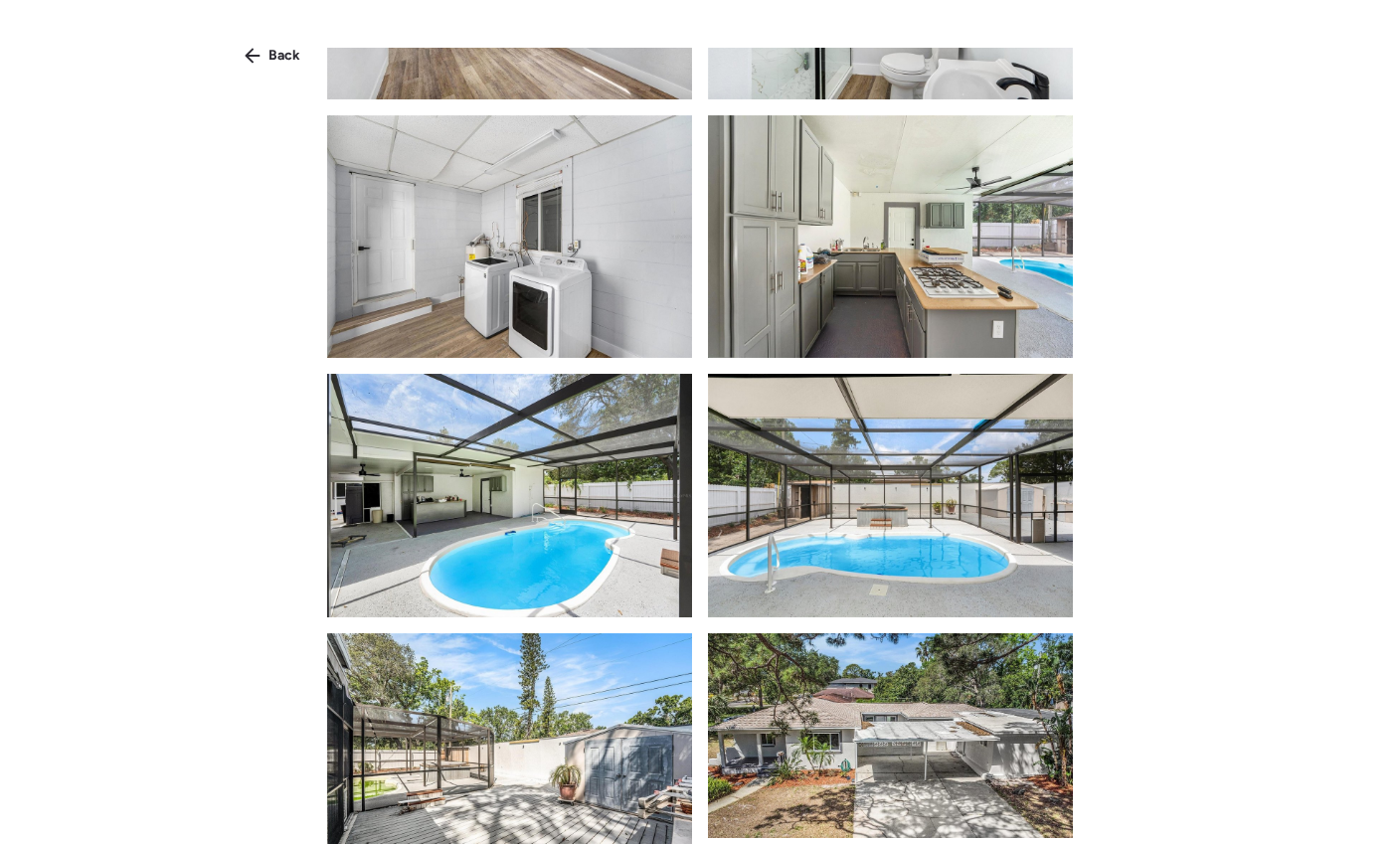 click on "Back" at bounding box center (700, 437) 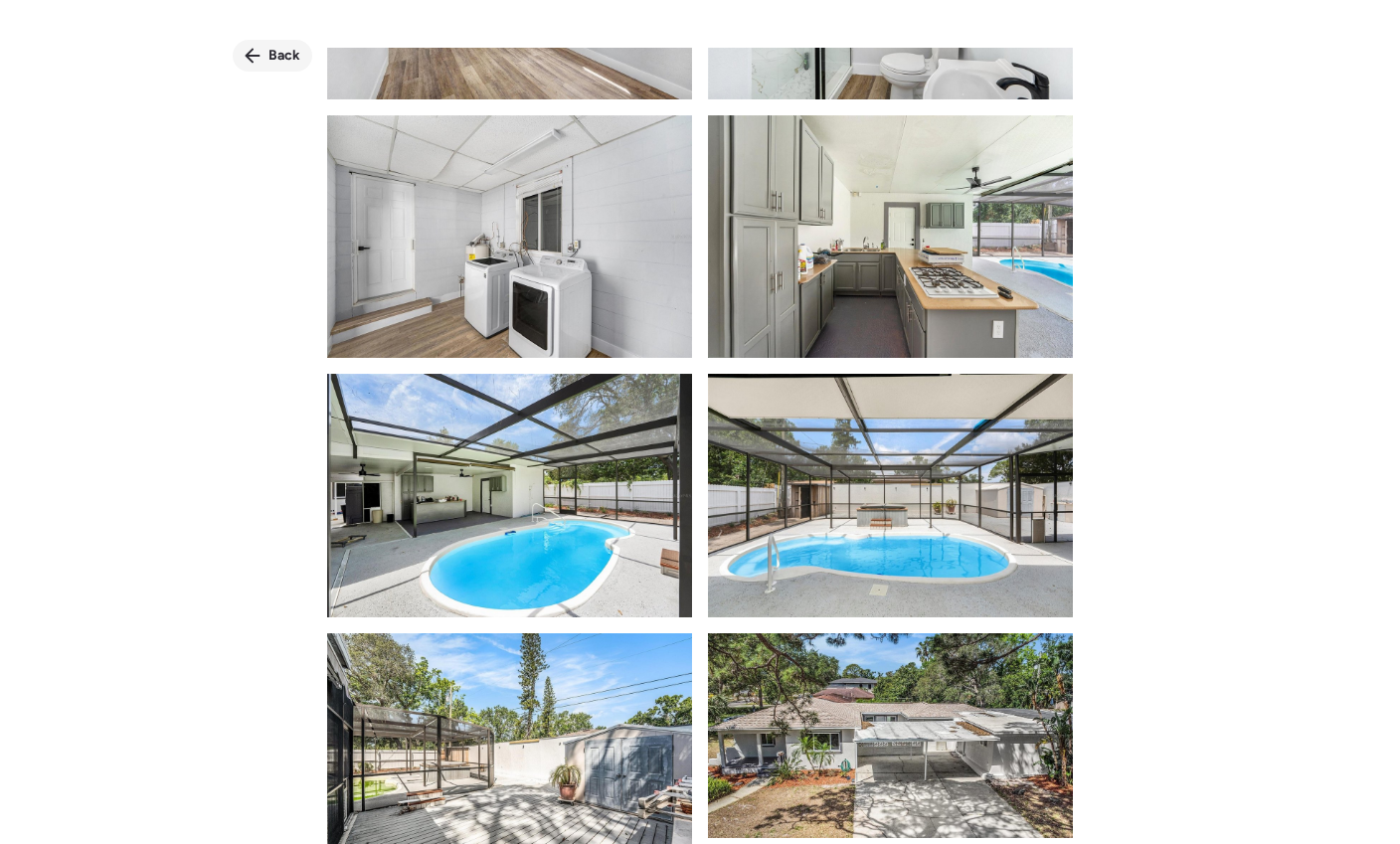 click on "Back" at bounding box center [272, 56] 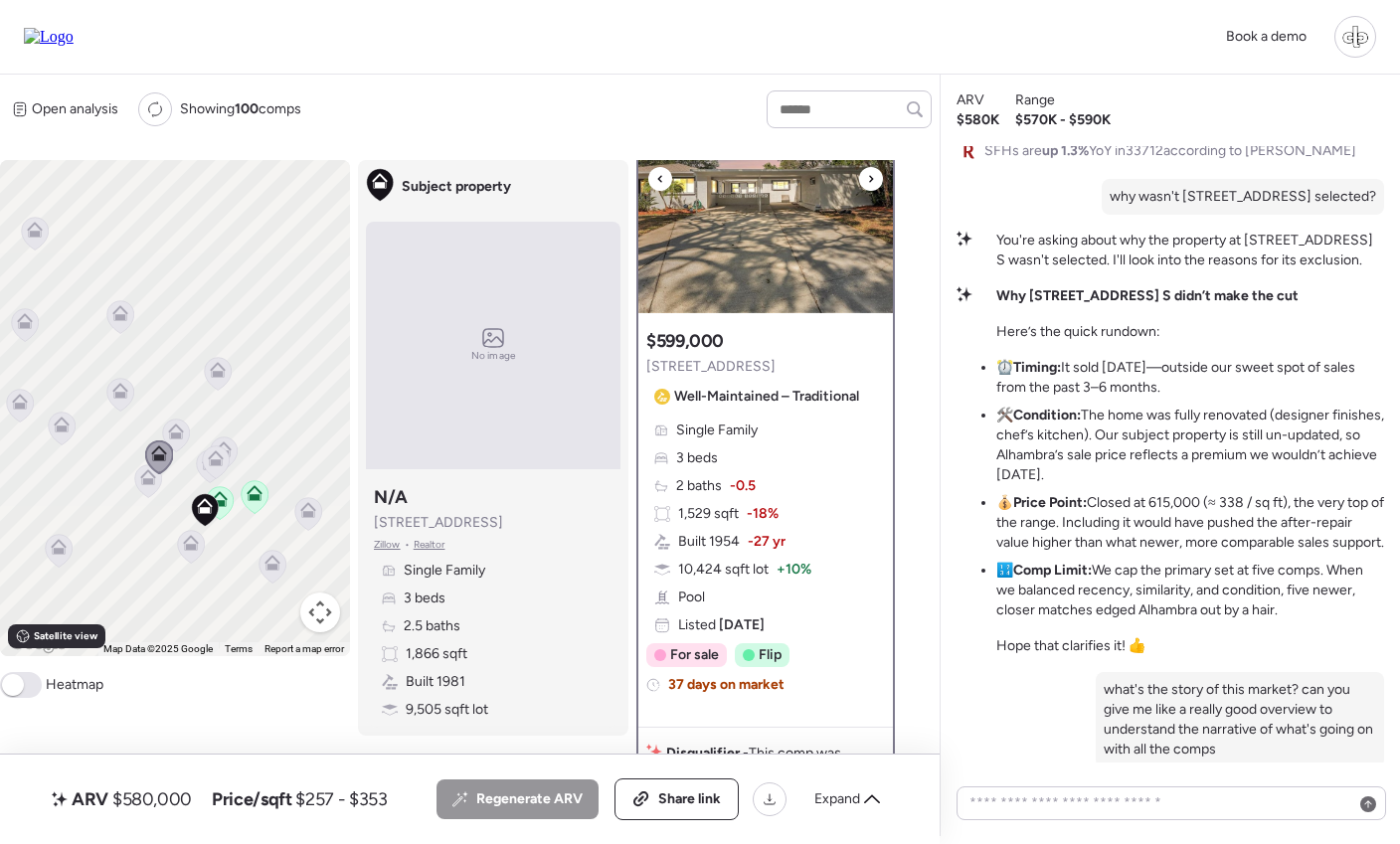 scroll, scrollTop: 99, scrollLeft: 0, axis: vertical 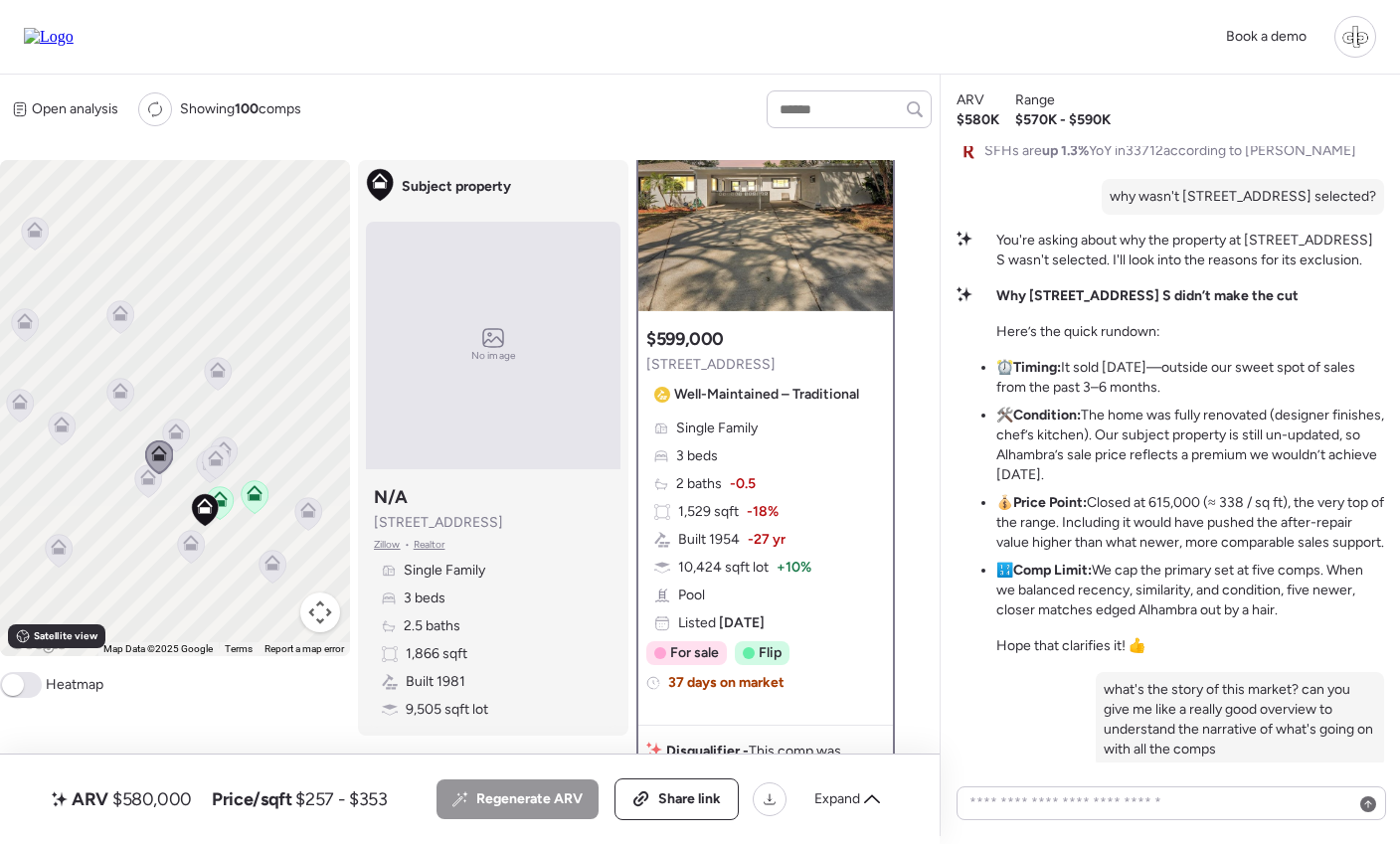 click 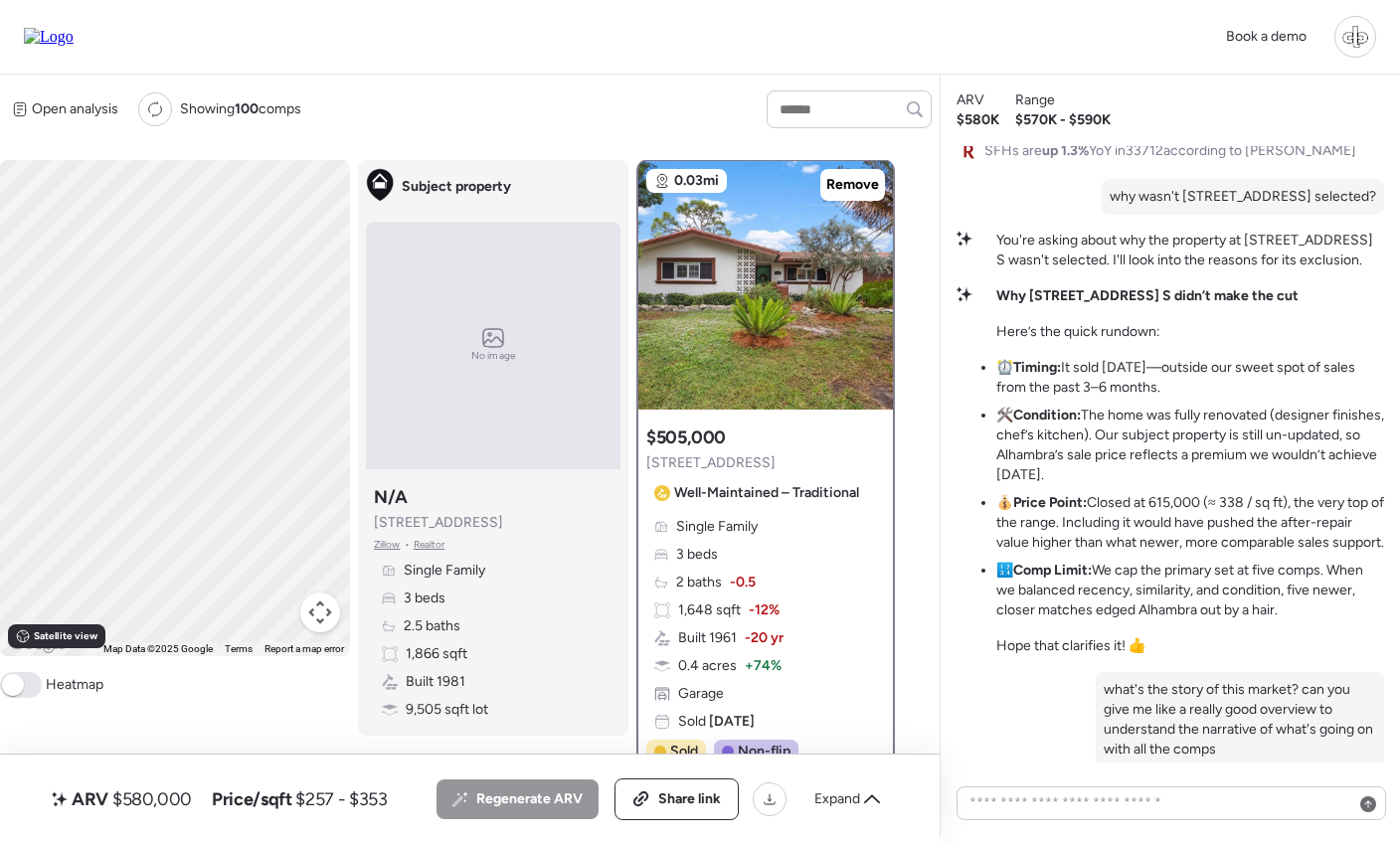 scroll, scrollTop: 0, scrollLeft: 0, axis: both 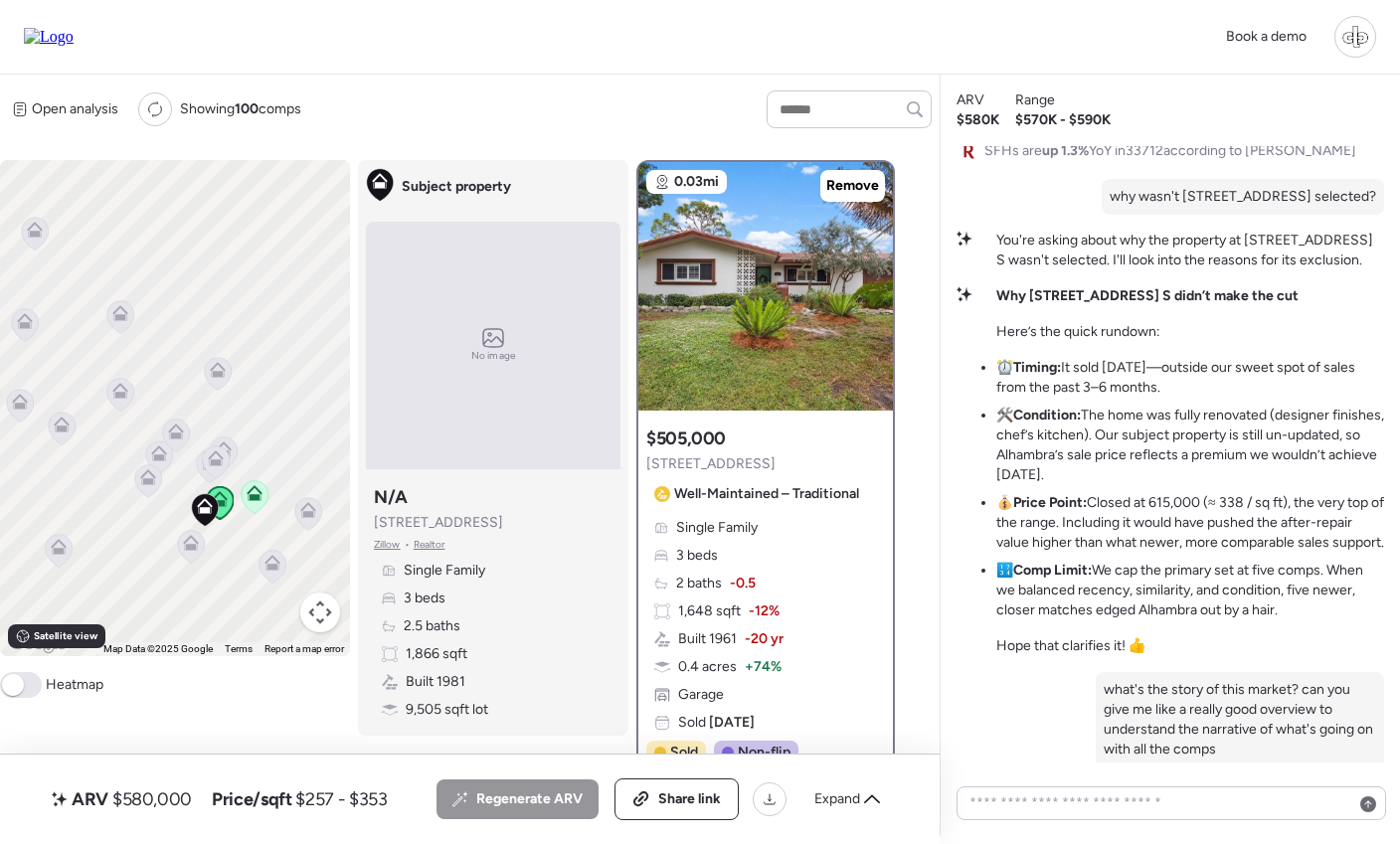 click 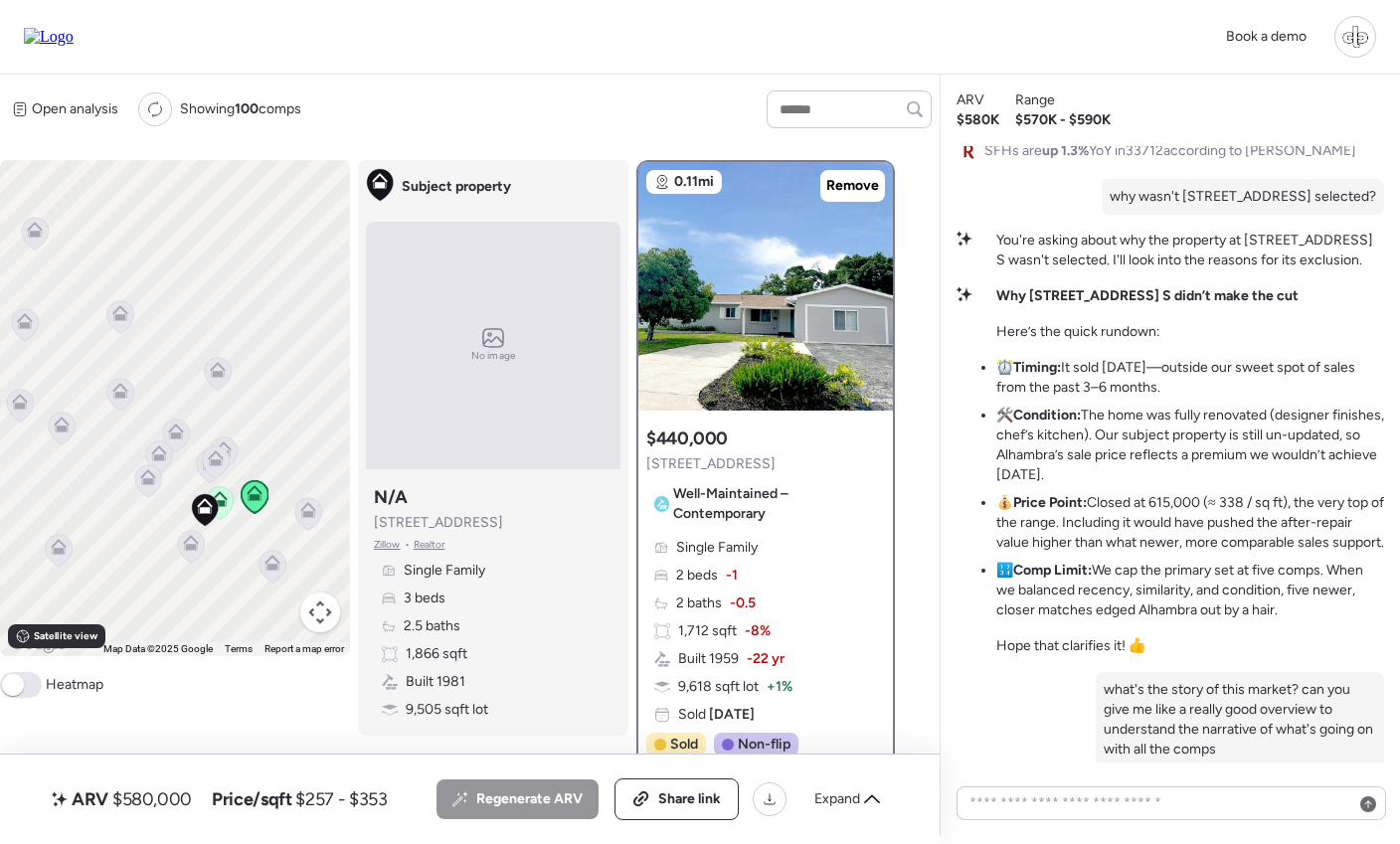 click 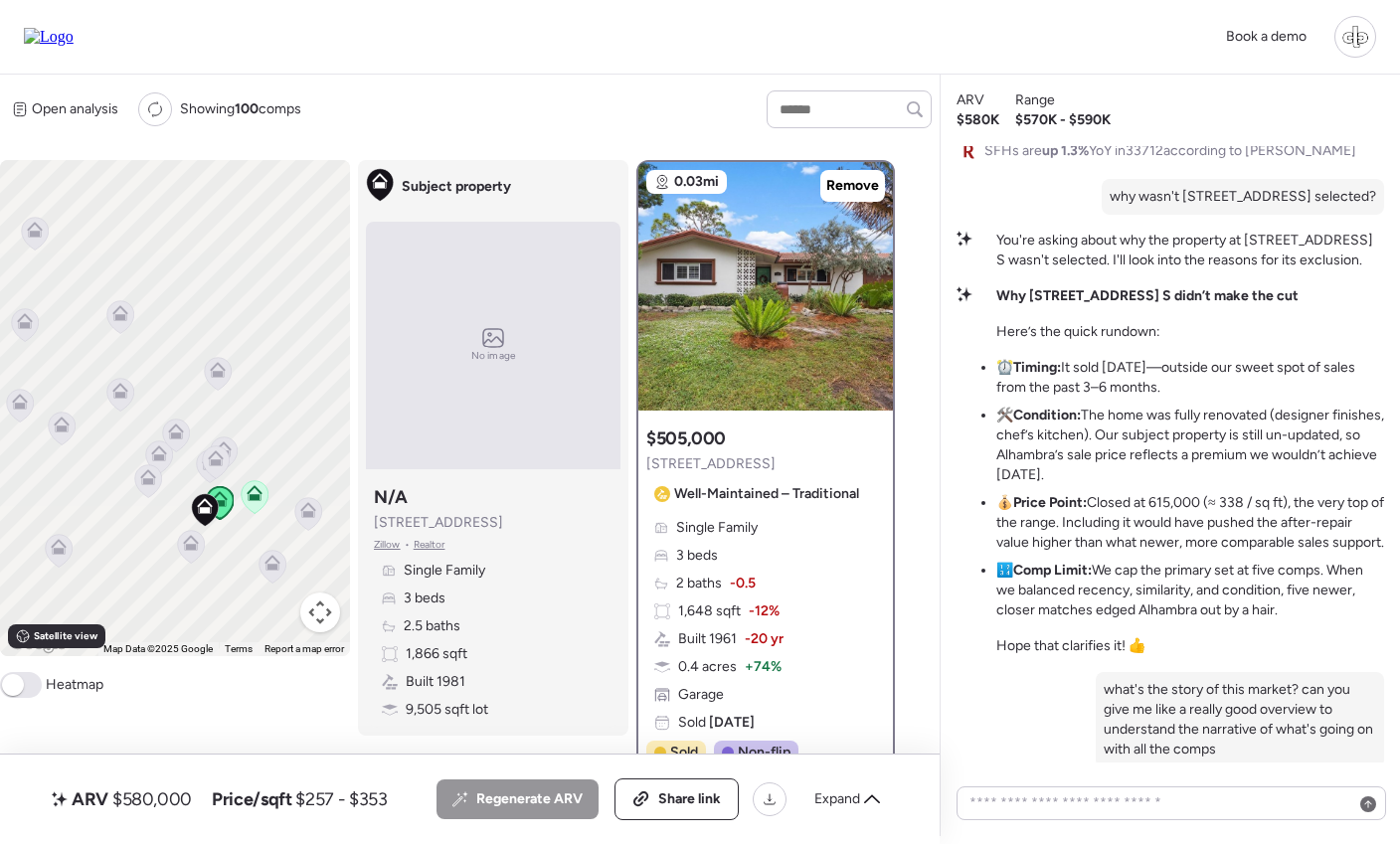 click 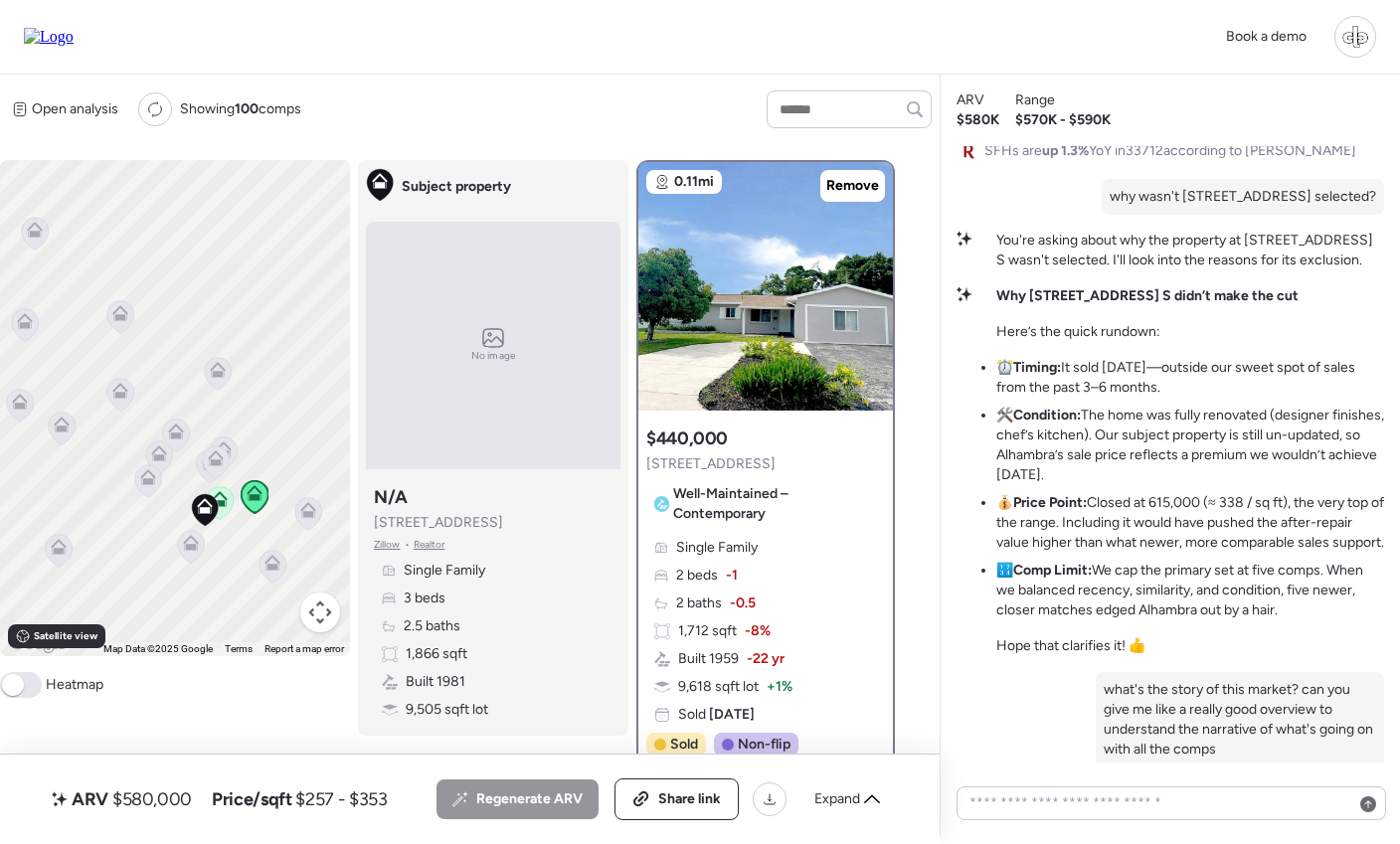 click 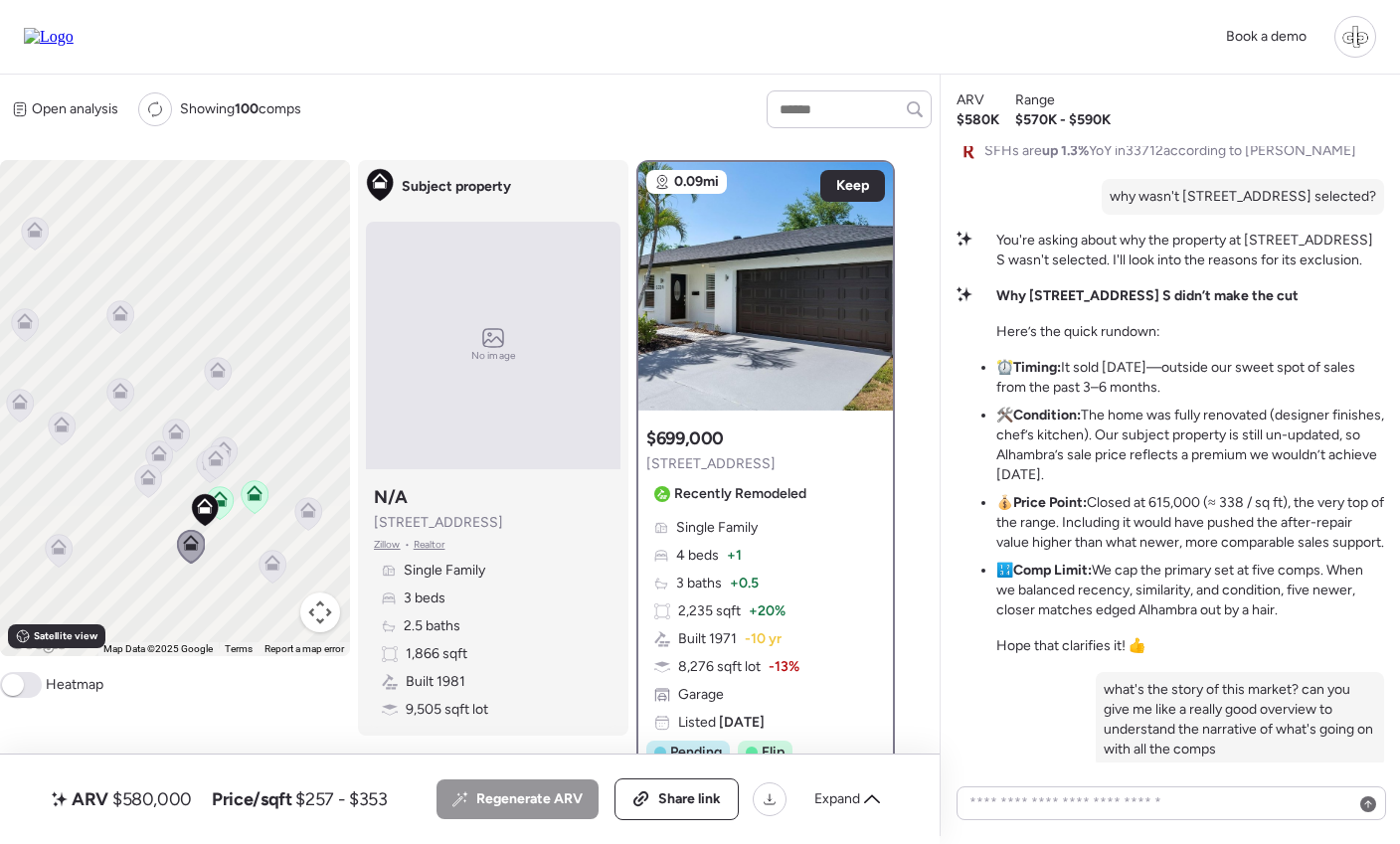 click on "Zillow" at bounding box center (387, 545) 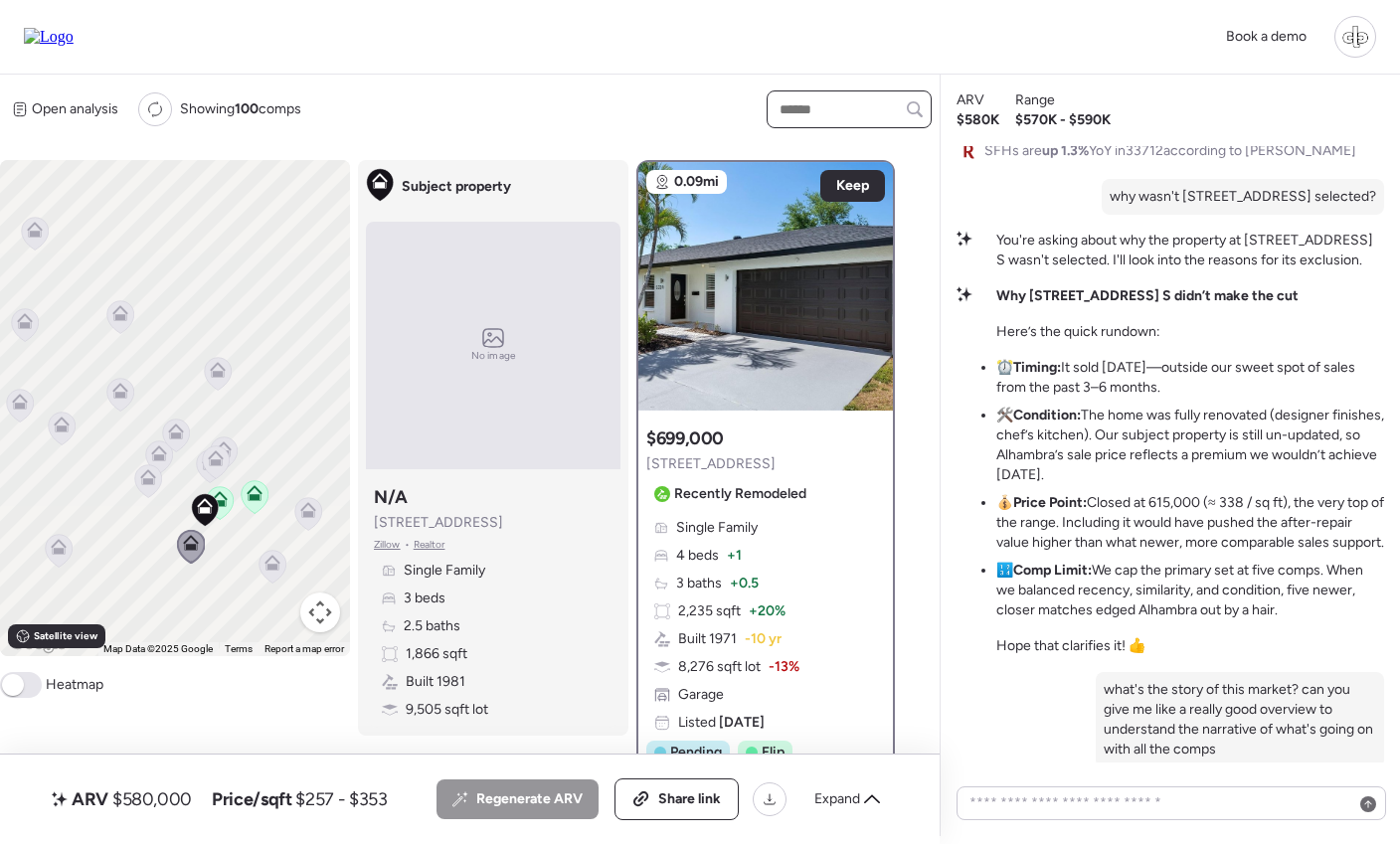 click at bounding box center (849, 109) 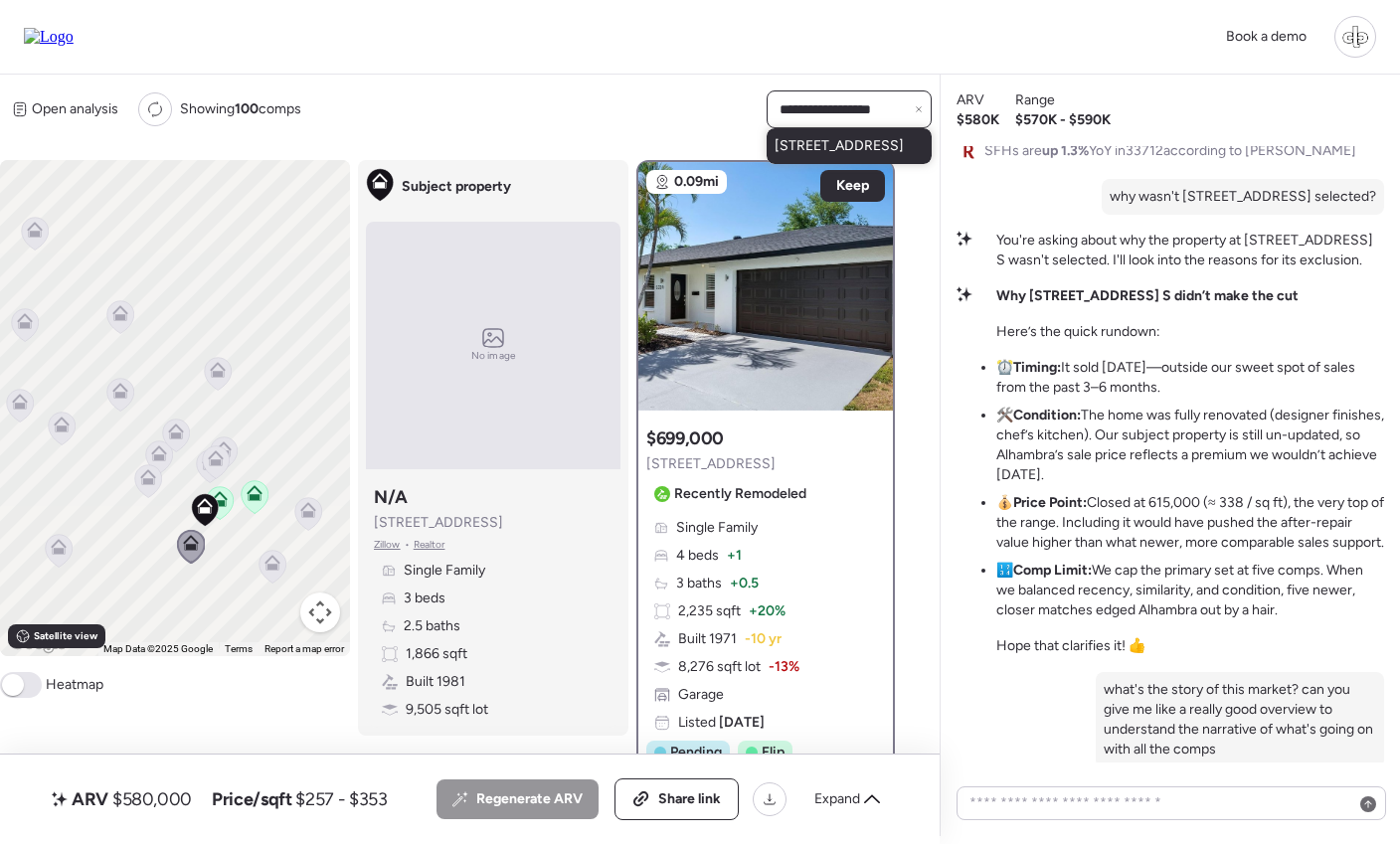 type on "**********" 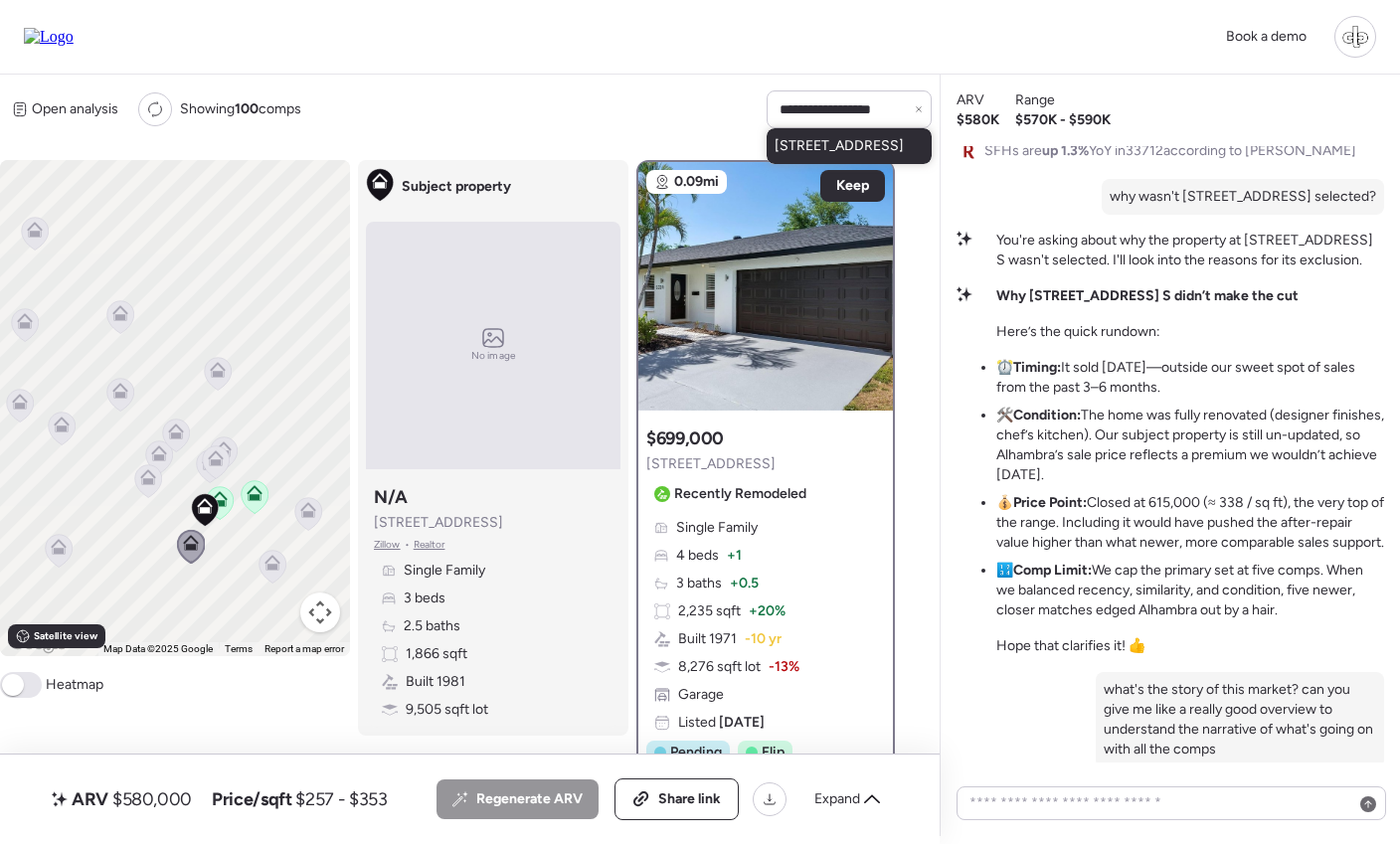 click on "1735 Lakewood Dr S, Saint Petersburg, FL 33712" at bounding box center (839, 146) 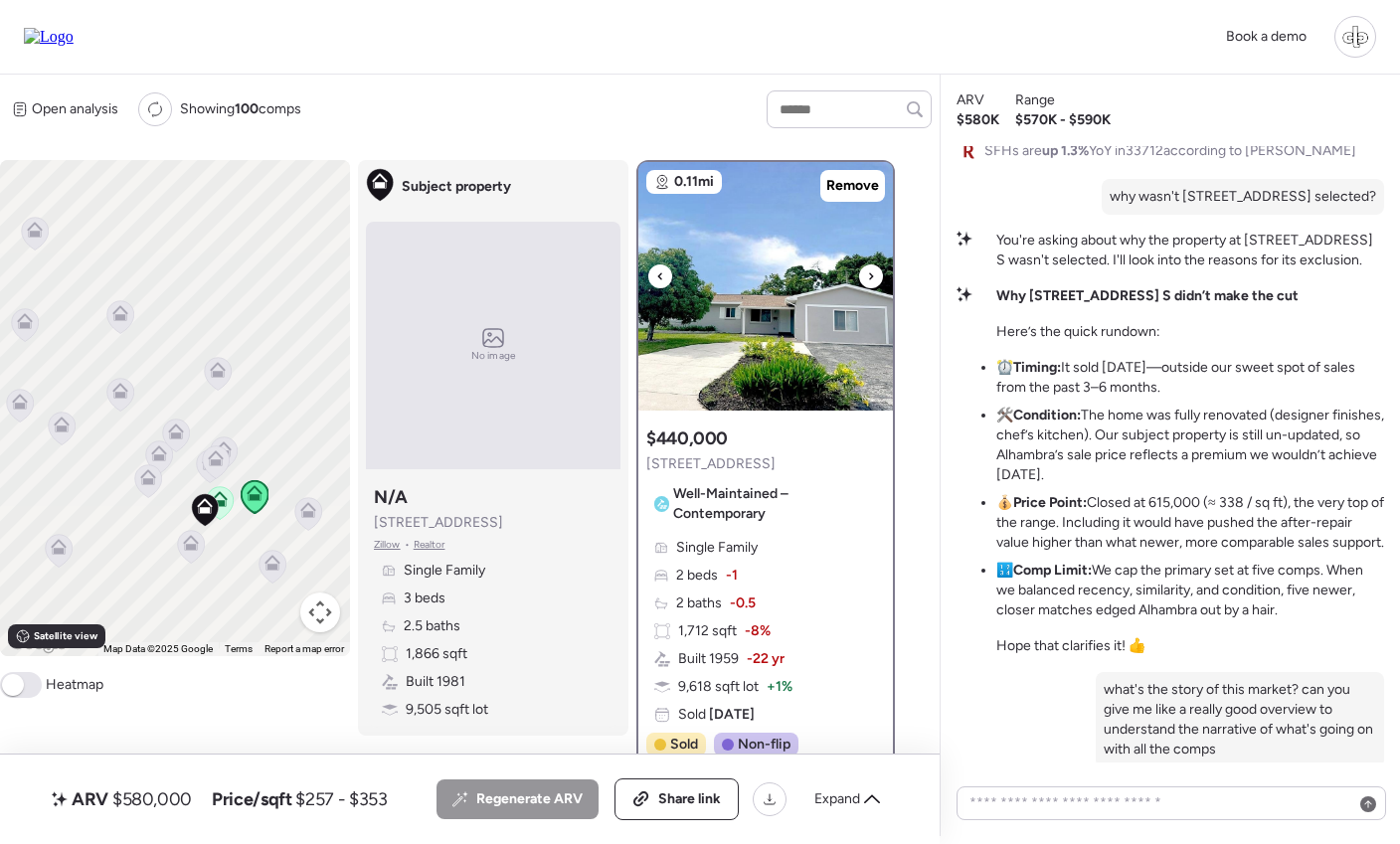 scroll, scrollTop: 0, scrollLeft: 0, axis: both 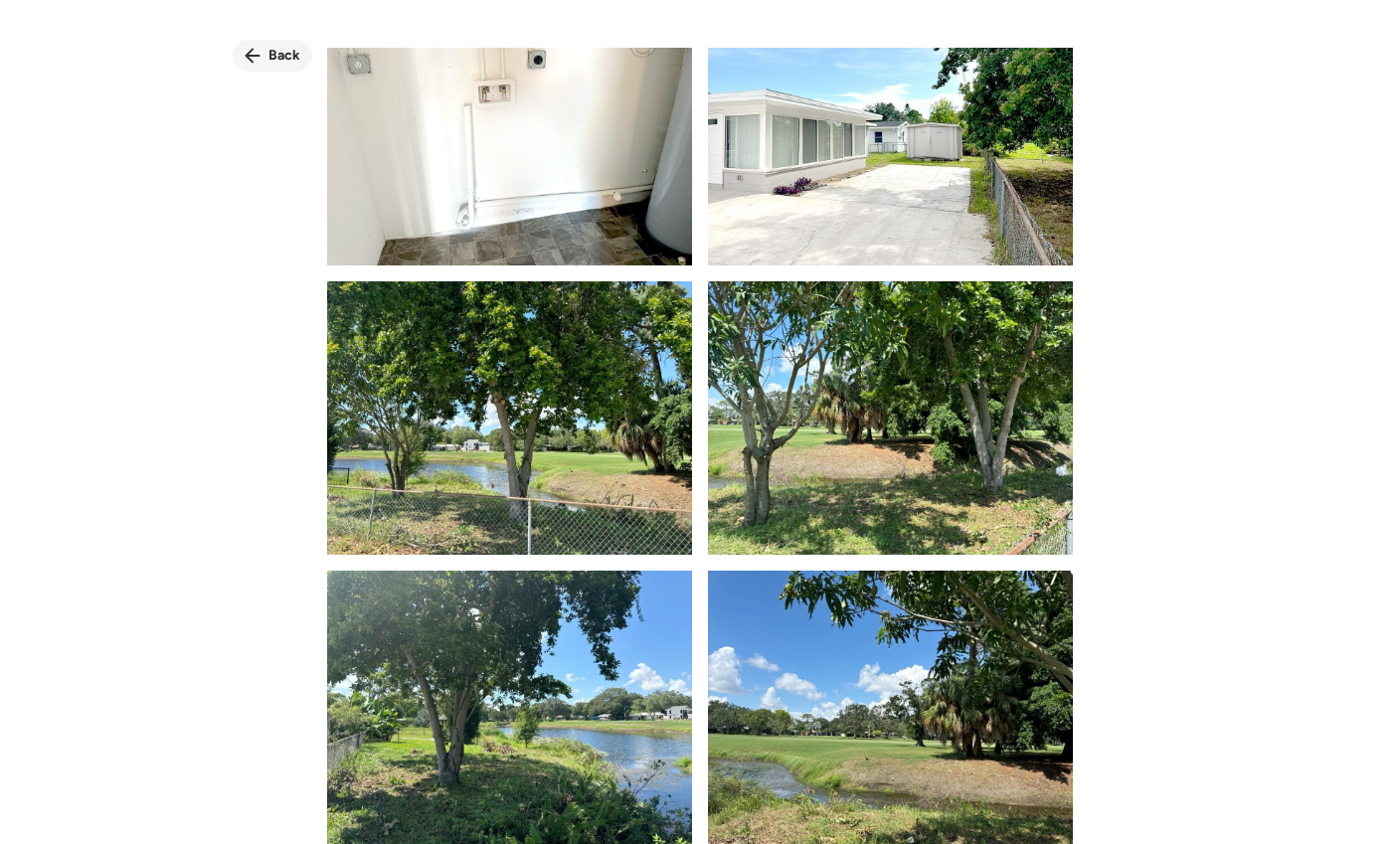 click on "Back" at bounding box center [284, 56] 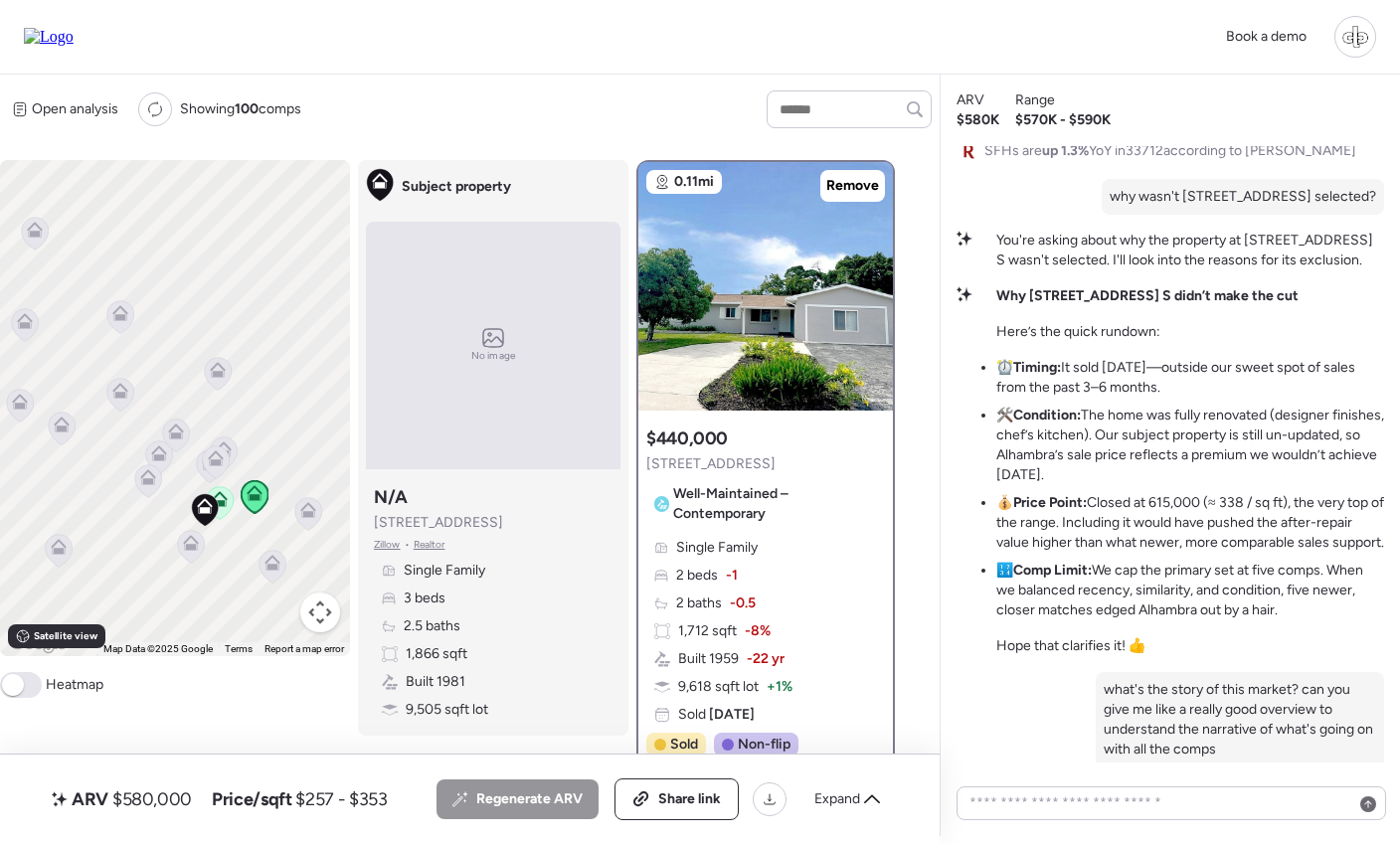 click on "Single Family 2 beds -1 2 baths -0.5 1,712 sqft -8% Built 1959 -22 yr 9,618 sqft lot + 1% Sold   8 months ago" at bounding box center (766, 631) 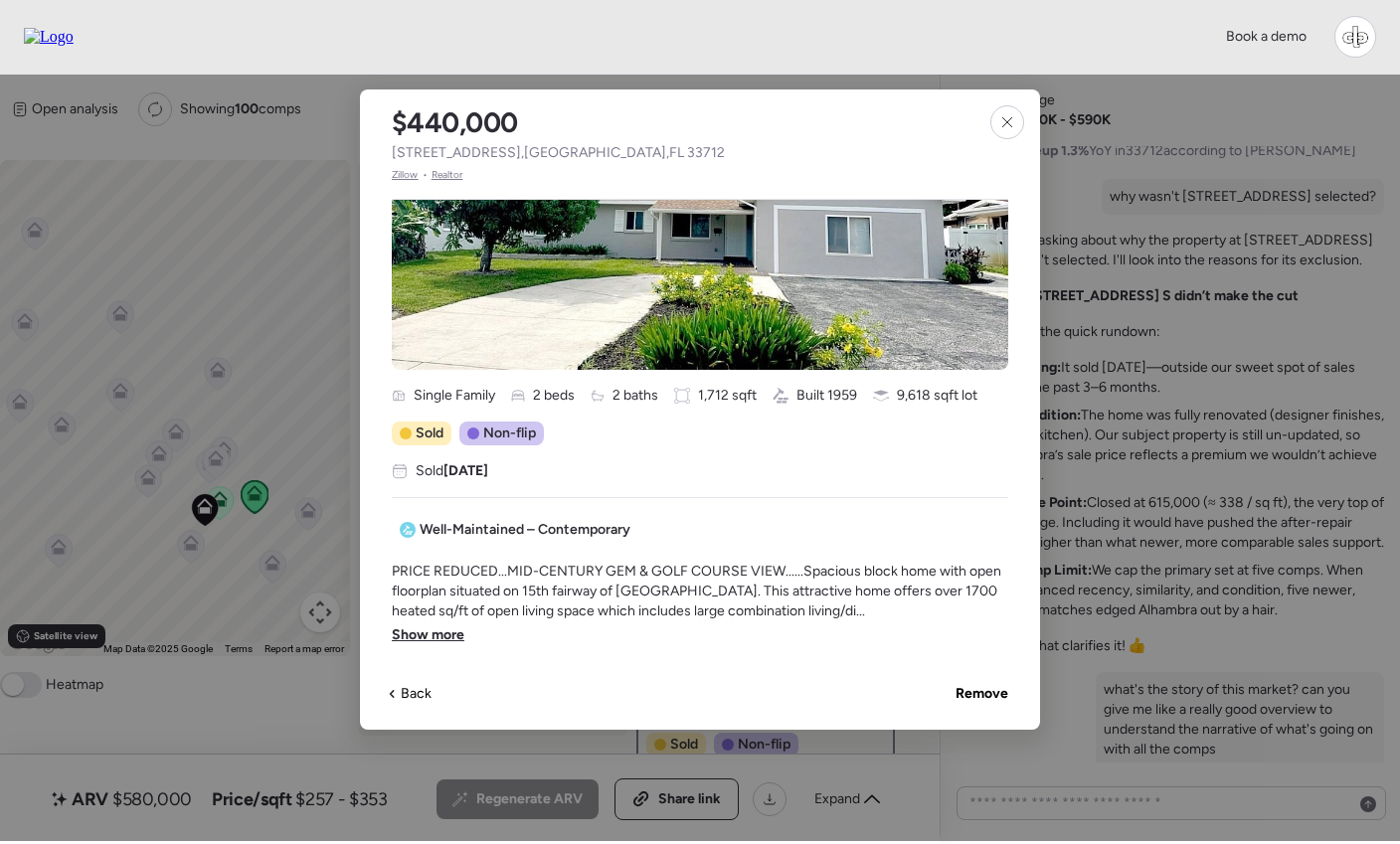 scroll, scrollTop: 257, scrollLeft: 0, axis: vertical 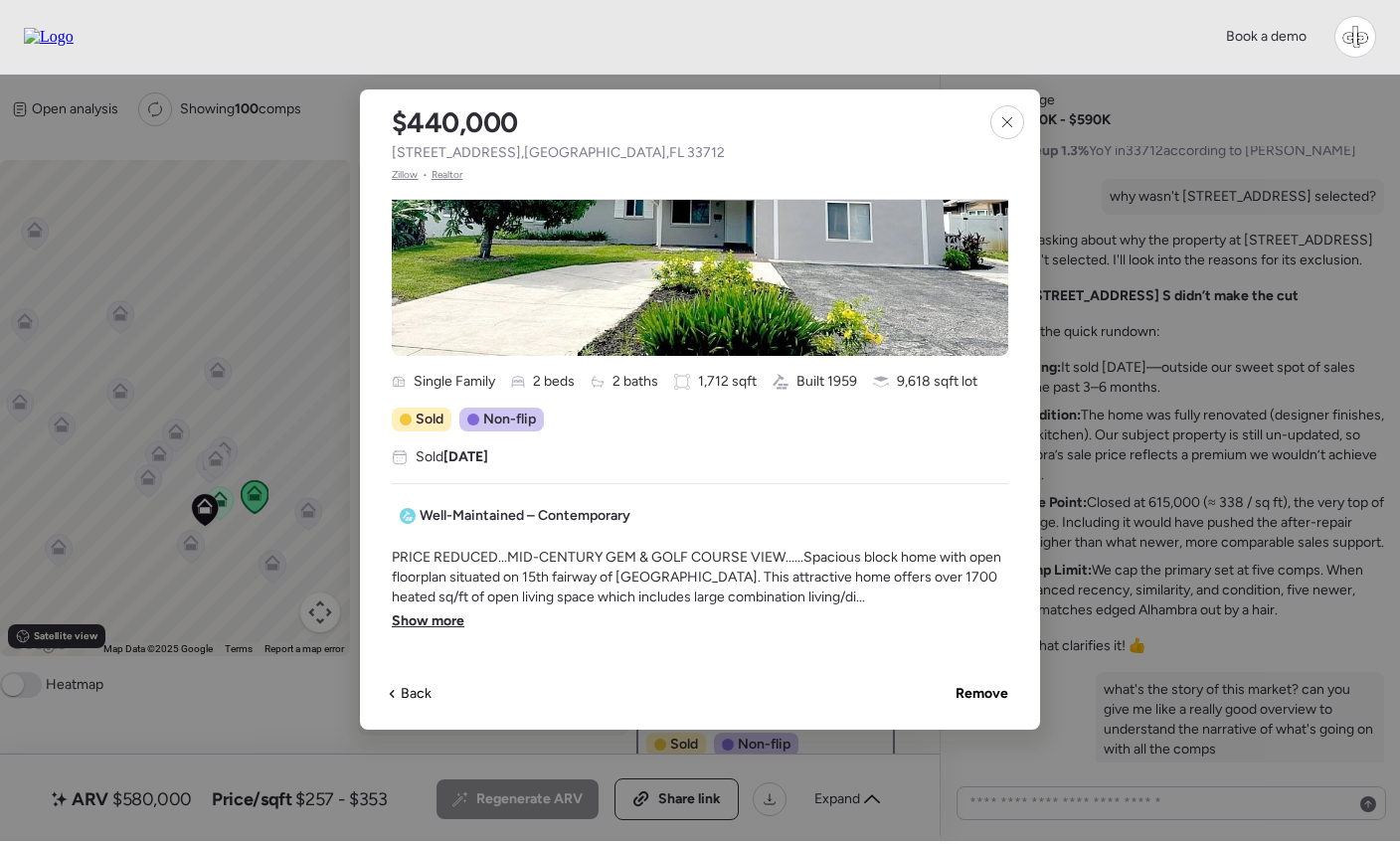 click on "Show more" at bounding box center (428, 621) 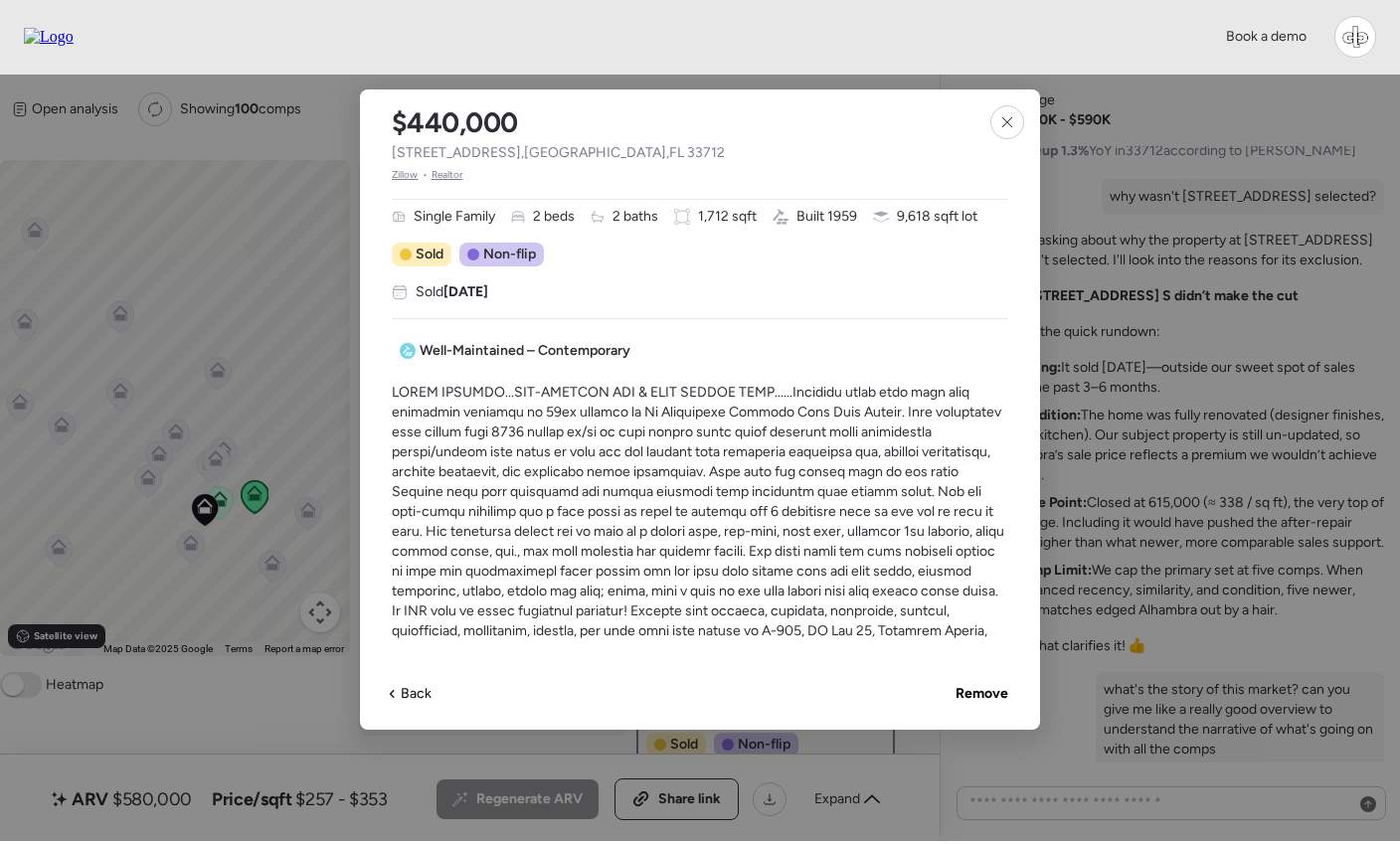 click at bounding box center (700, 522) 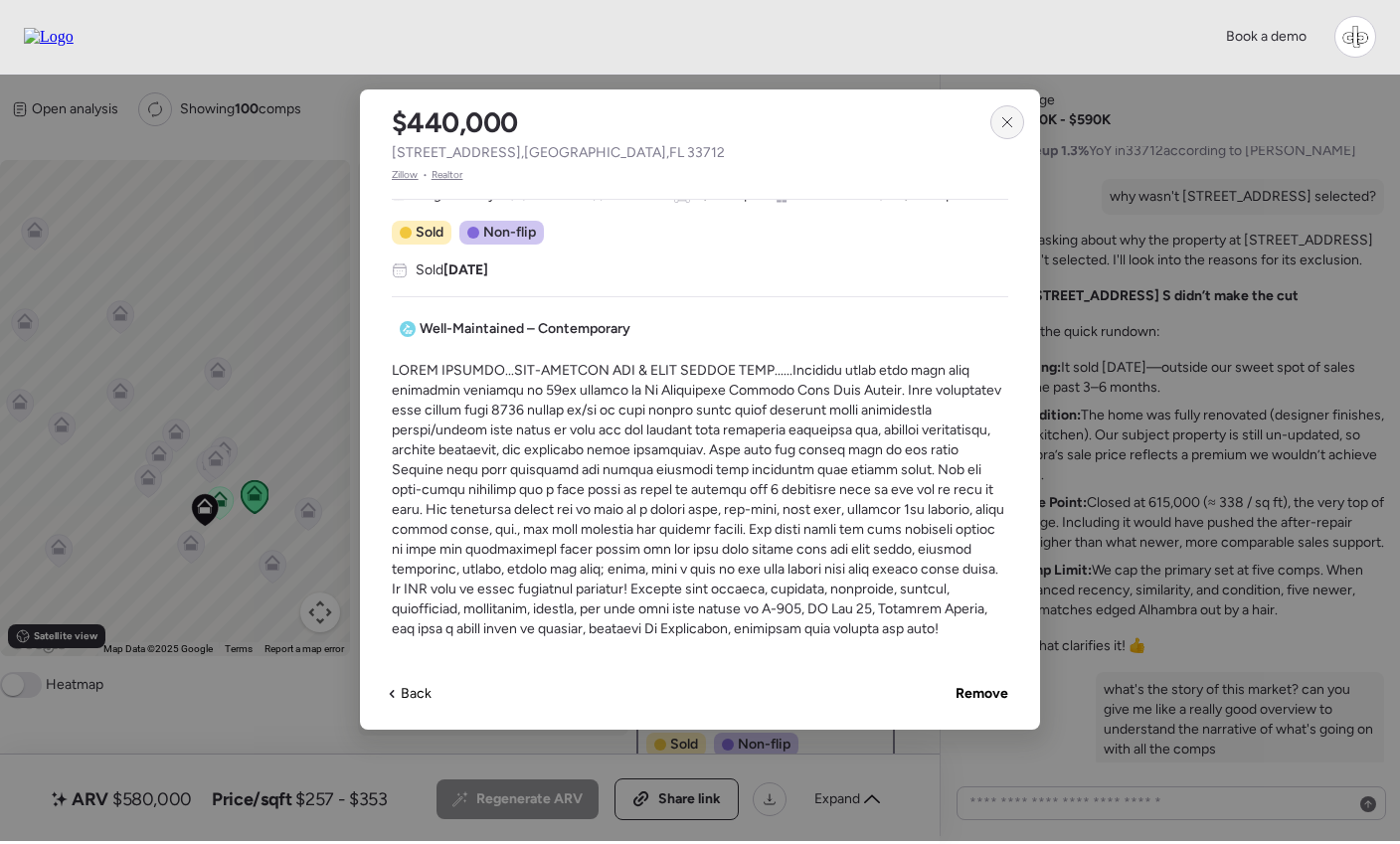 click at bounding box center [1007, 122] 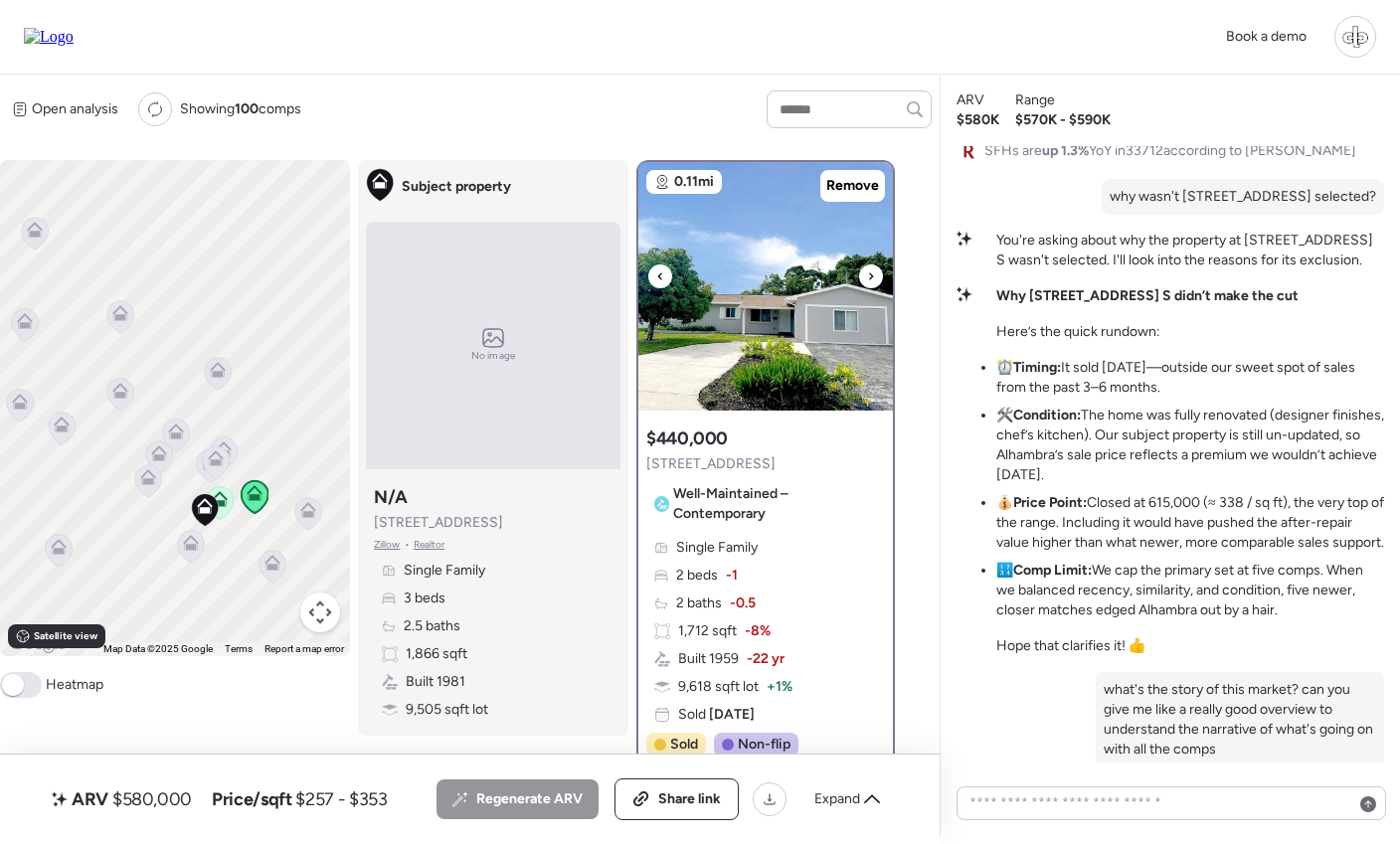 click at bounding box center (766, 286) 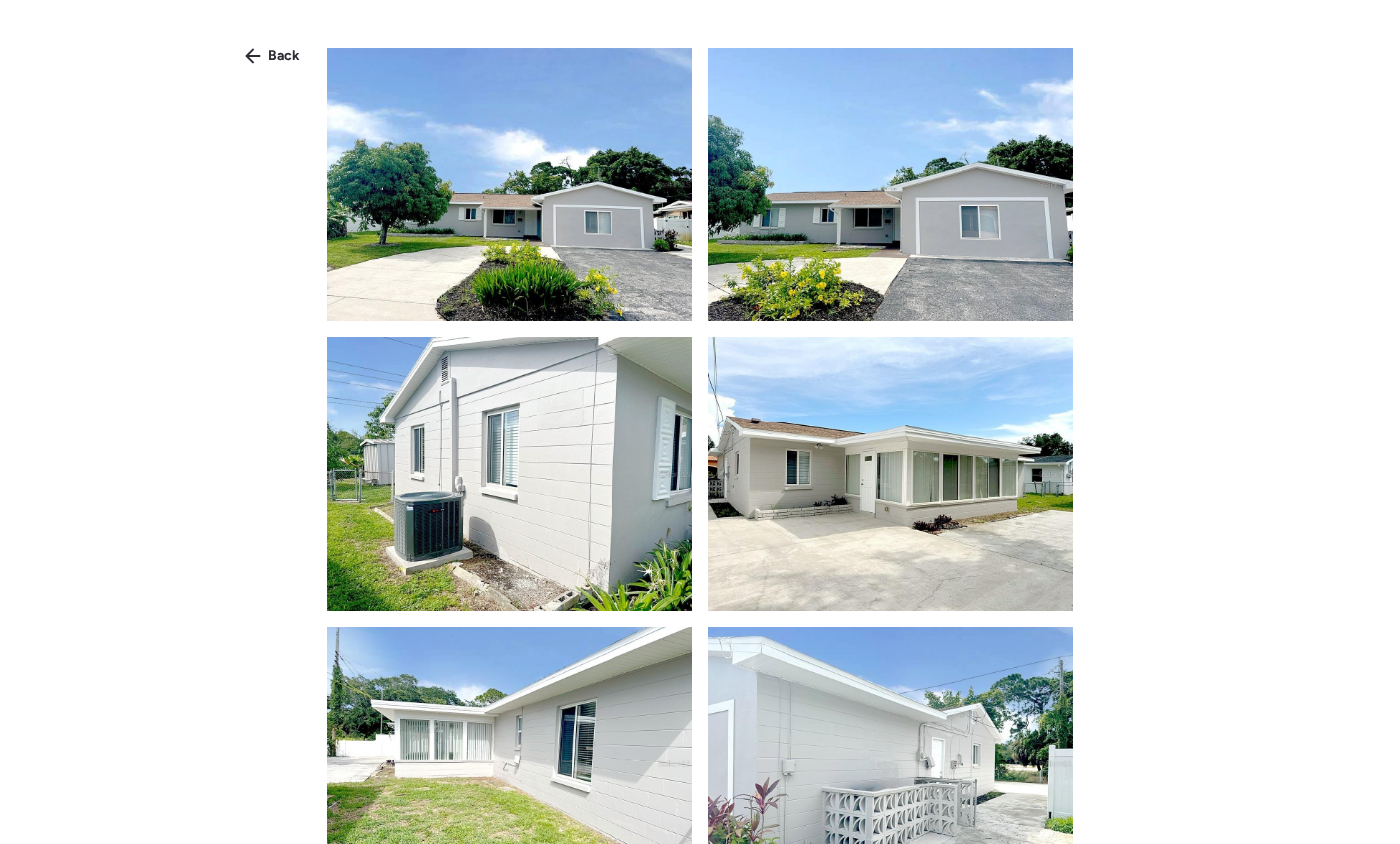 click at bounding box center (700, 445) 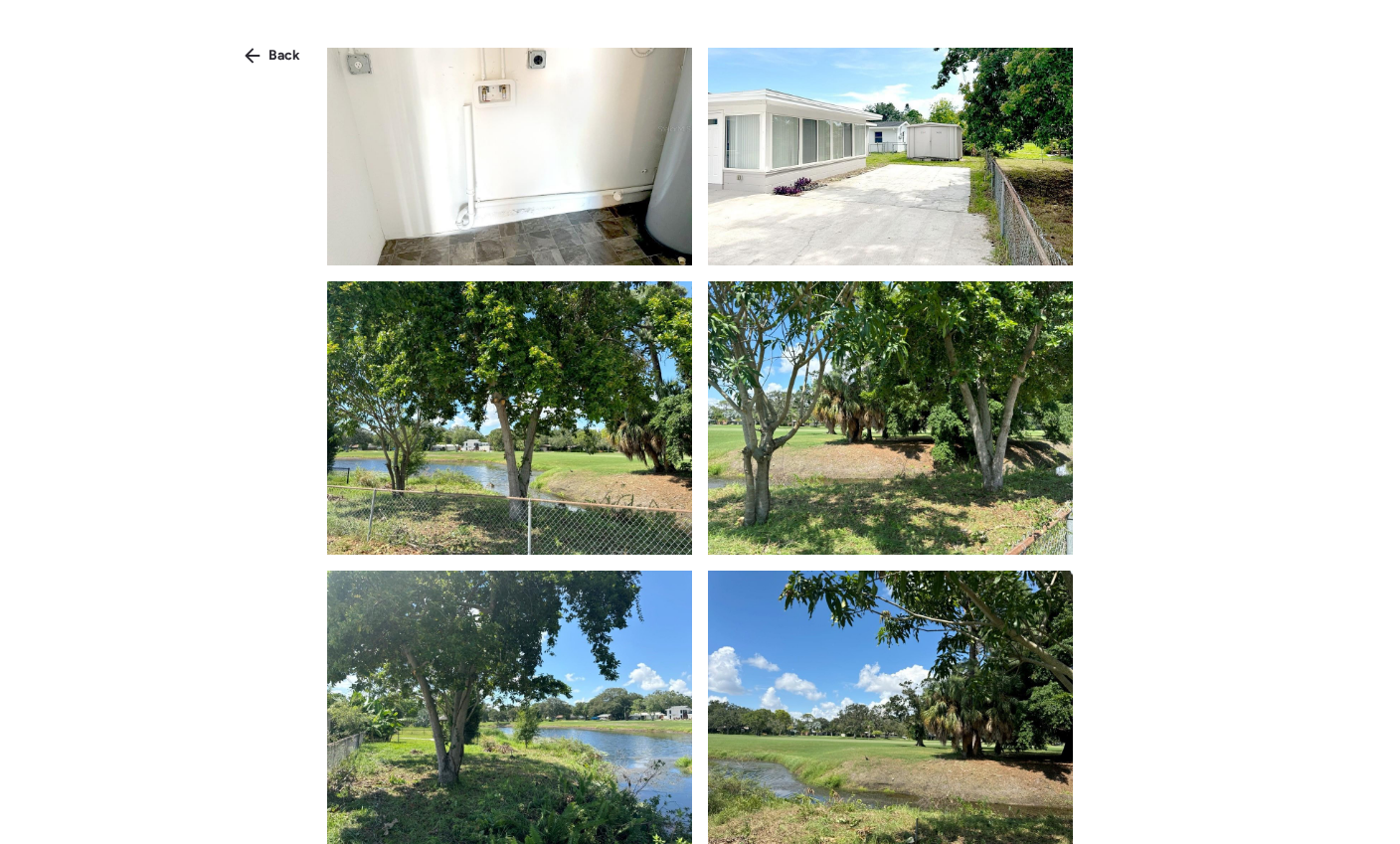 scroll, scrollTop: 2952, scrollLeft: 0, axis: vertical 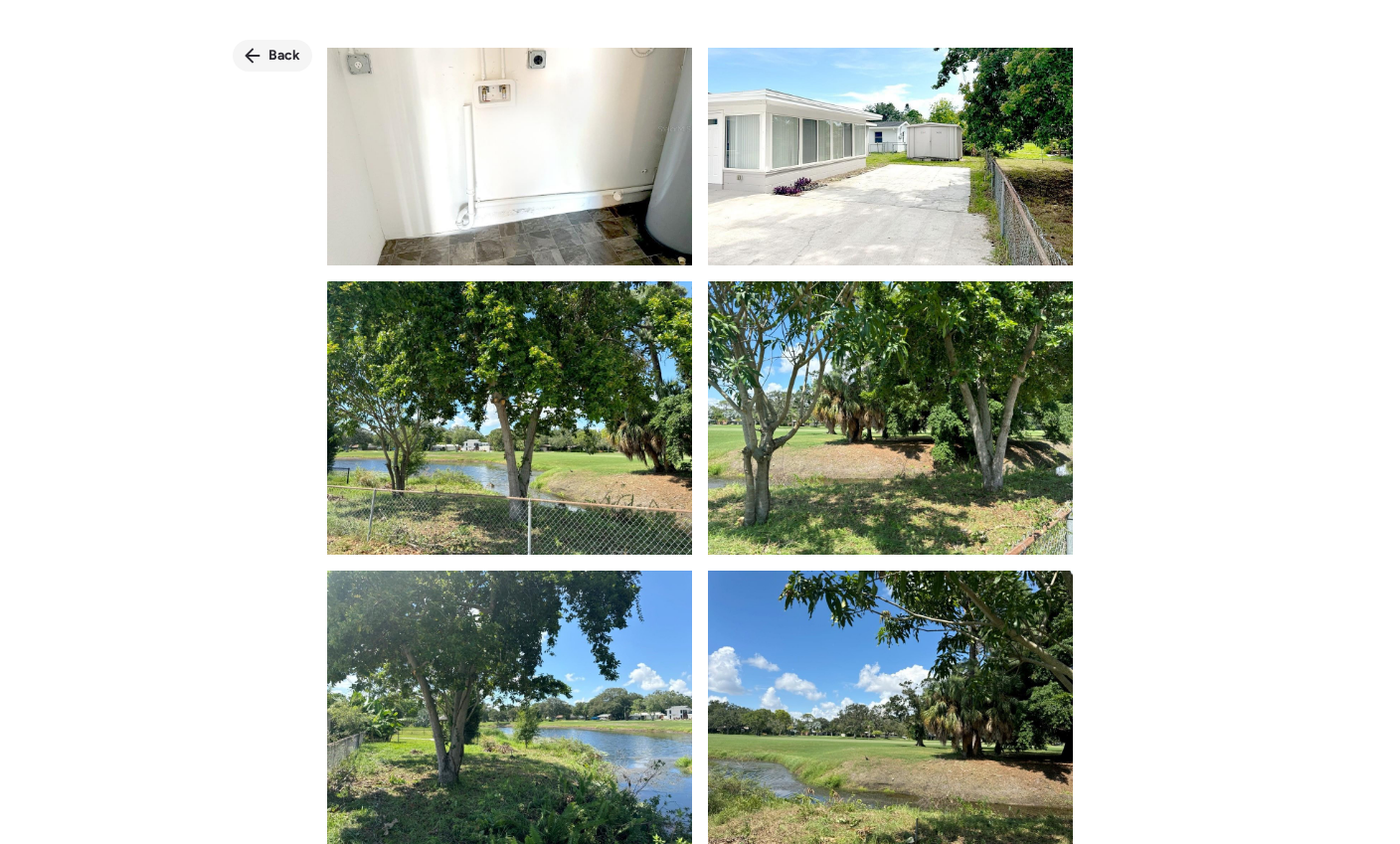 click on "Back" at bounding box center (284, 56) 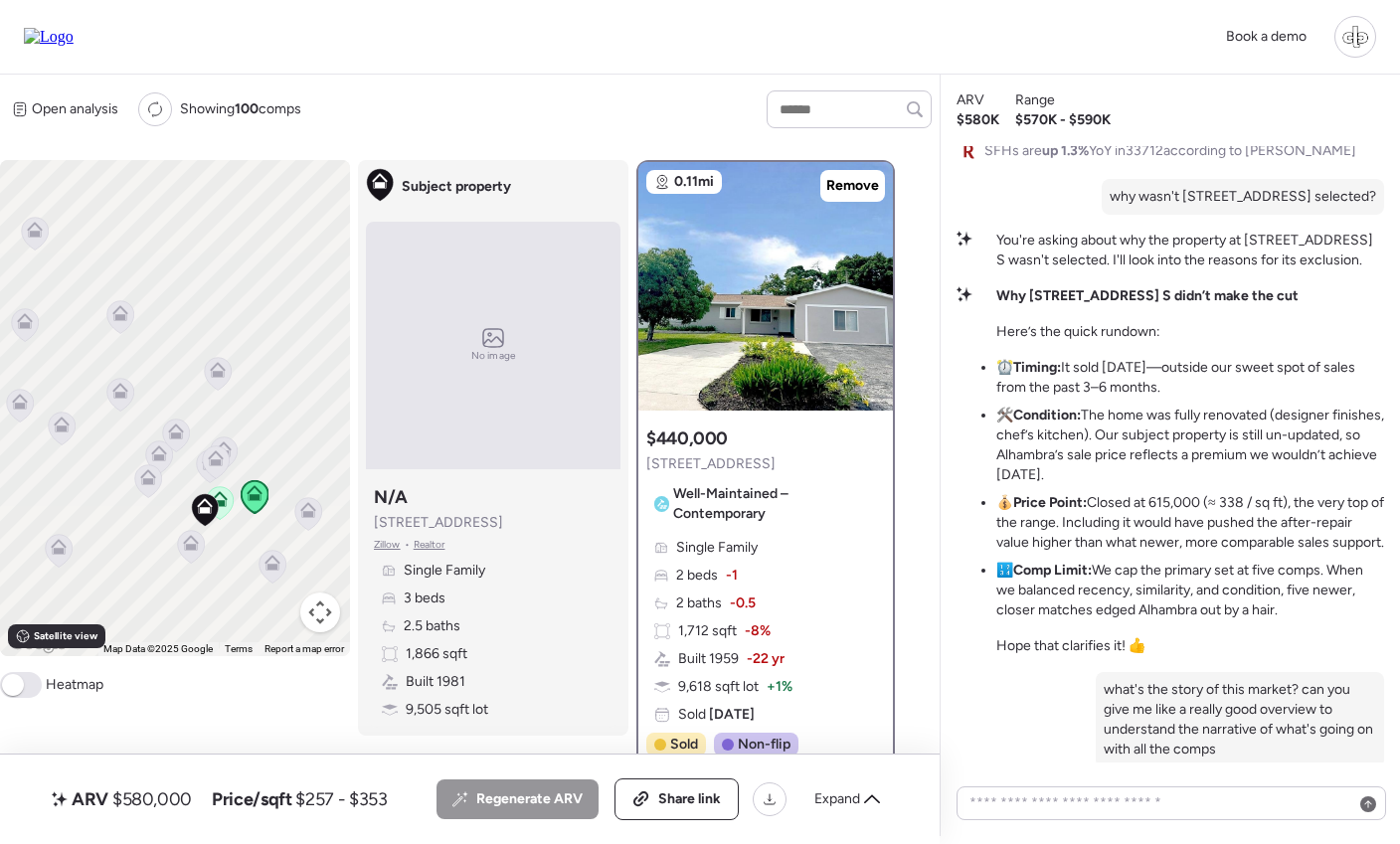 click 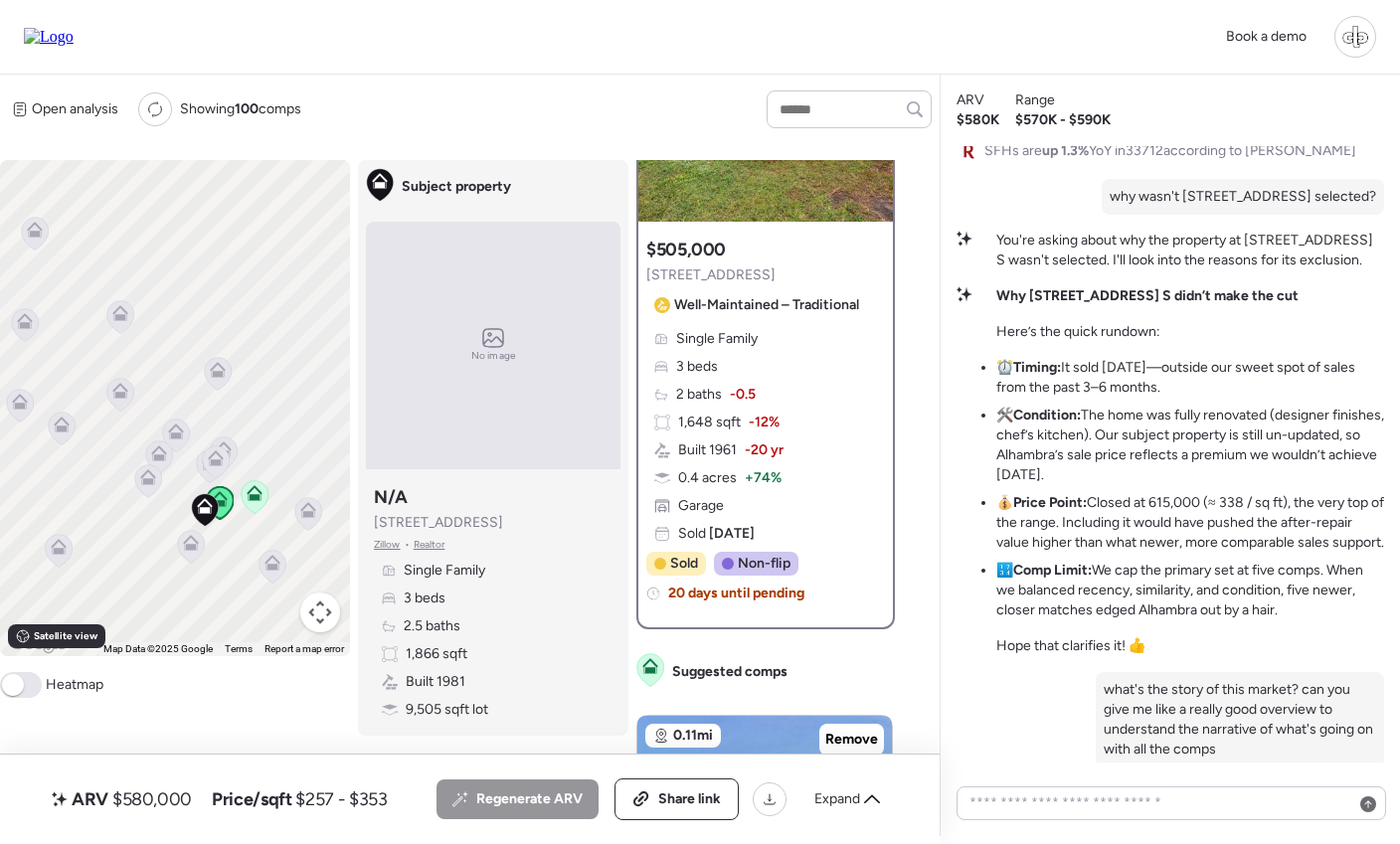 scroll, scrollTop: 191, scrollLeft: 0, axis: vertical 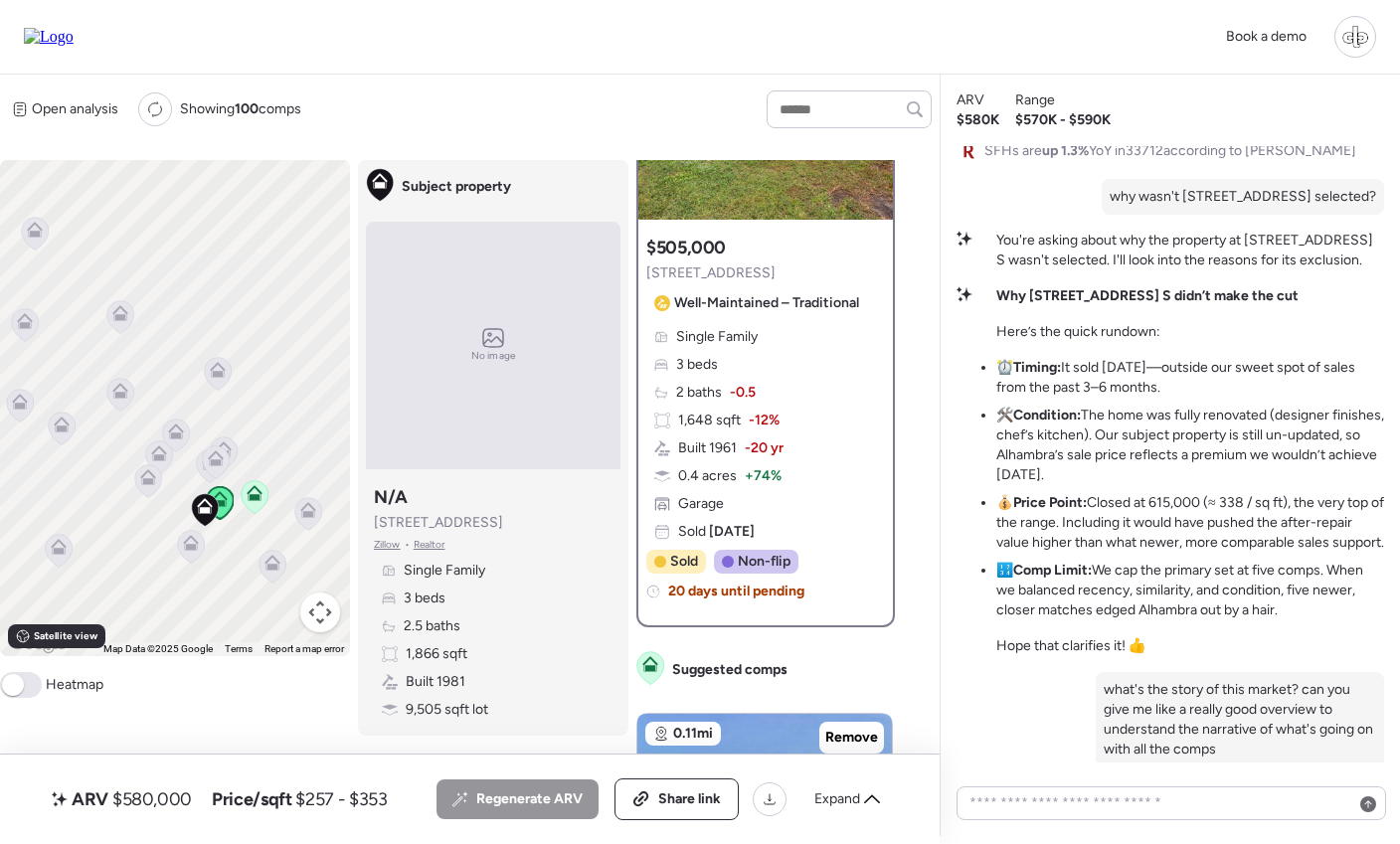 click 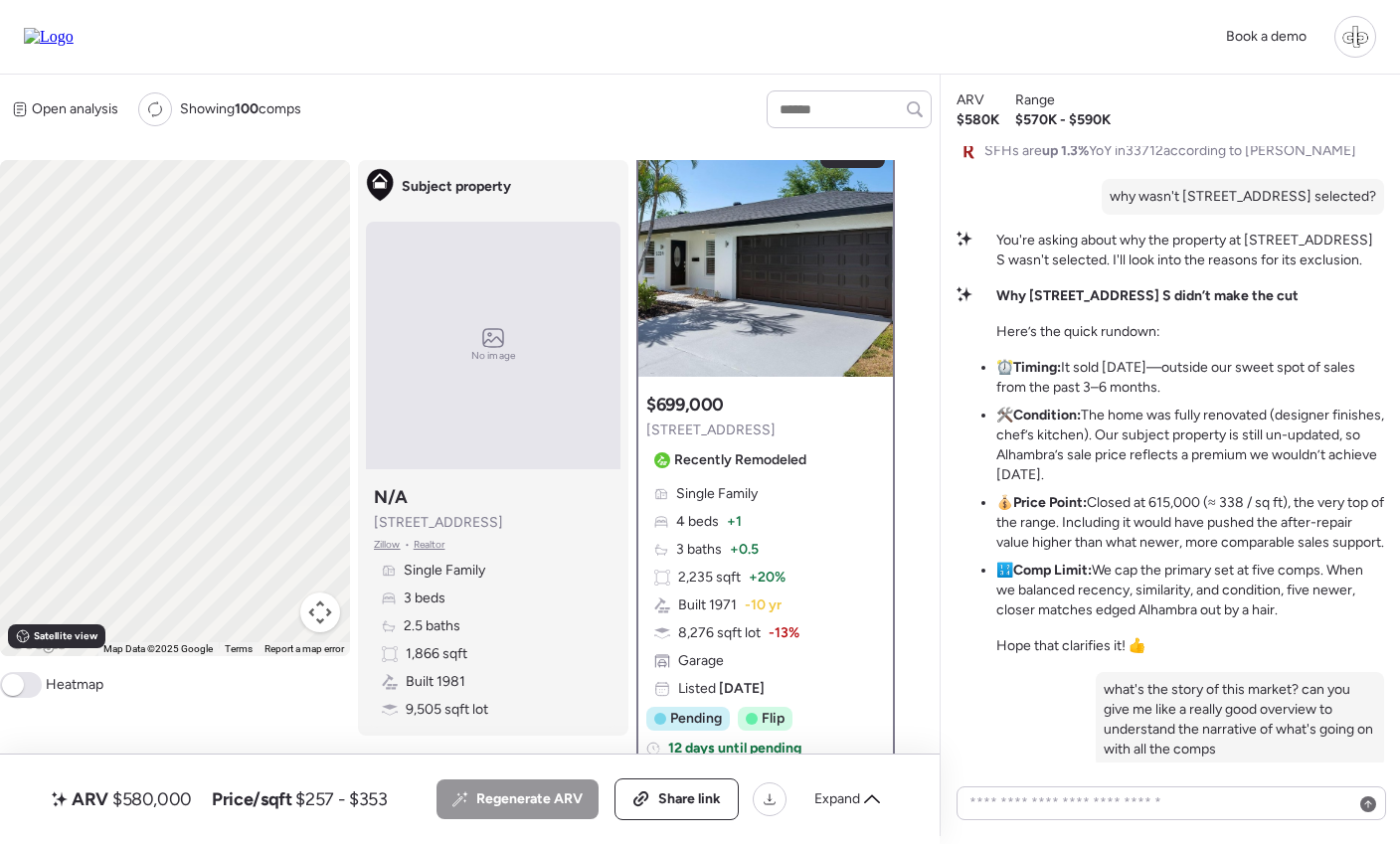 scroll, scrollTop: 0, scrollLeft: 0, axis: both 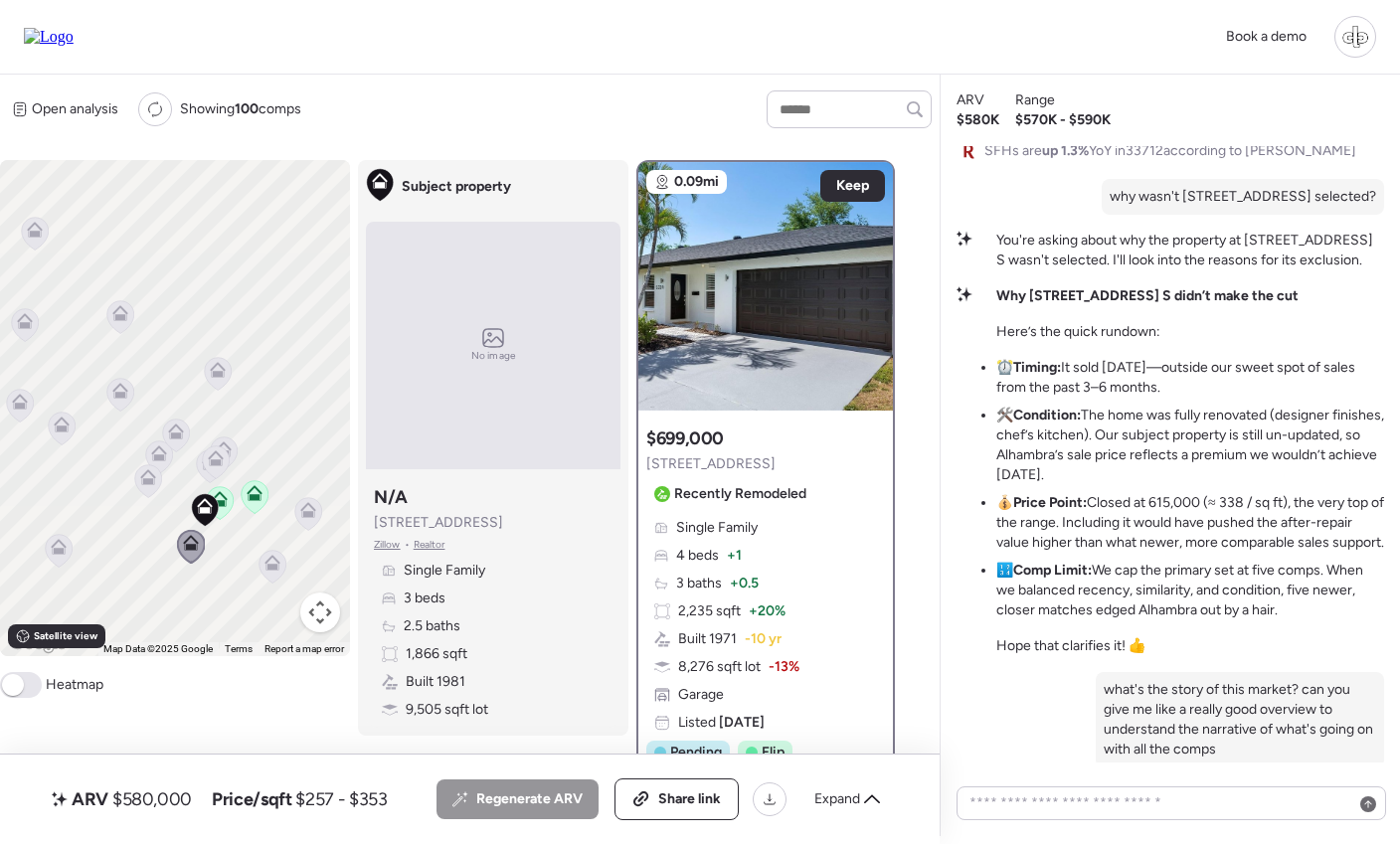 click 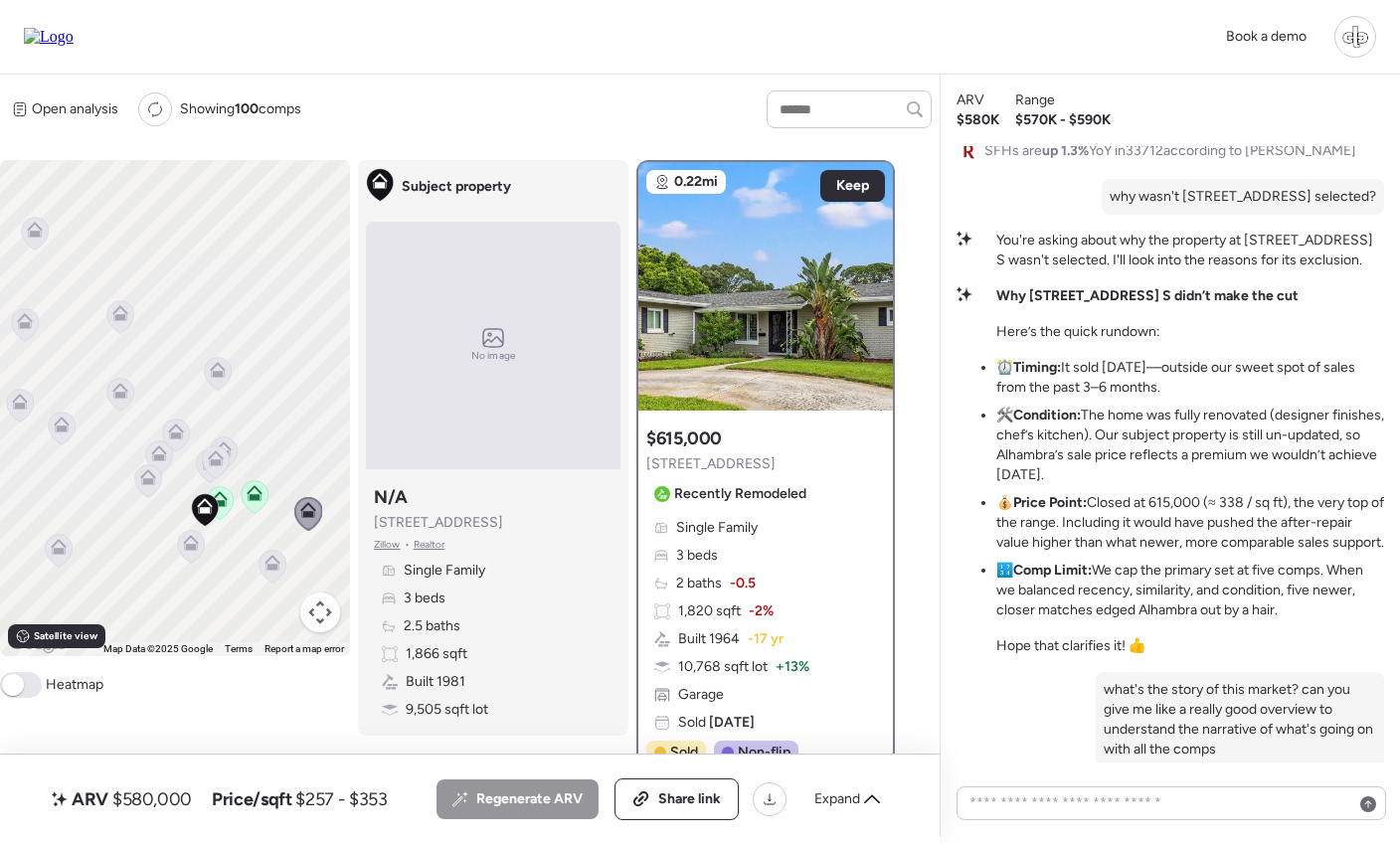 scroll, scrollTop: 42, scrollLeft: 0, axis: vertical 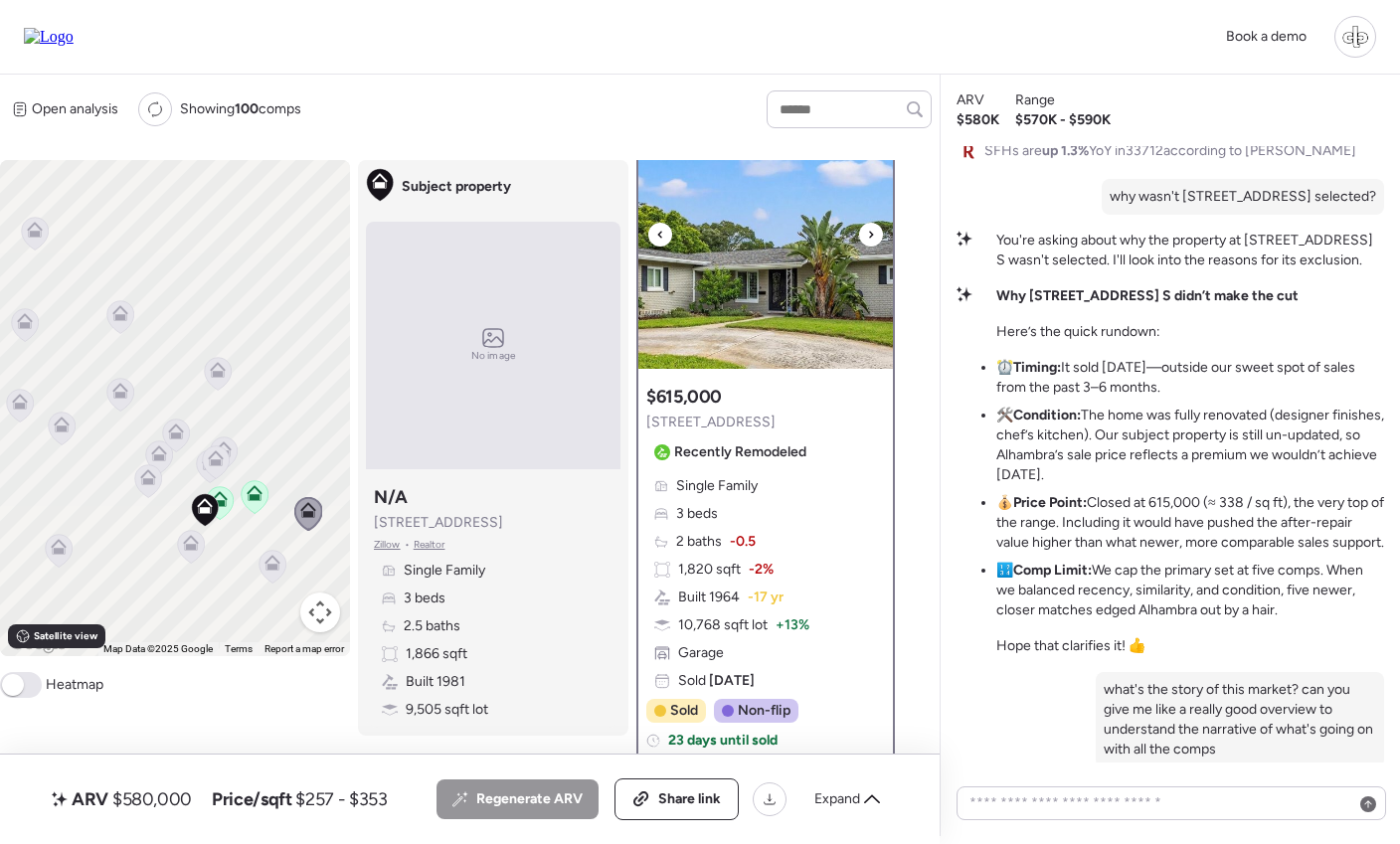 click at bounding box center [766, 245] 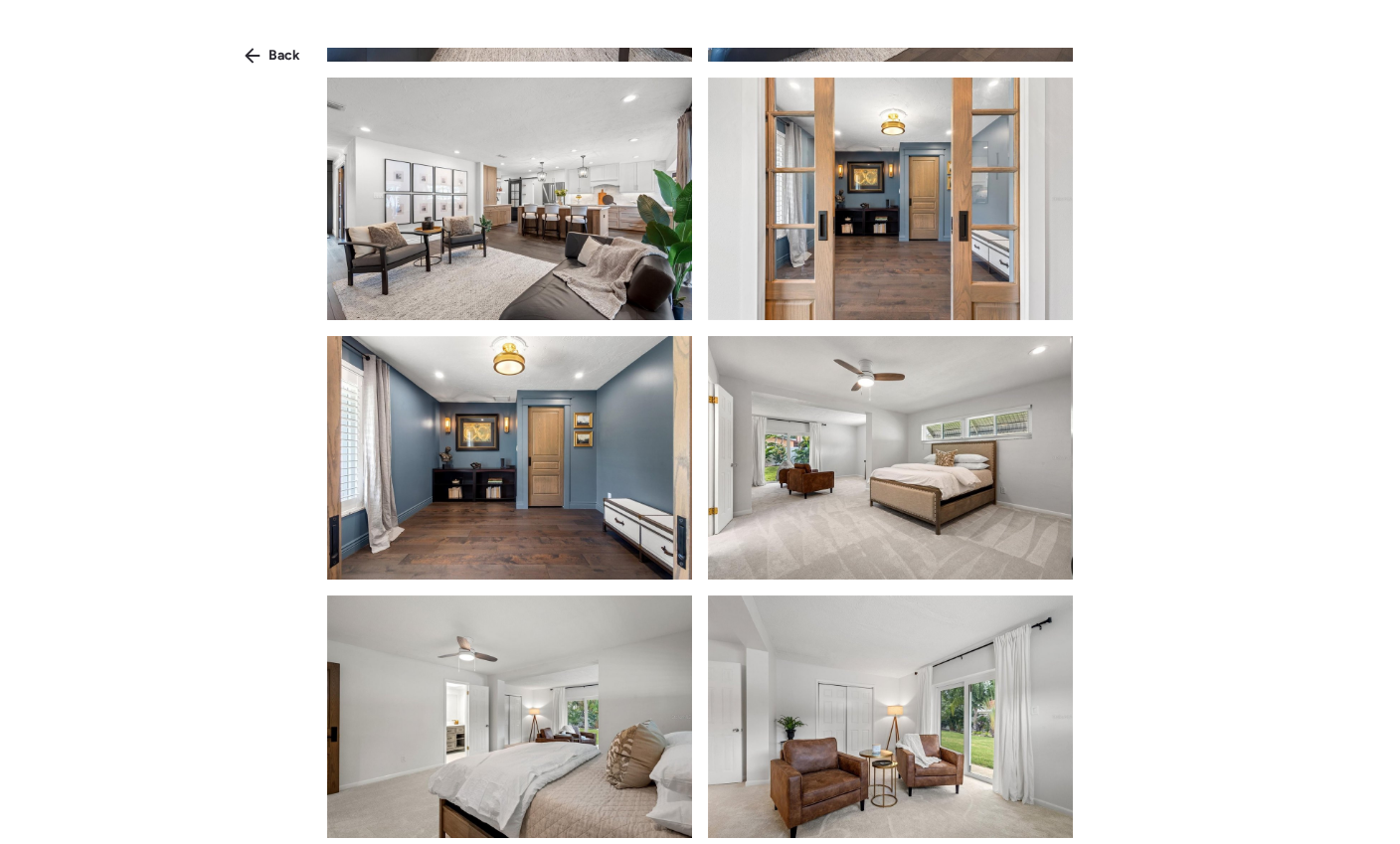 scroll, scrollTop: 2349, scrollLeft: 0, axis: vertical 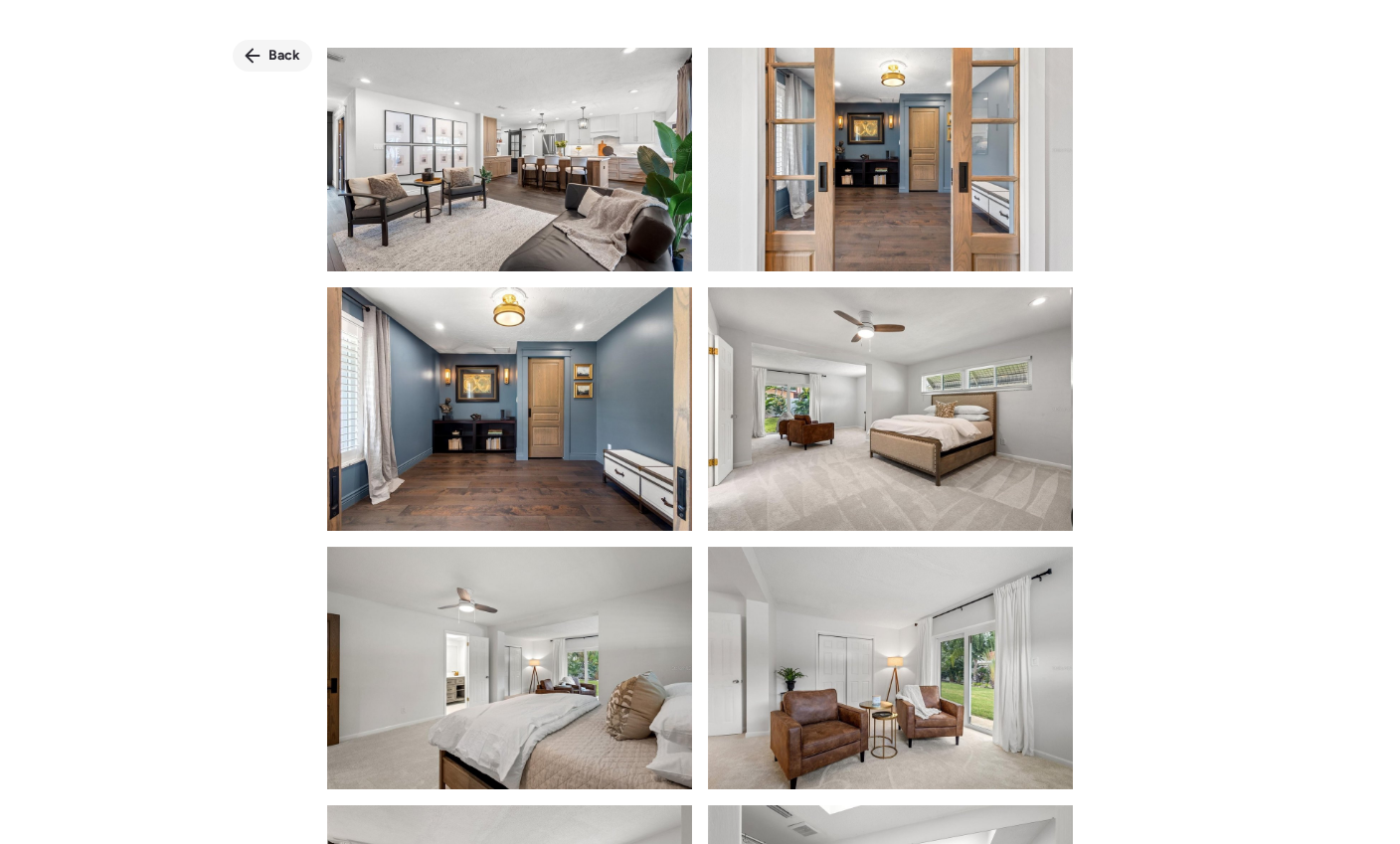 click on "Back" at bounding box center (284, 56) 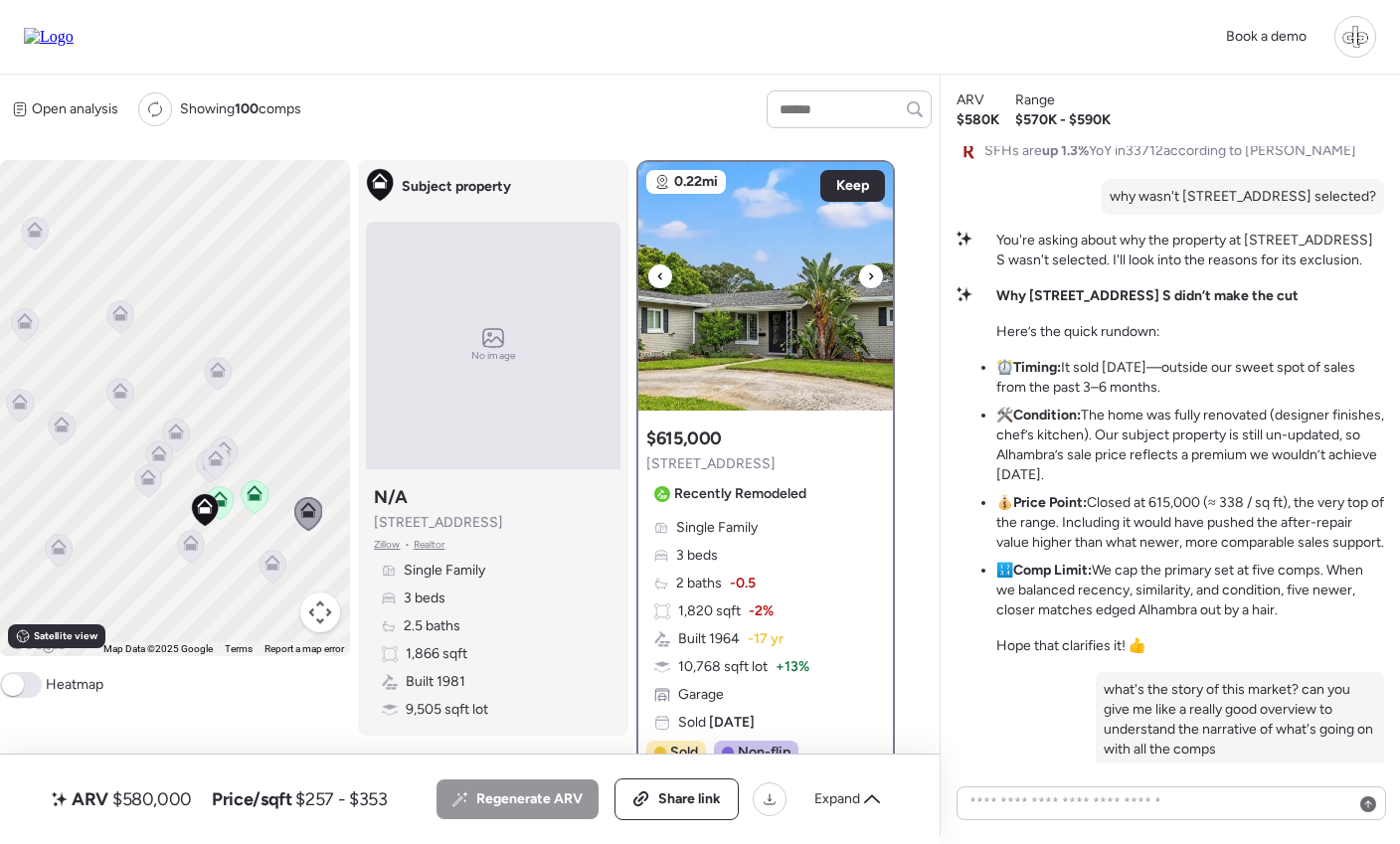 scroll, scrollTop: 0, scrollLeft: 0, axis: both 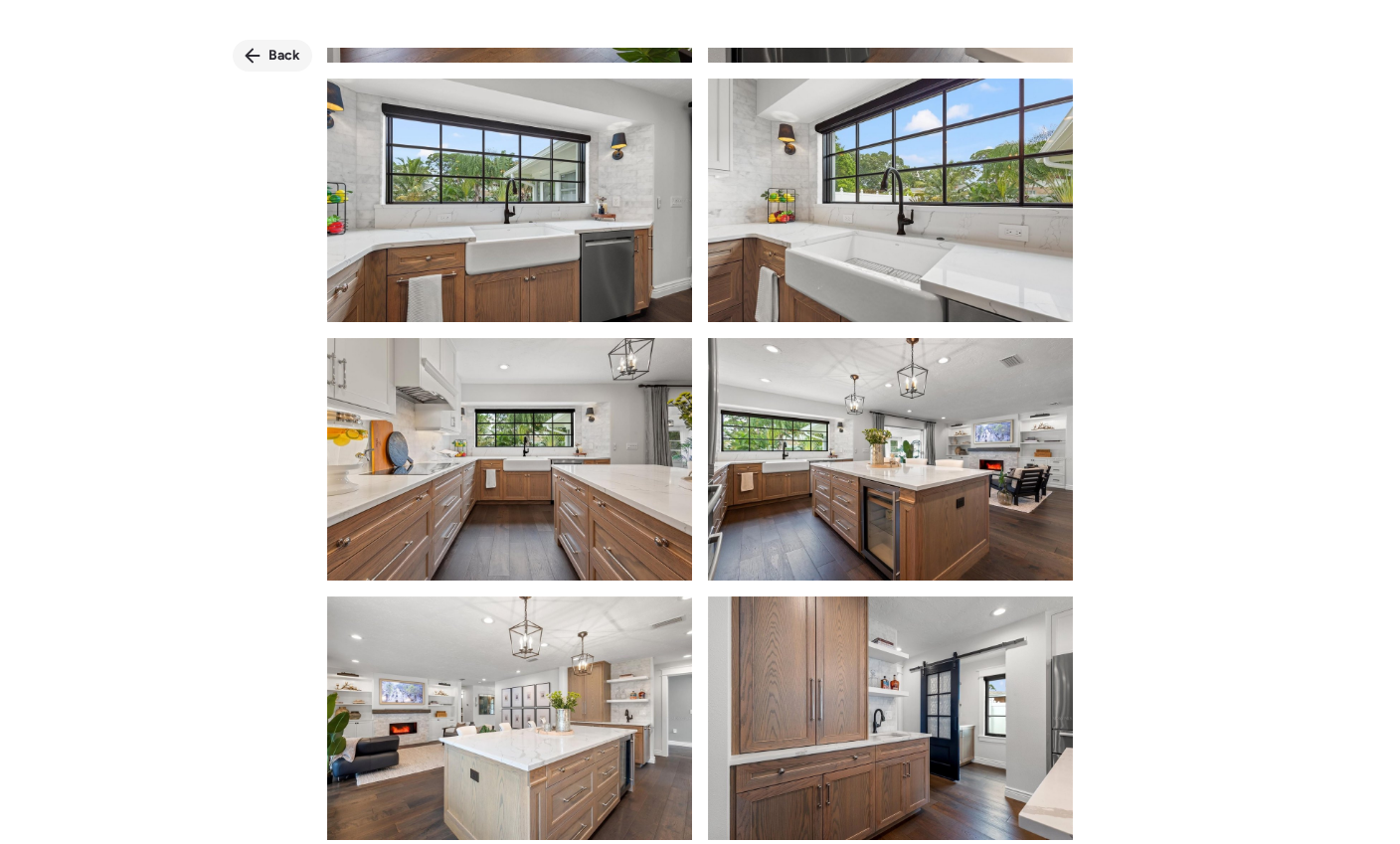 click on "Back" at bounding box center [284, 56] 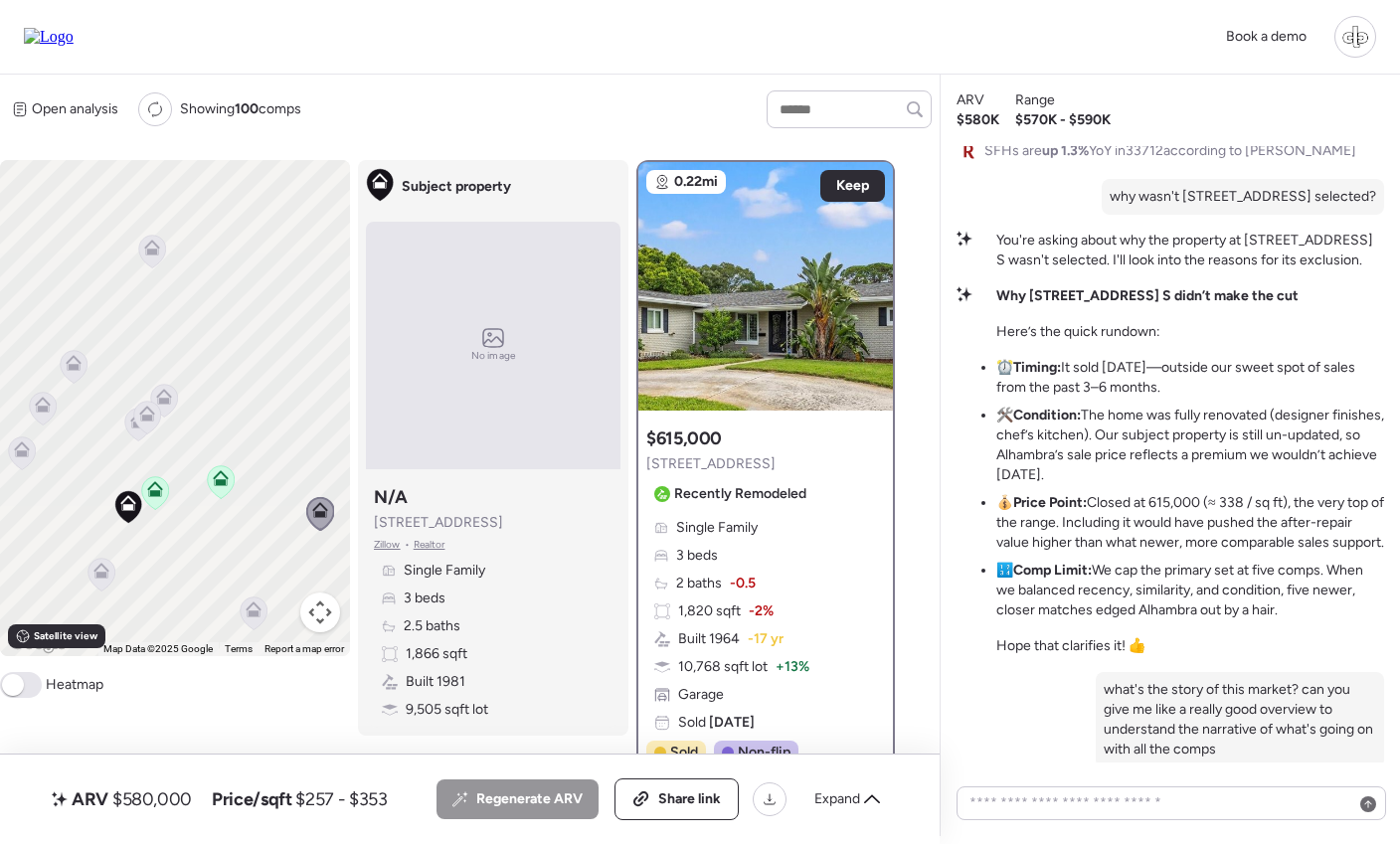 drag, startPoint x: 275, startPoint y: 585, endPoint x: 160, endPoint y: 557, distance: 118.359621 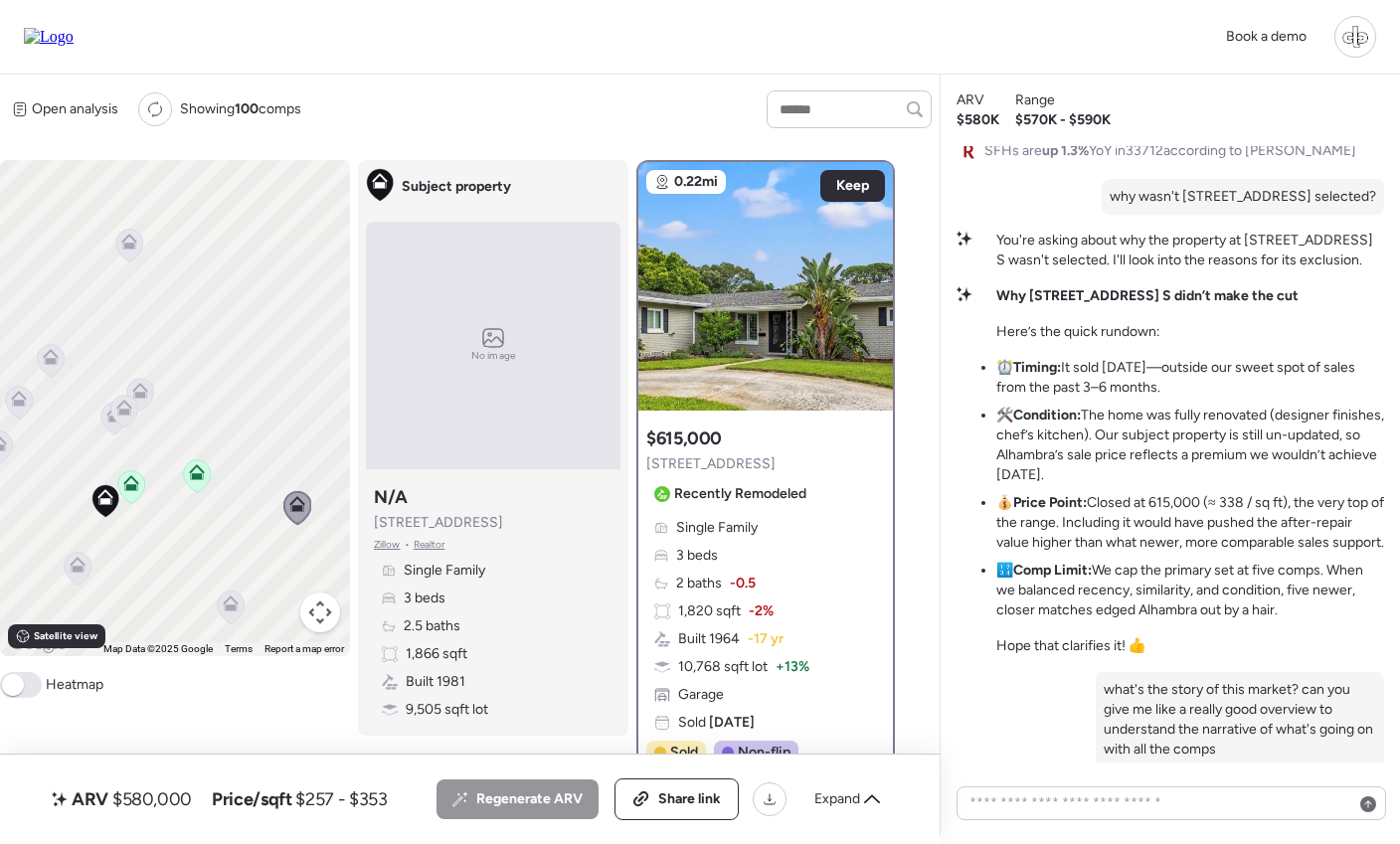 click on "$615,000 1500 Alhambra Way S Recently Remodeled" at bounding box center (730, 468) 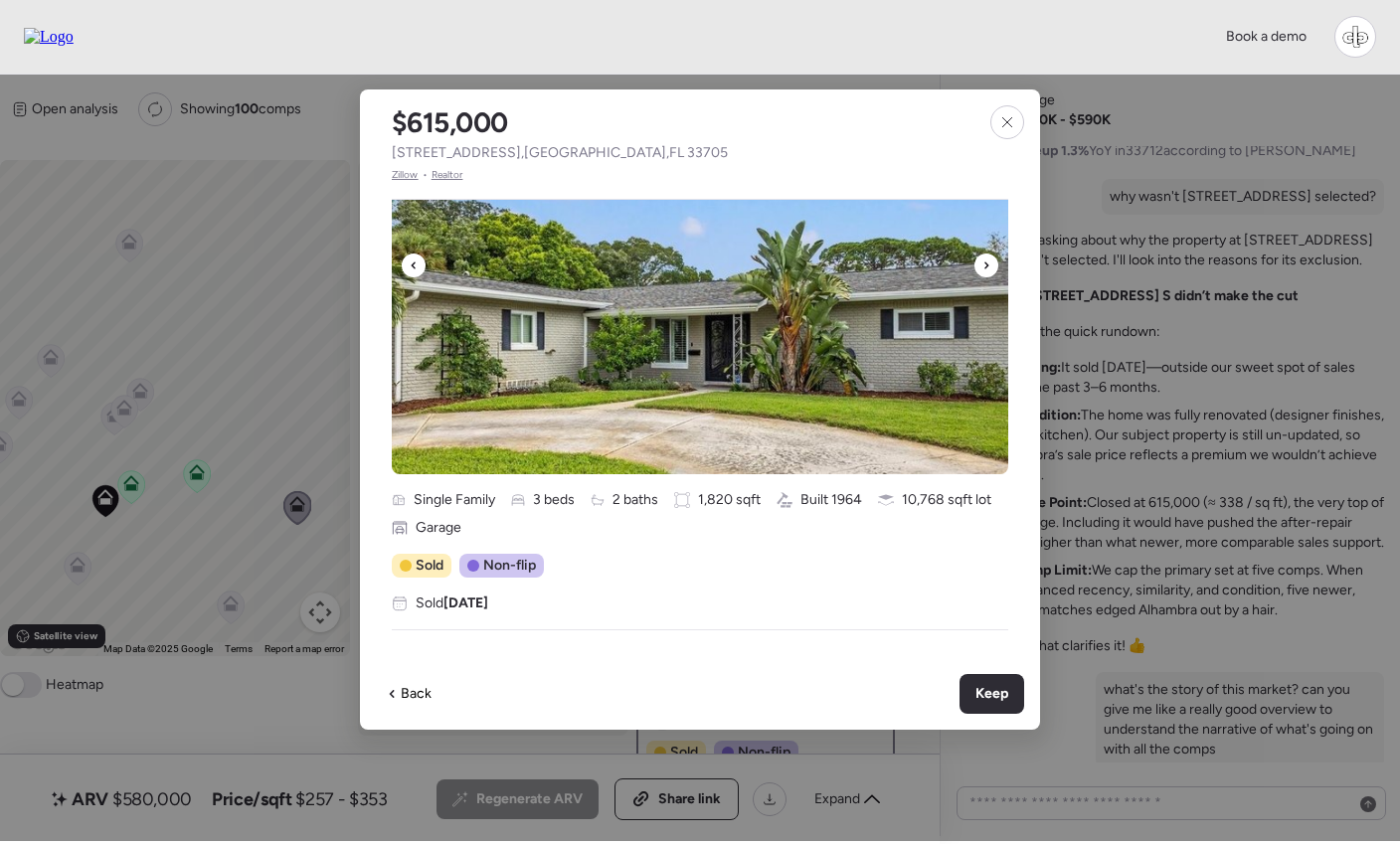 scroll, scrollTop: 416, scrollLeft: 0, axis: vertical 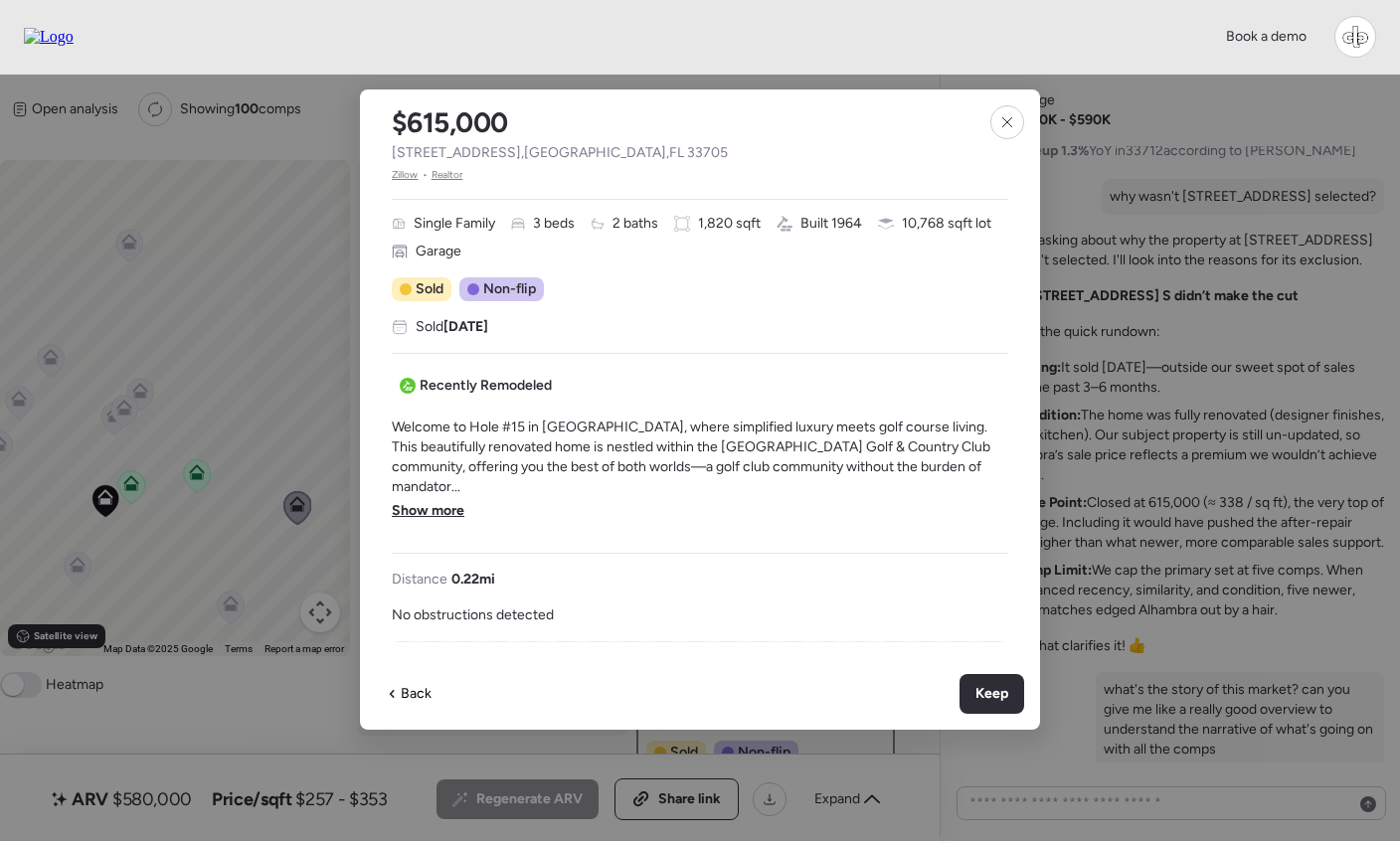click on "Show more" at bounding box center [428, 511] 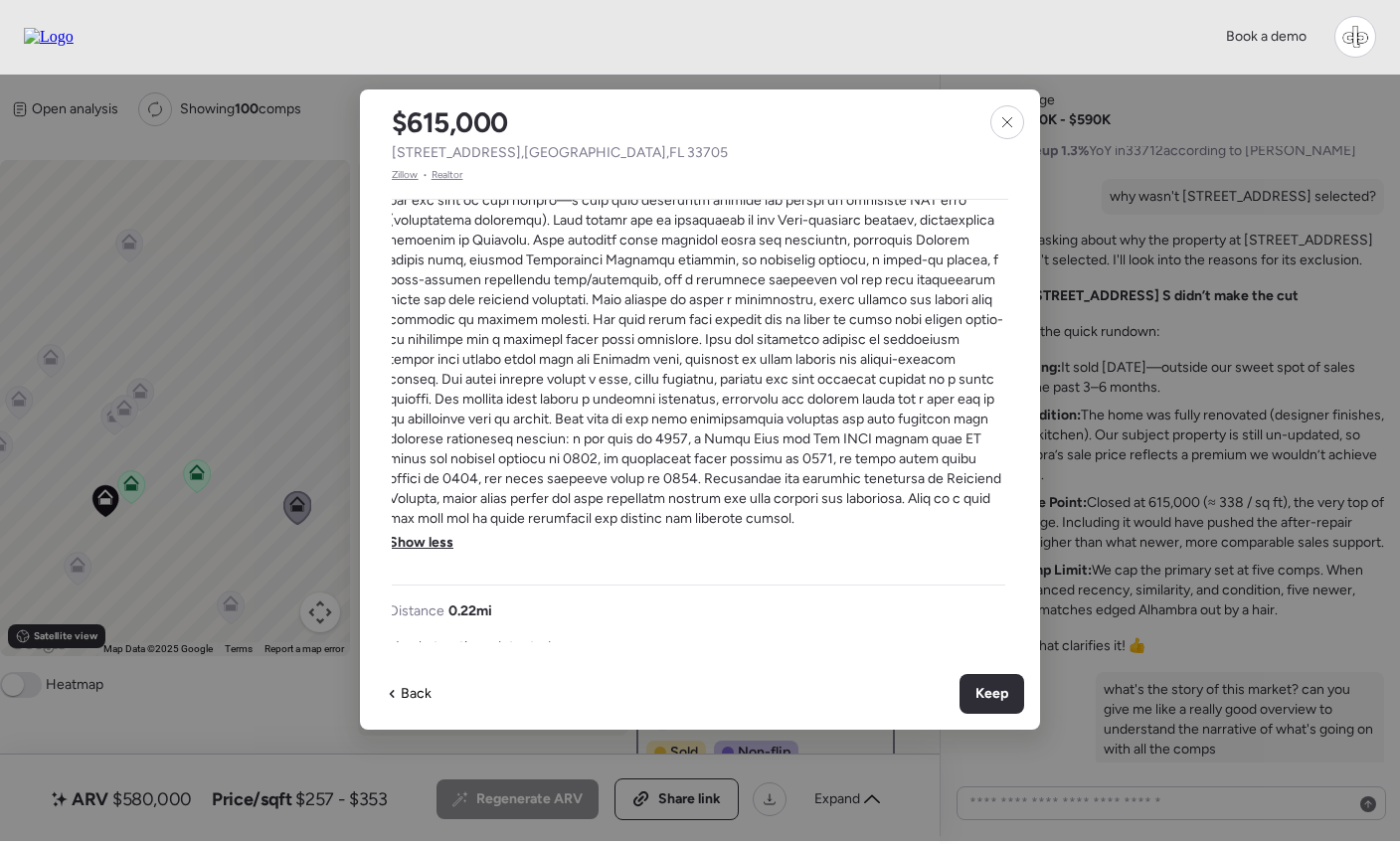 scroll, scrollTop: 719, scrollLeft: 3, axis: both 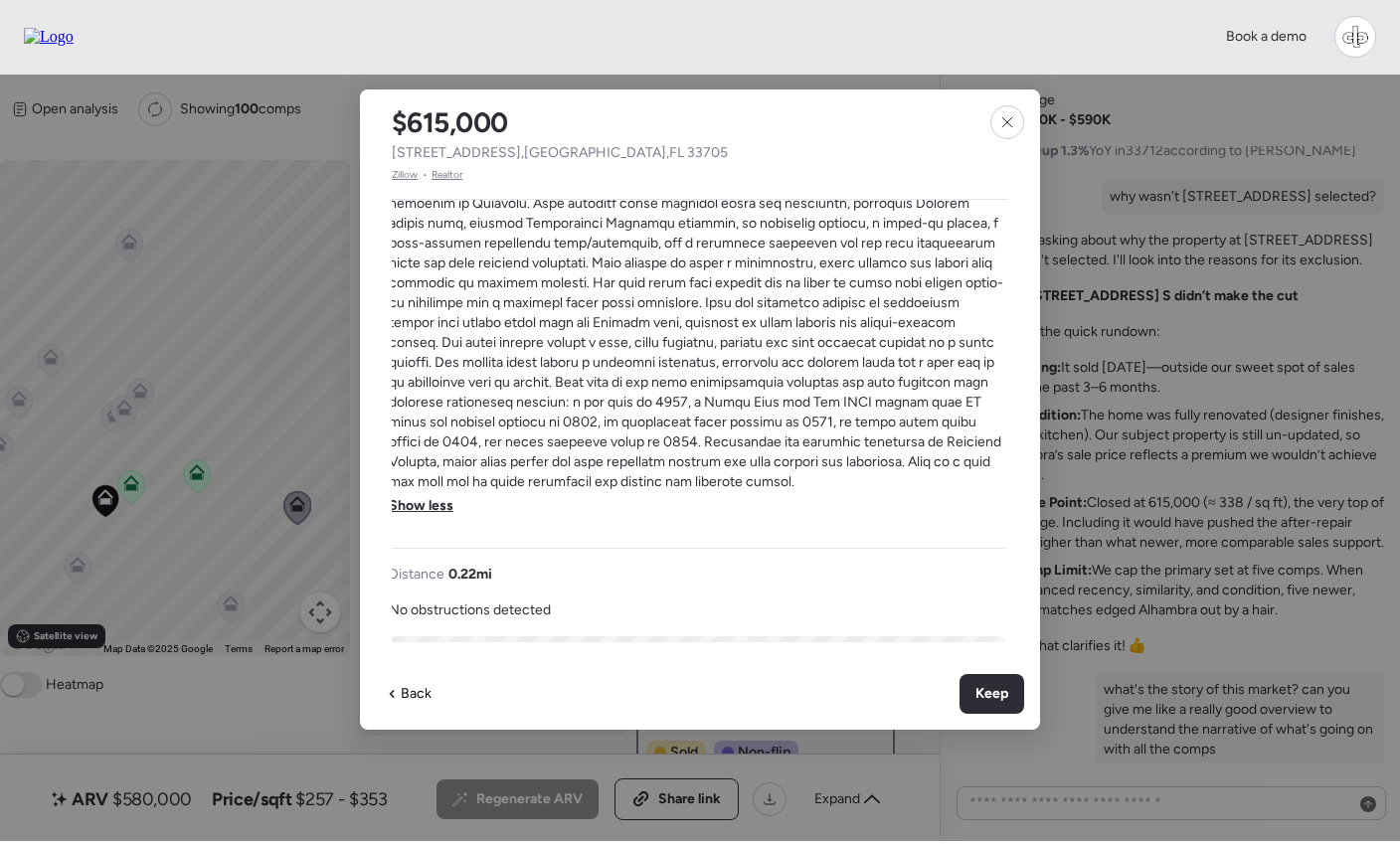 click on "$615,000 1500 Alhambra Way S ,  Saint Petersburg ,  FL   33705 Zillow • Realtor Single Family 3 beds 2 baths 1,820 sqft Built 1964 10,768 sqft lot Garage Sold Non-flip Non-flip Excellent condition comp, but not remodeled specifically for re-sale. Sold  10 months ago Recently Remodeled Show less Distance 0.22 mi No obstructions detected ← Move left → Move right ↑ Move up ↓ Move down + Zoom in - Zoom out Home Jump left by 75% End Jump right by 75% Page Up Jump up by 75% Page Down Jump down by 75% To activate drag with keyboard, press Alt + Enter. Once in keyboard drag state, use the arrow keys to move the marker. To complete the drag, press the Enter key. To cancel, press Escape. Keyboard shortcuts Map Data Map Data ©2025 Google Map data ©2025 Google 200 m  Click to toggle between metric and imperial units Terms Report a map error Timeline Aug 13, 2024 Listed $599,000 23 days on market Sep 05, 2024 Sold $615,000 3% above list price Present Disqualifier -
Back Keep" at bounding box center (700, 410) 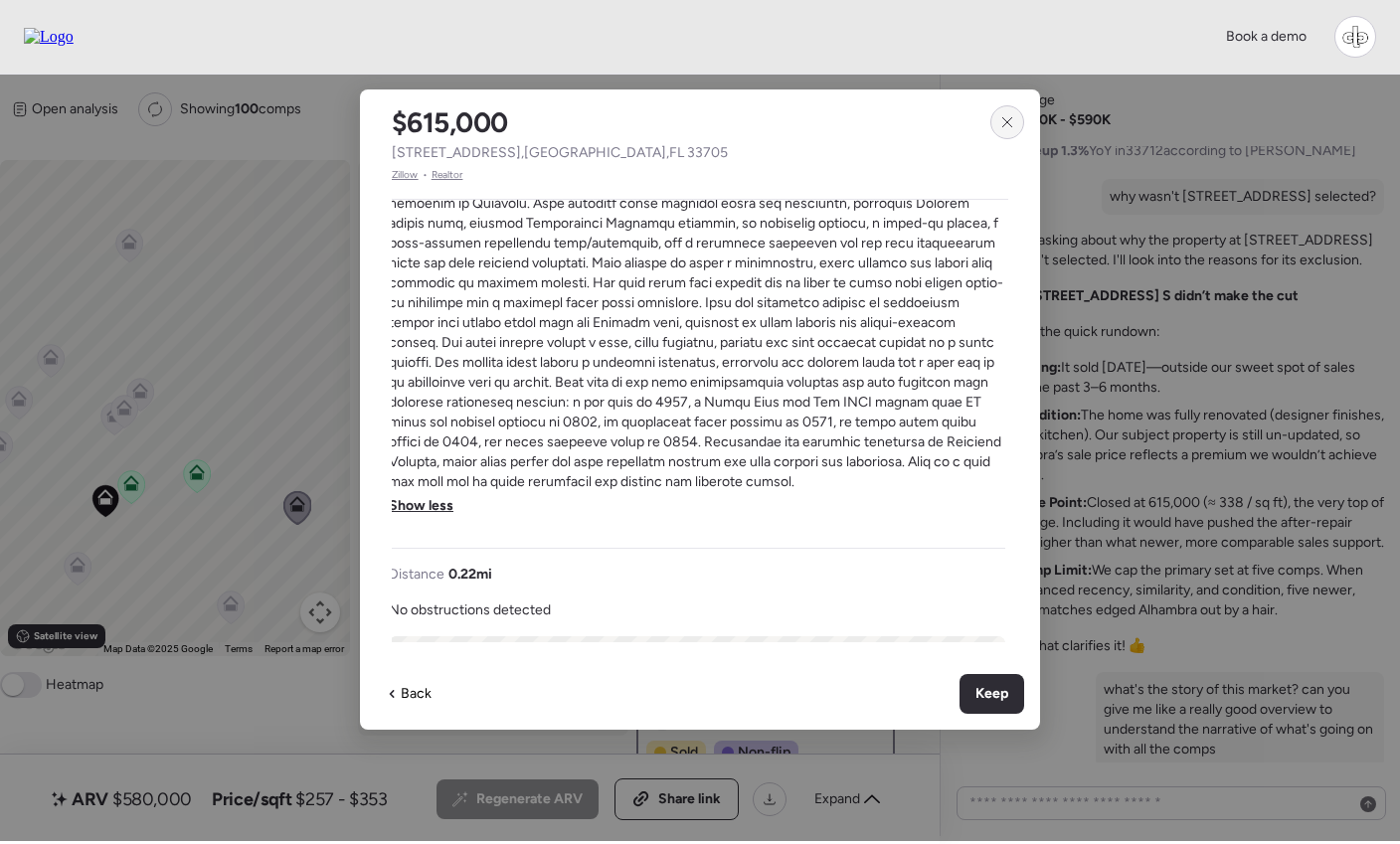 click at bounding box center (1007, 122) 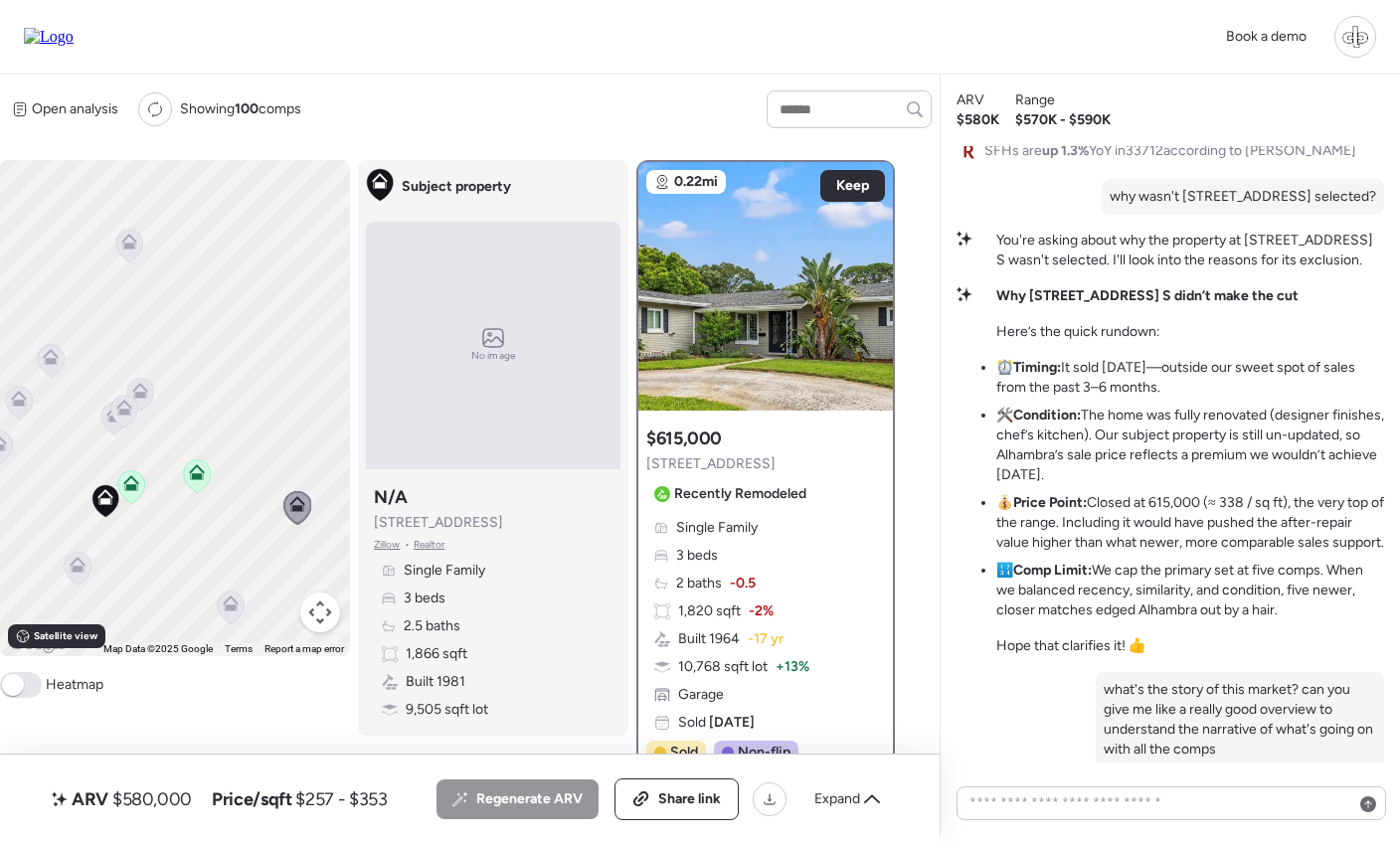 click on "🔢  Comp Limit:  We cap the primary set at five comps. When we balanced recency, similarity, and condition, five newer, closer matches edged Alhambra out by a hair." at bounding box center (1190, 591) 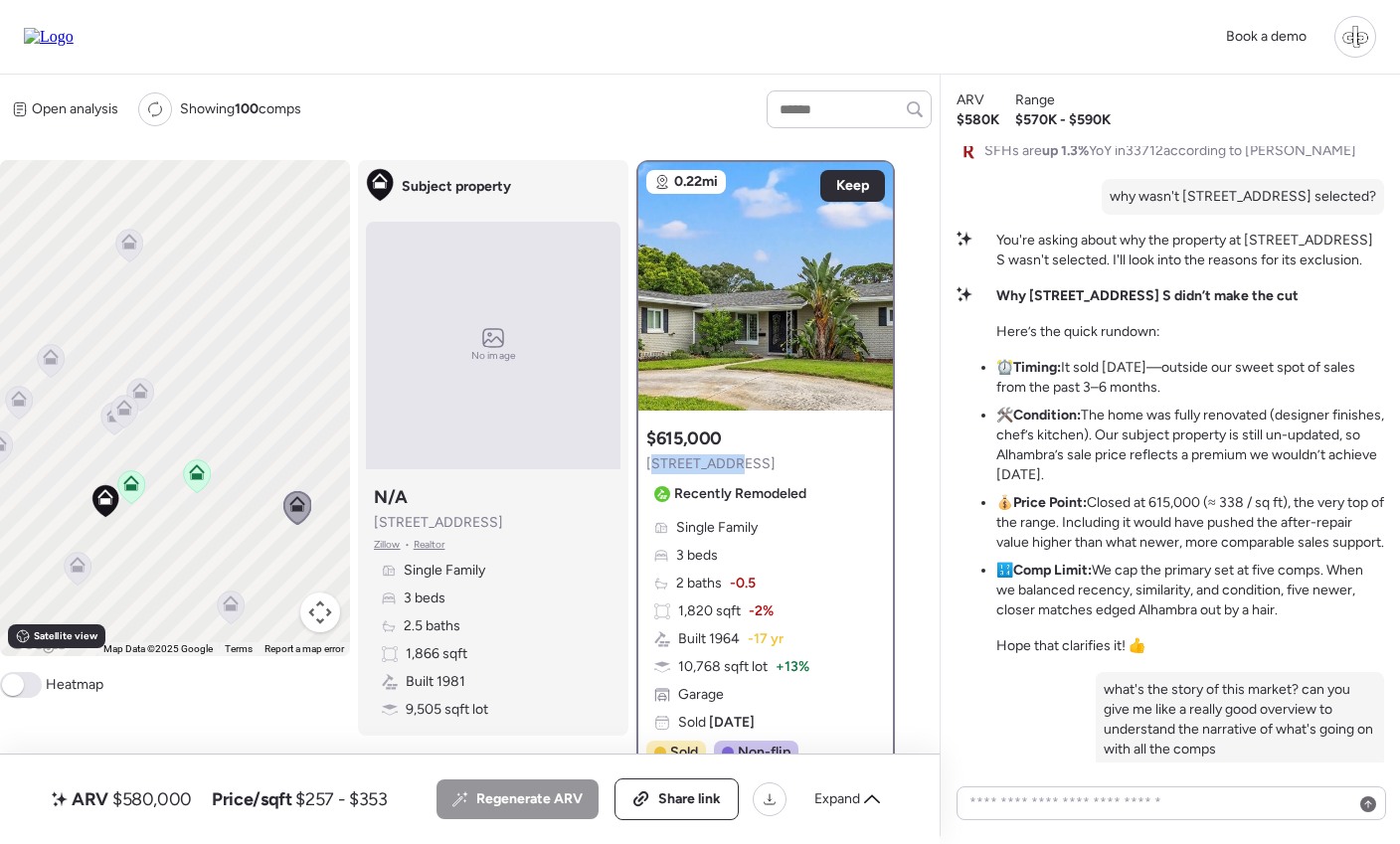 drag, startPoint x: 649, startPoint y: 462, endPoint x: 733, endPoint y: 457, distance: 84.14868 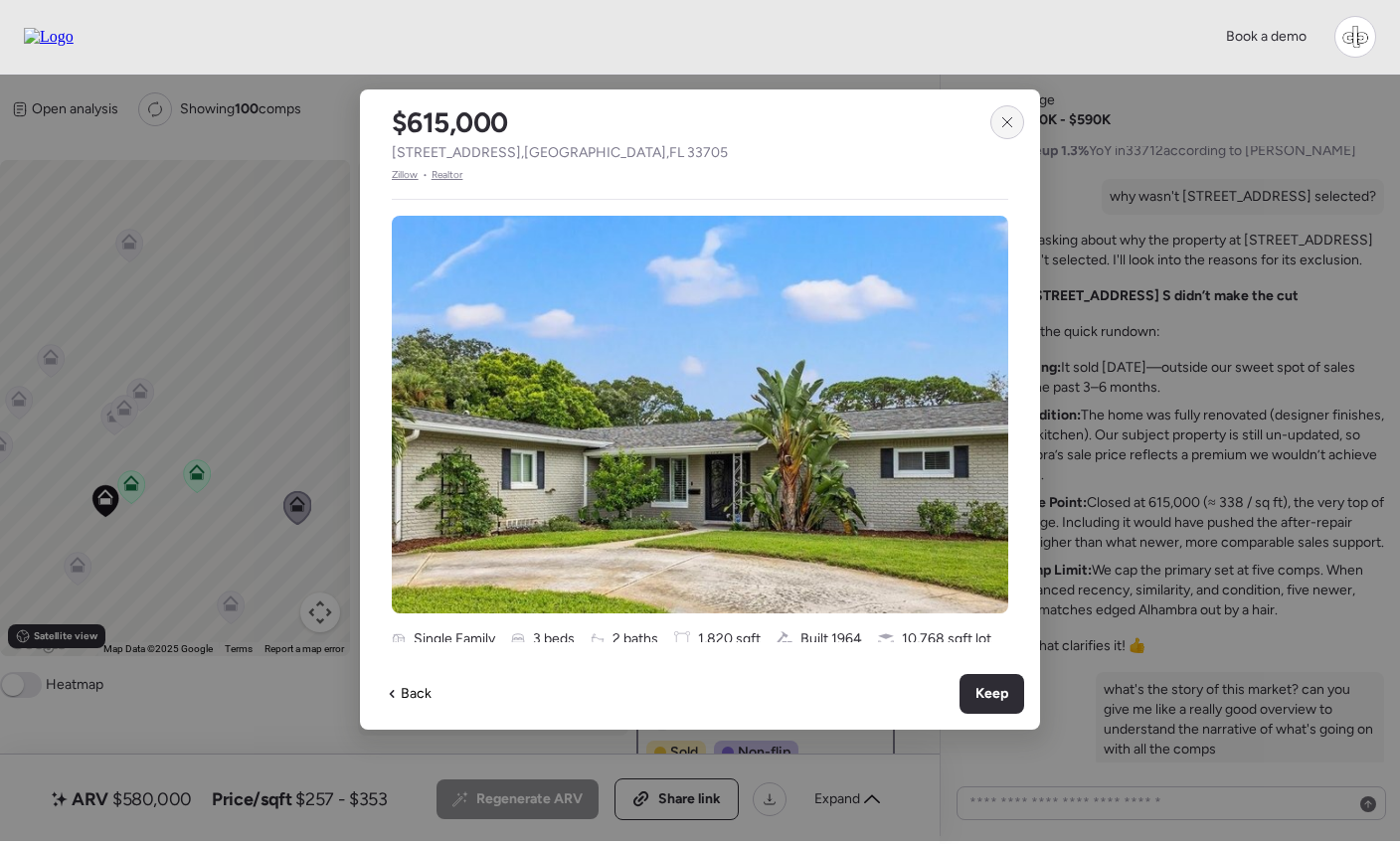 click 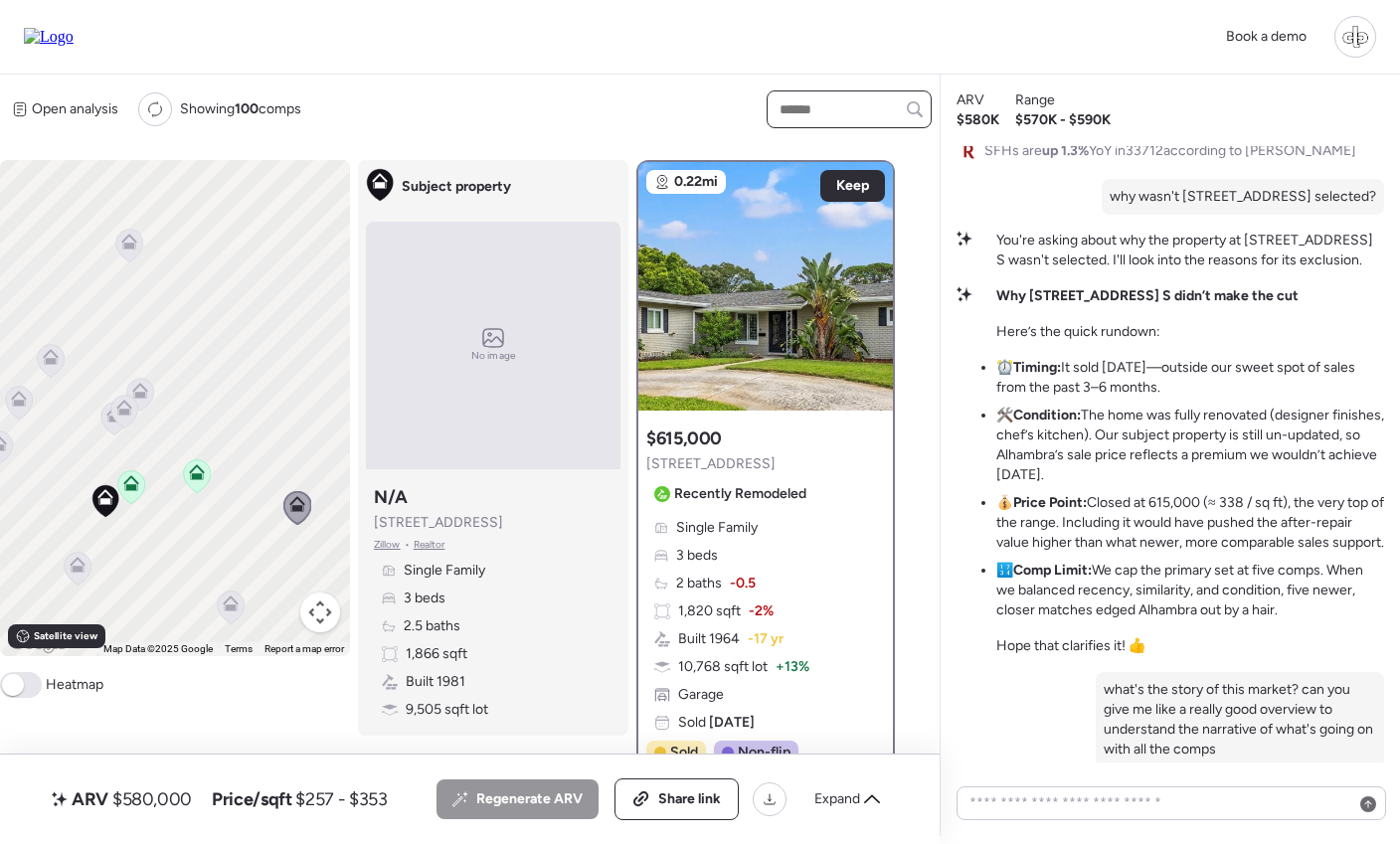 click at bounding box center (849, 109) 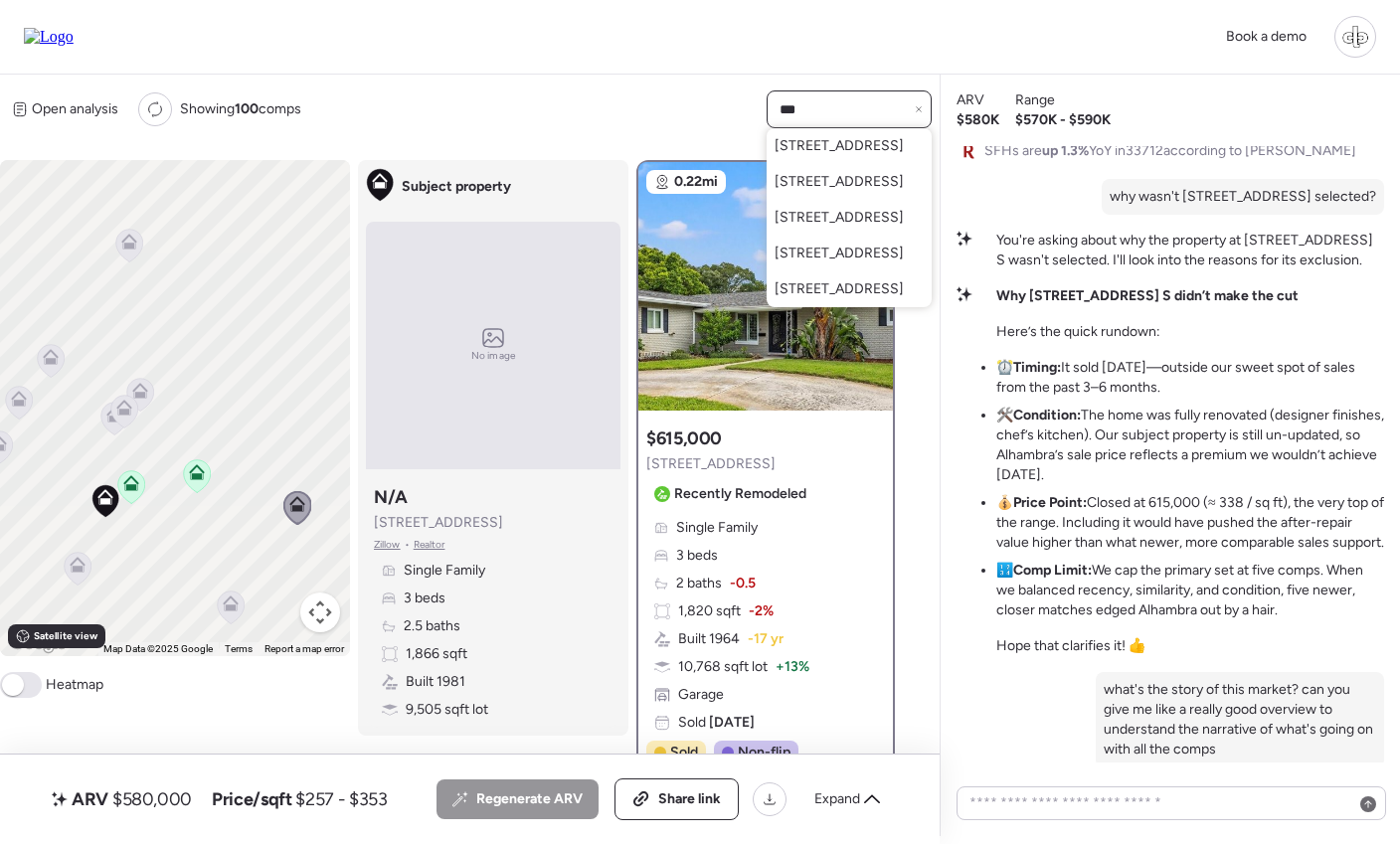 type on "****" 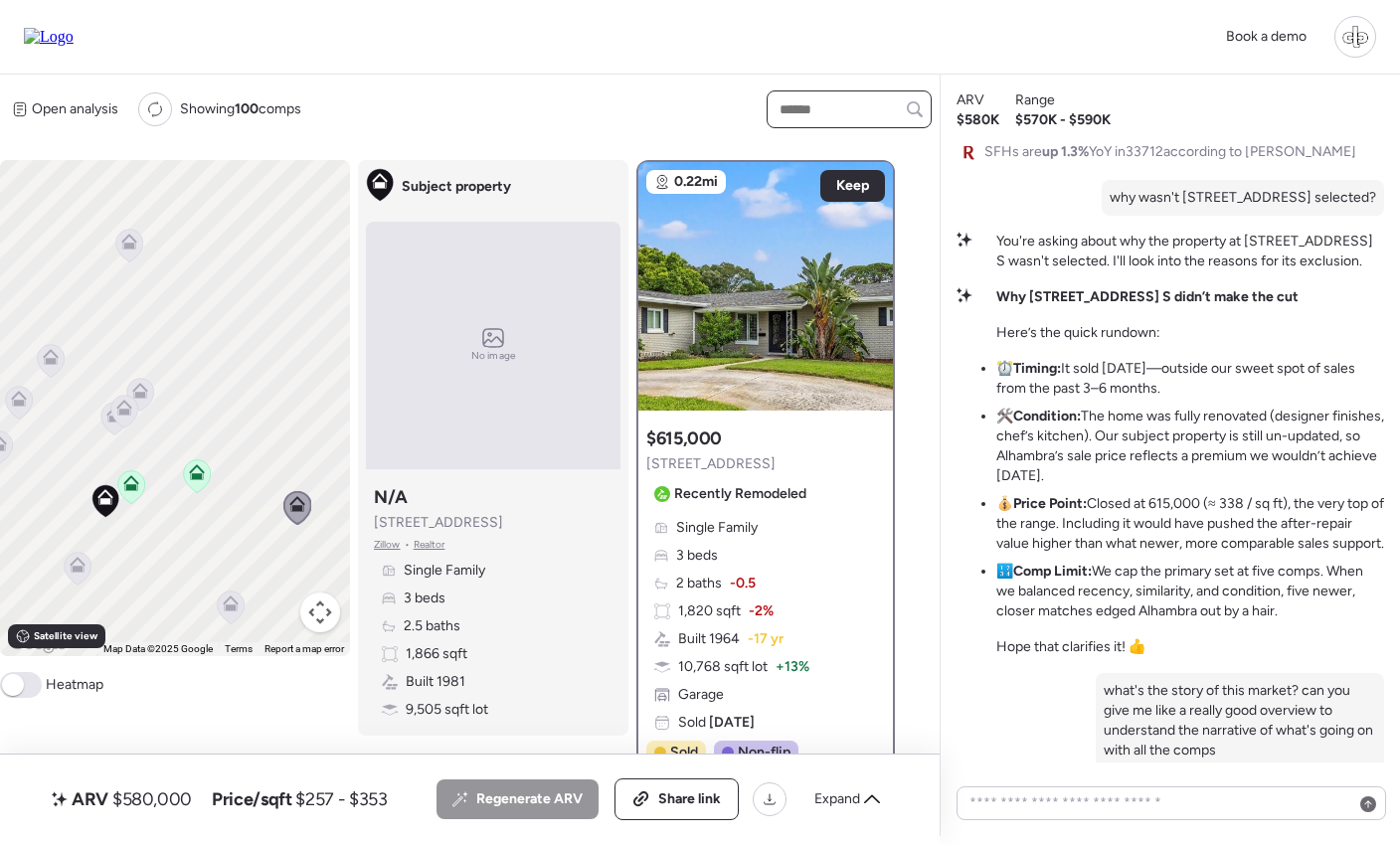 scroll, scrollTop: -2556, scrollLeft: 0, axis: vertical 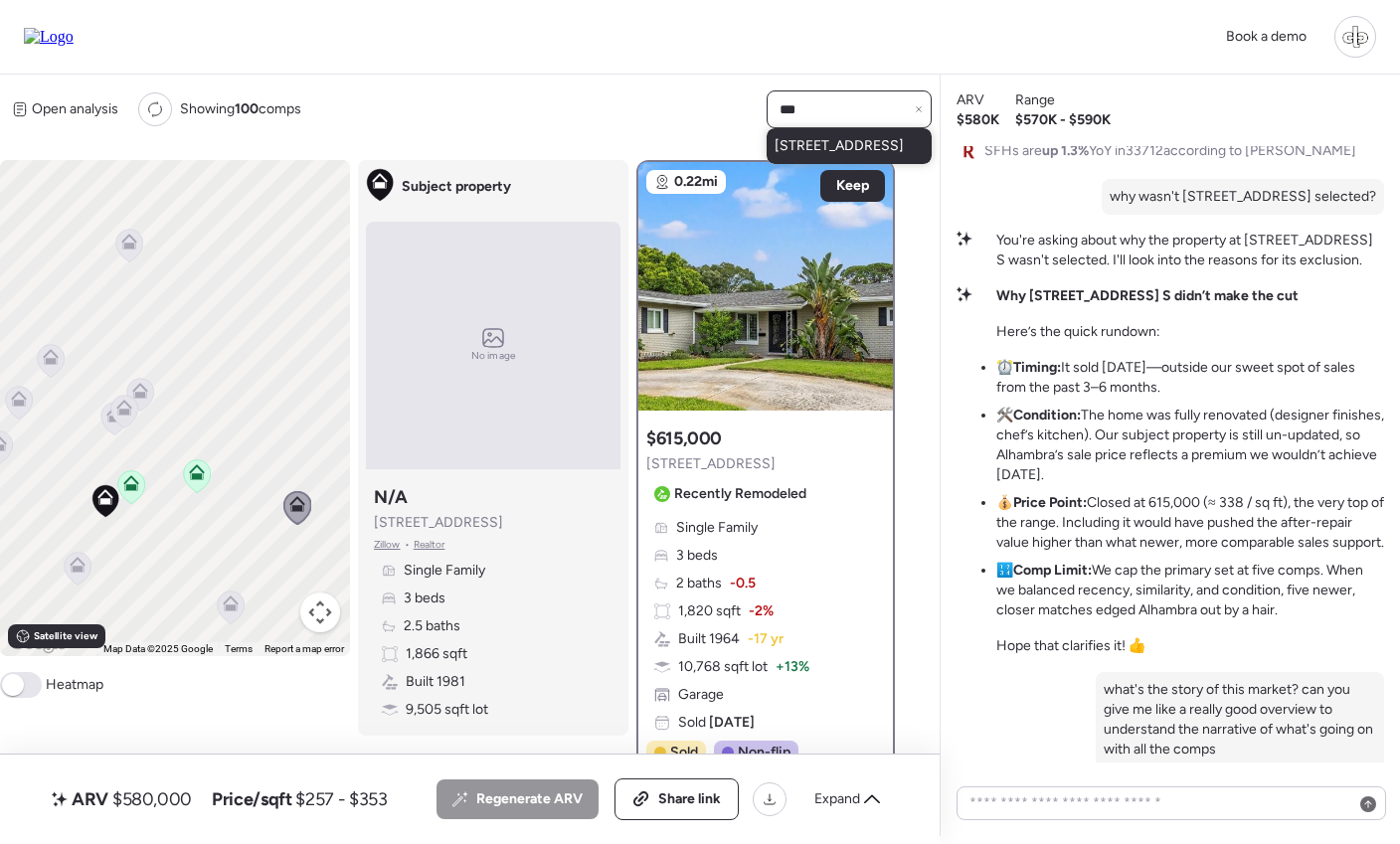 type on "***" 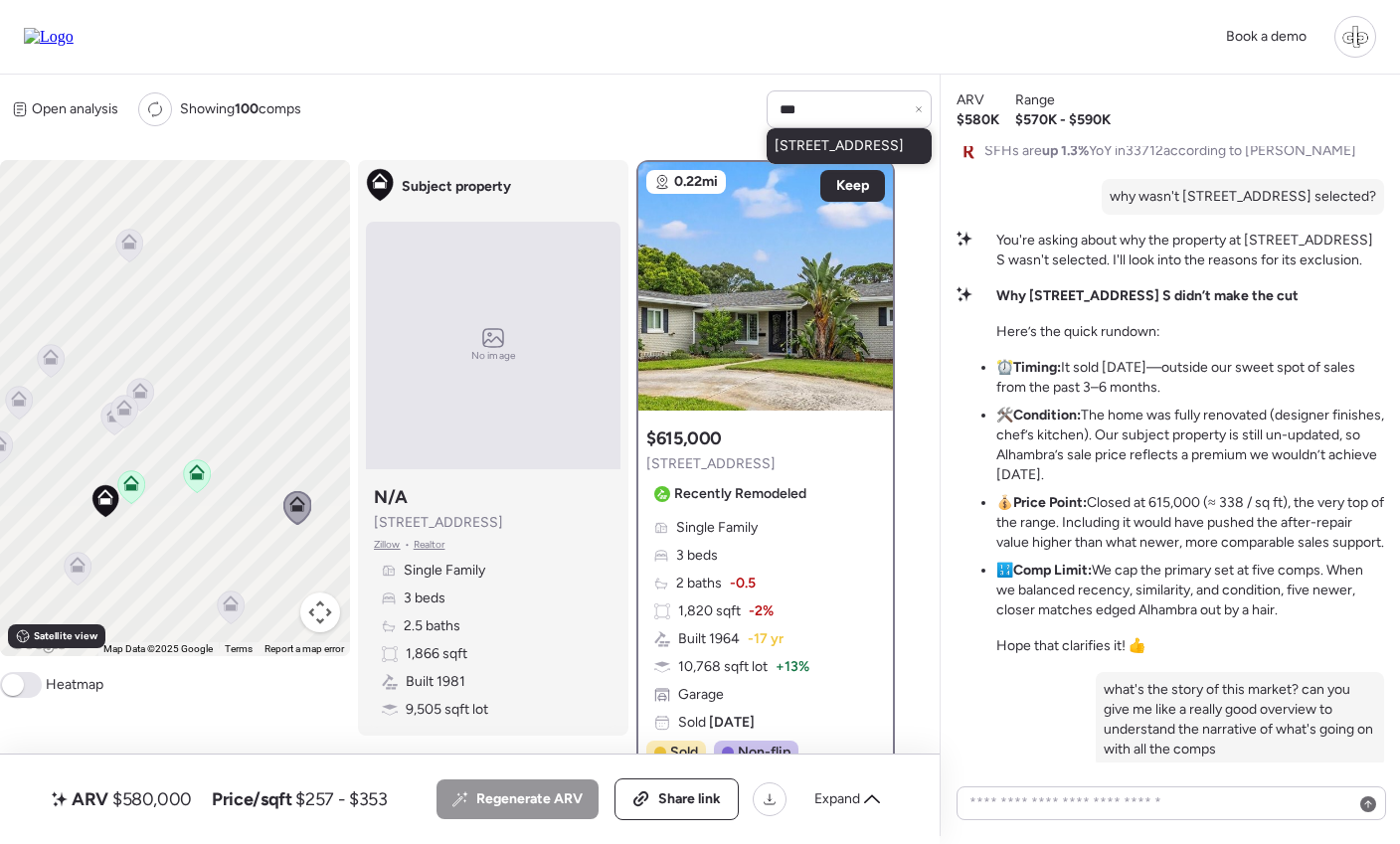 click on "5339 Alcola Way S, Saint Petersburg, FL 33712" at bounding box center [839, 146] 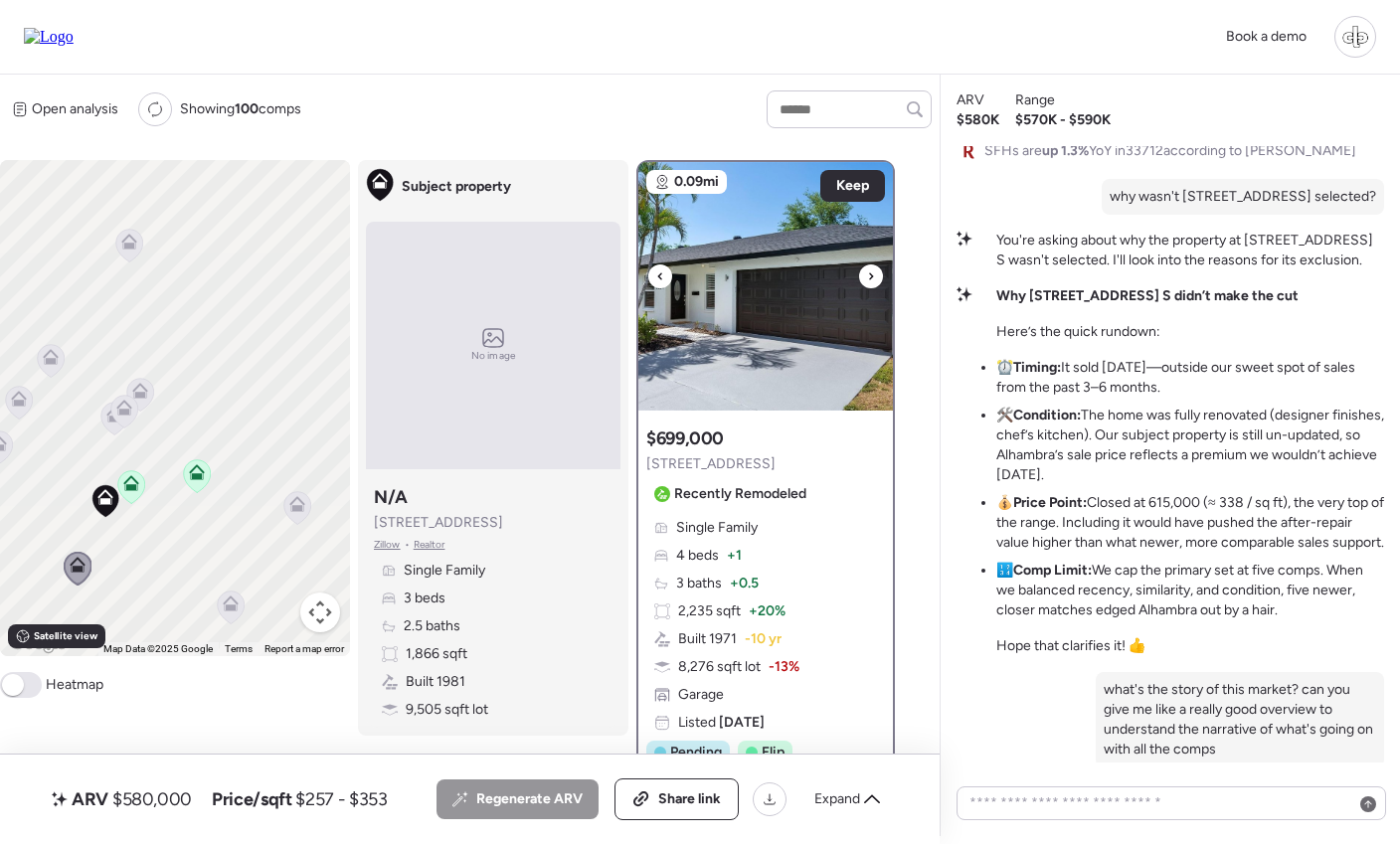 scroll, scrollTop: 120, scrollLeft: 0, axis: vertical 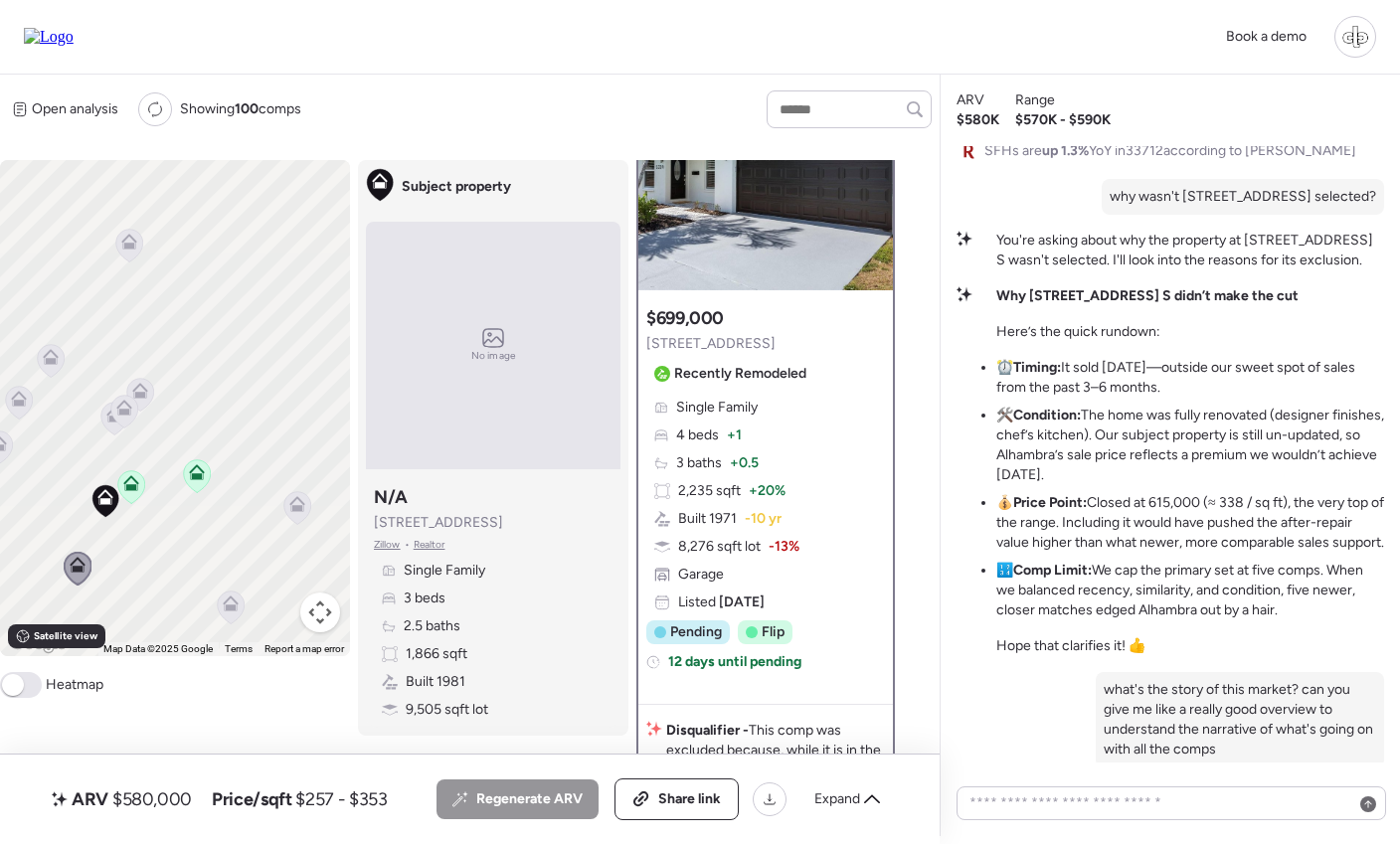 click on "Single Family 4 beds + 1 3 baths + 0.5 2,235 sqft + 20% Built 1971 -10 yr 8,276 sqft lot -13% Garage Listed   3 months ago" at bounding box center [766, 505] 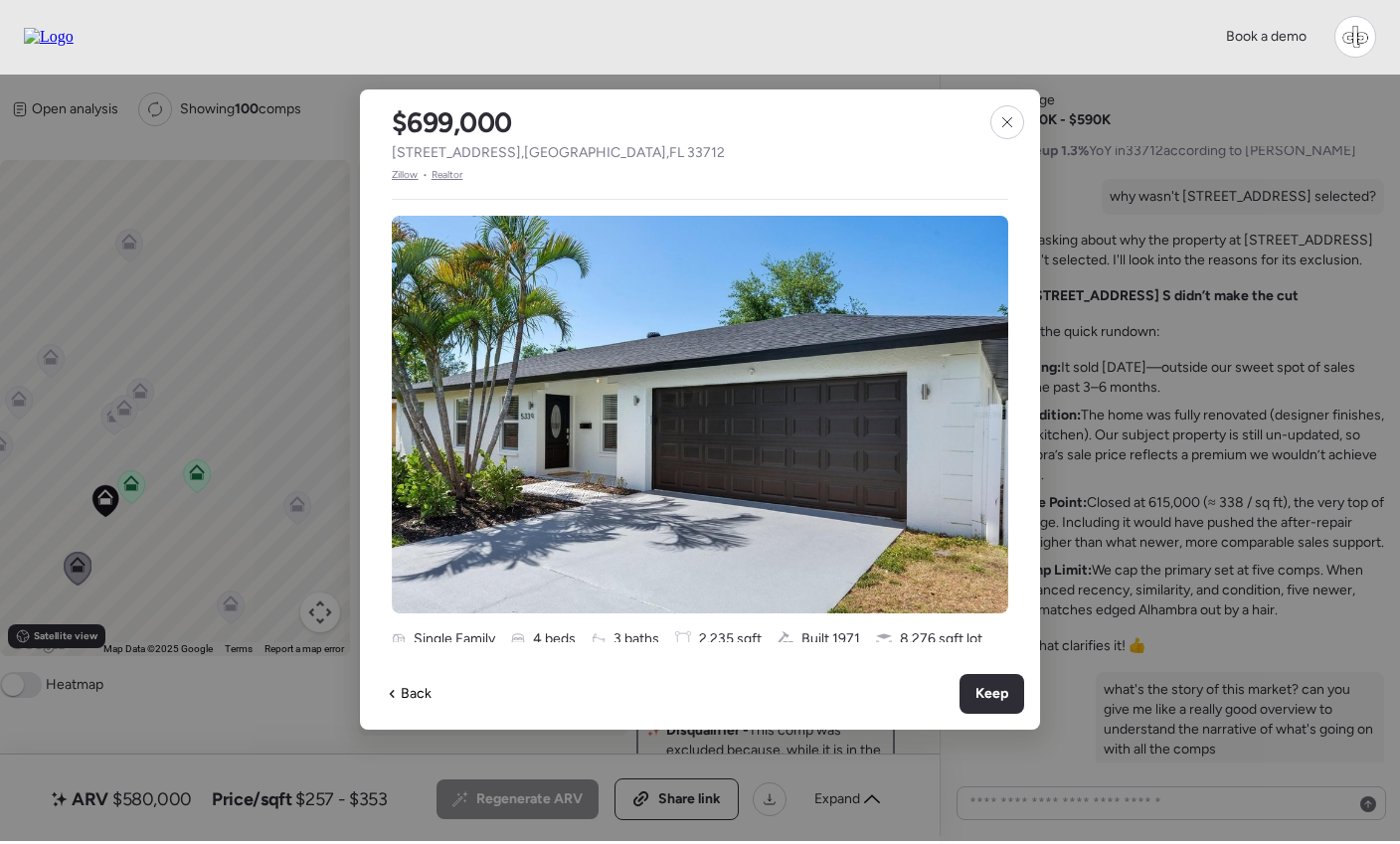 click on "Zillow" at bounding box center [405, 175] 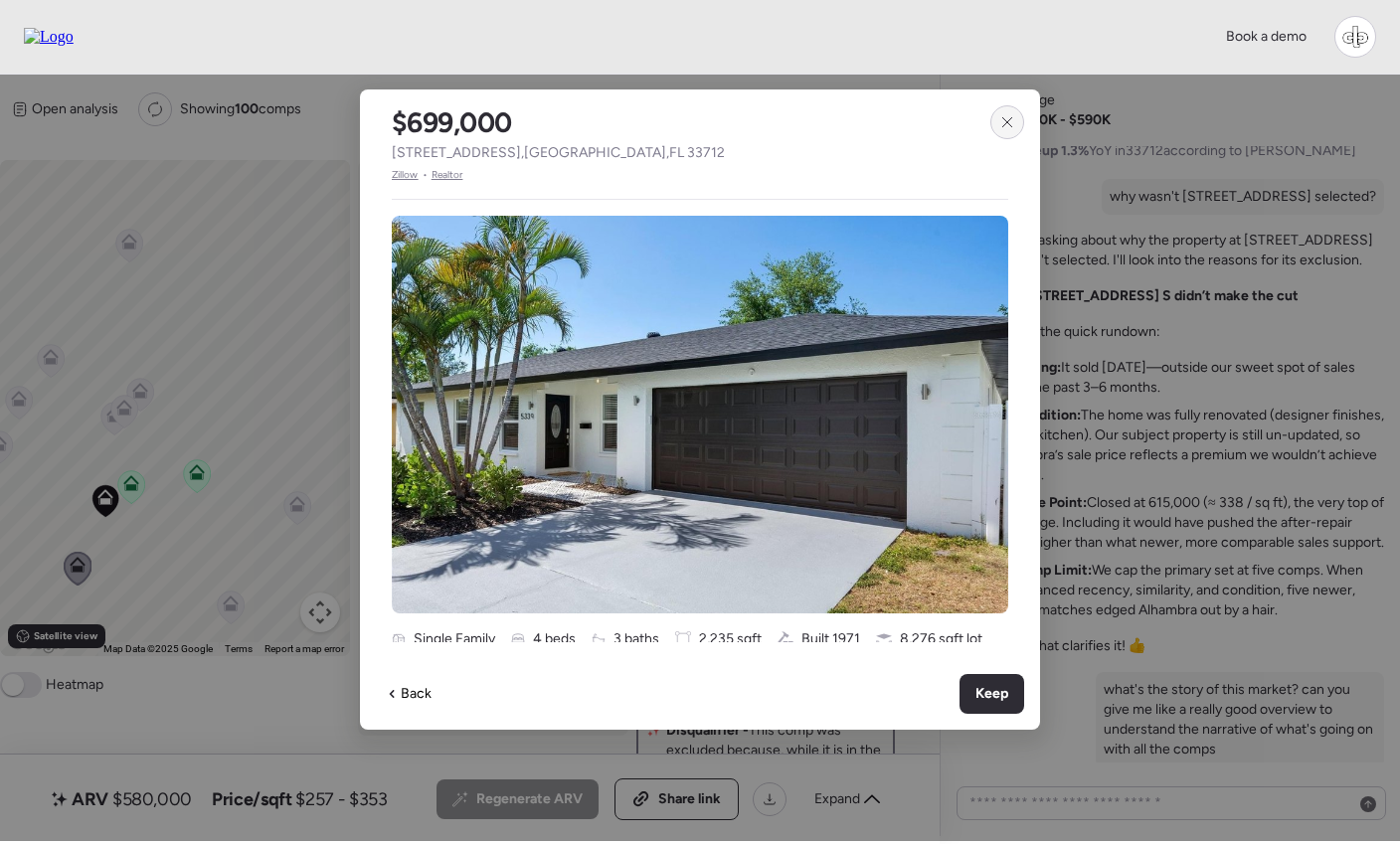 click at bounding box center (1007, 122) 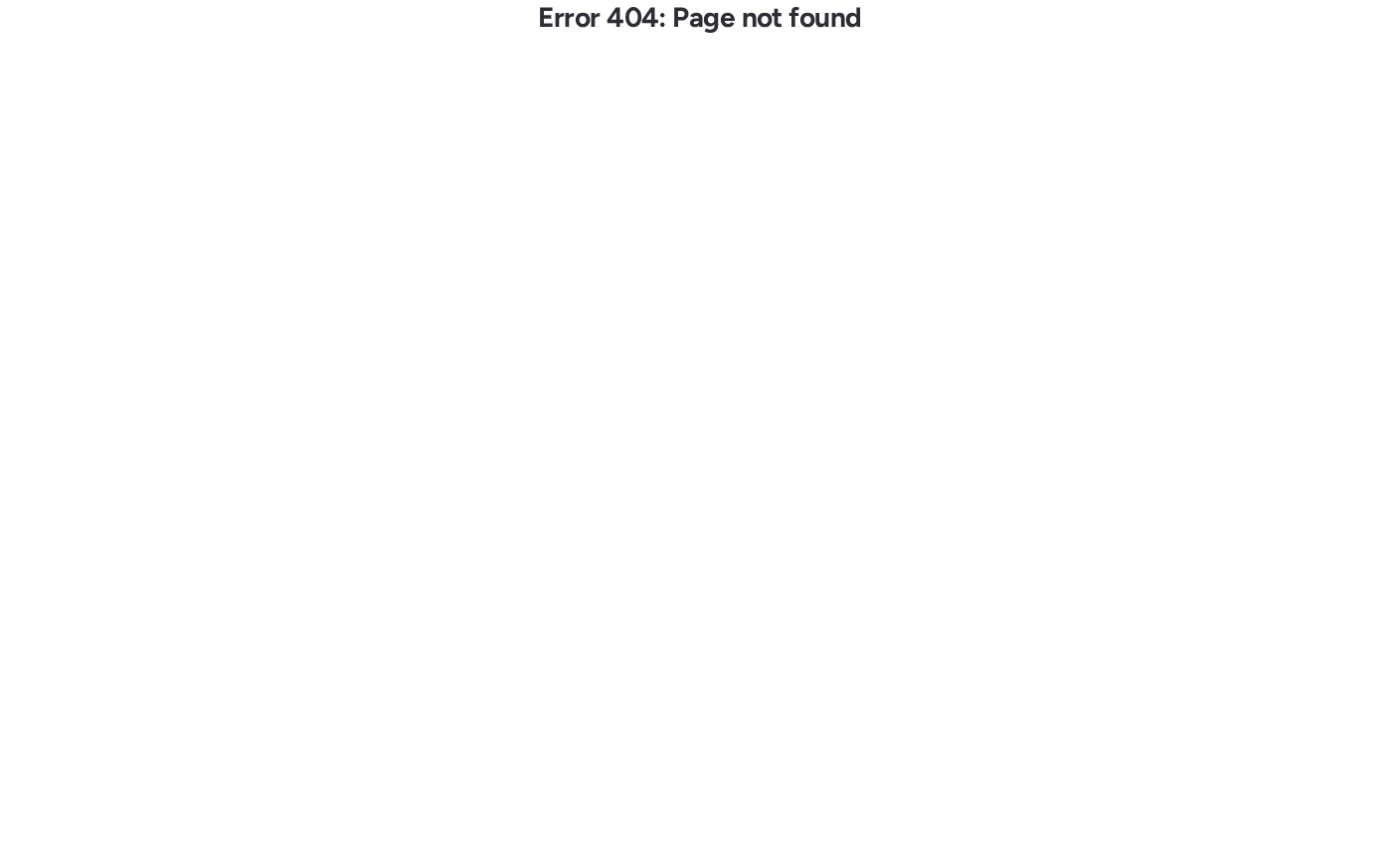 scroll, scrollTop: 0, scrollLeft: 0, axis: both 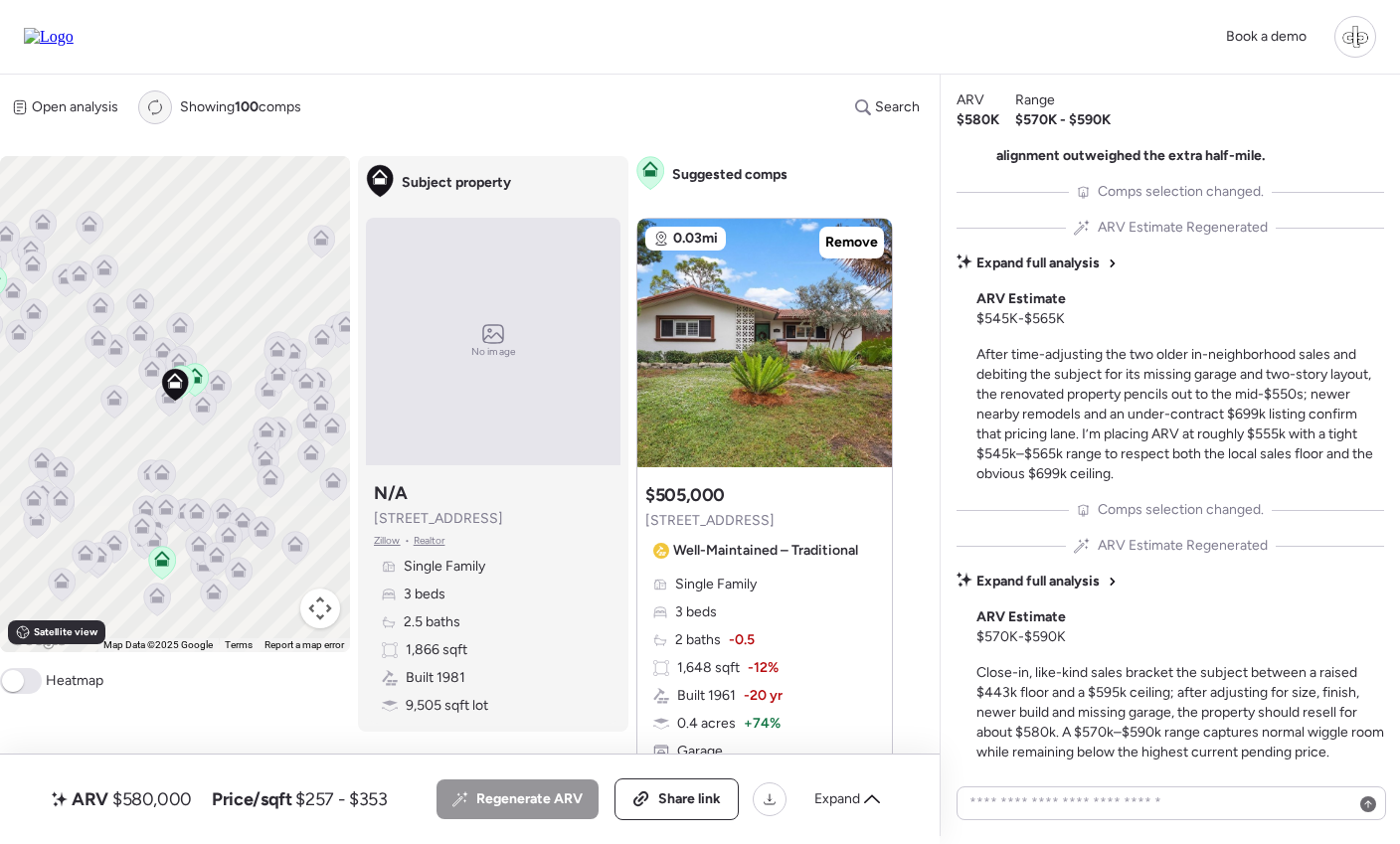click 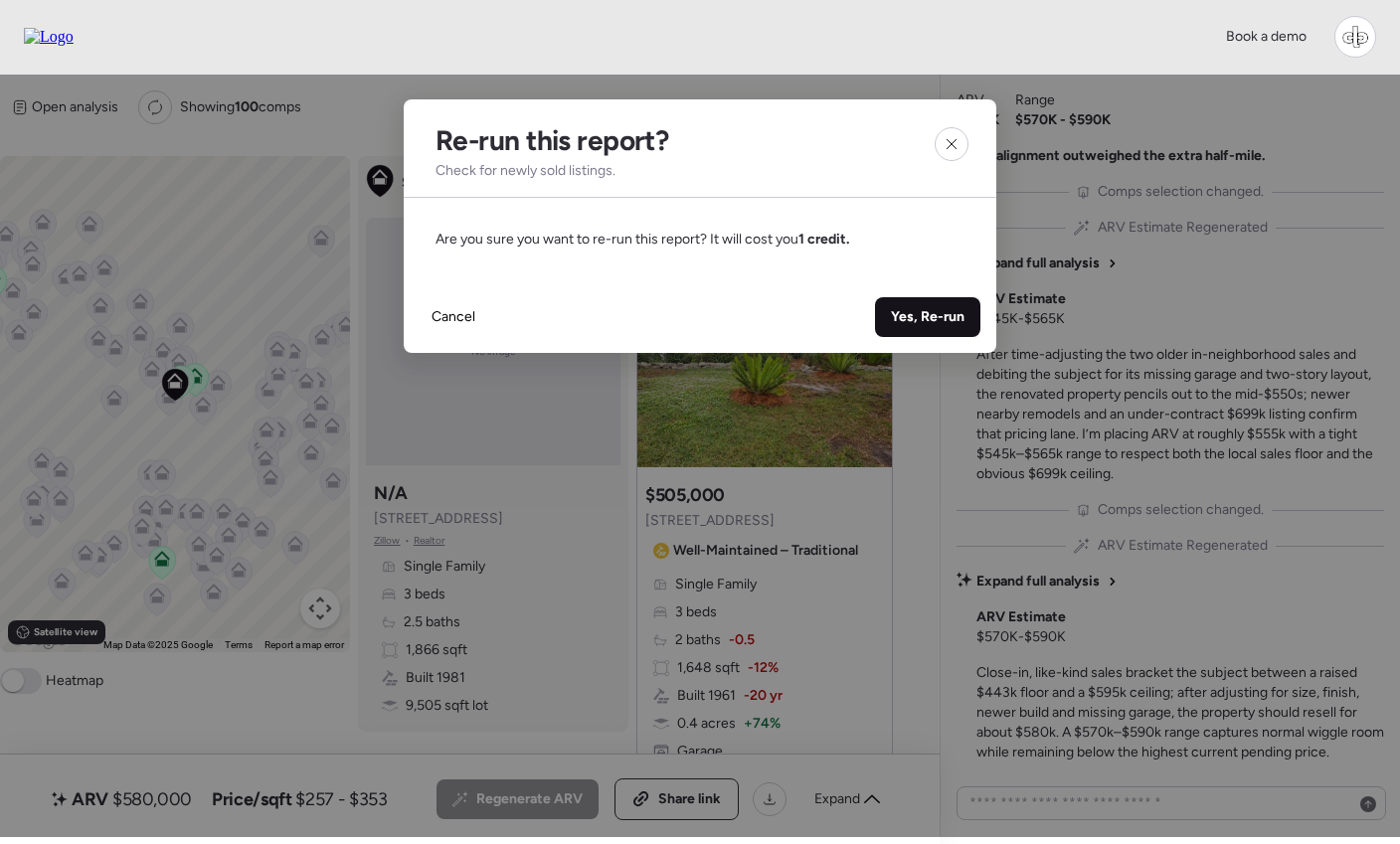 click on "Yes, Re-run" at bounding box center (928, 317) 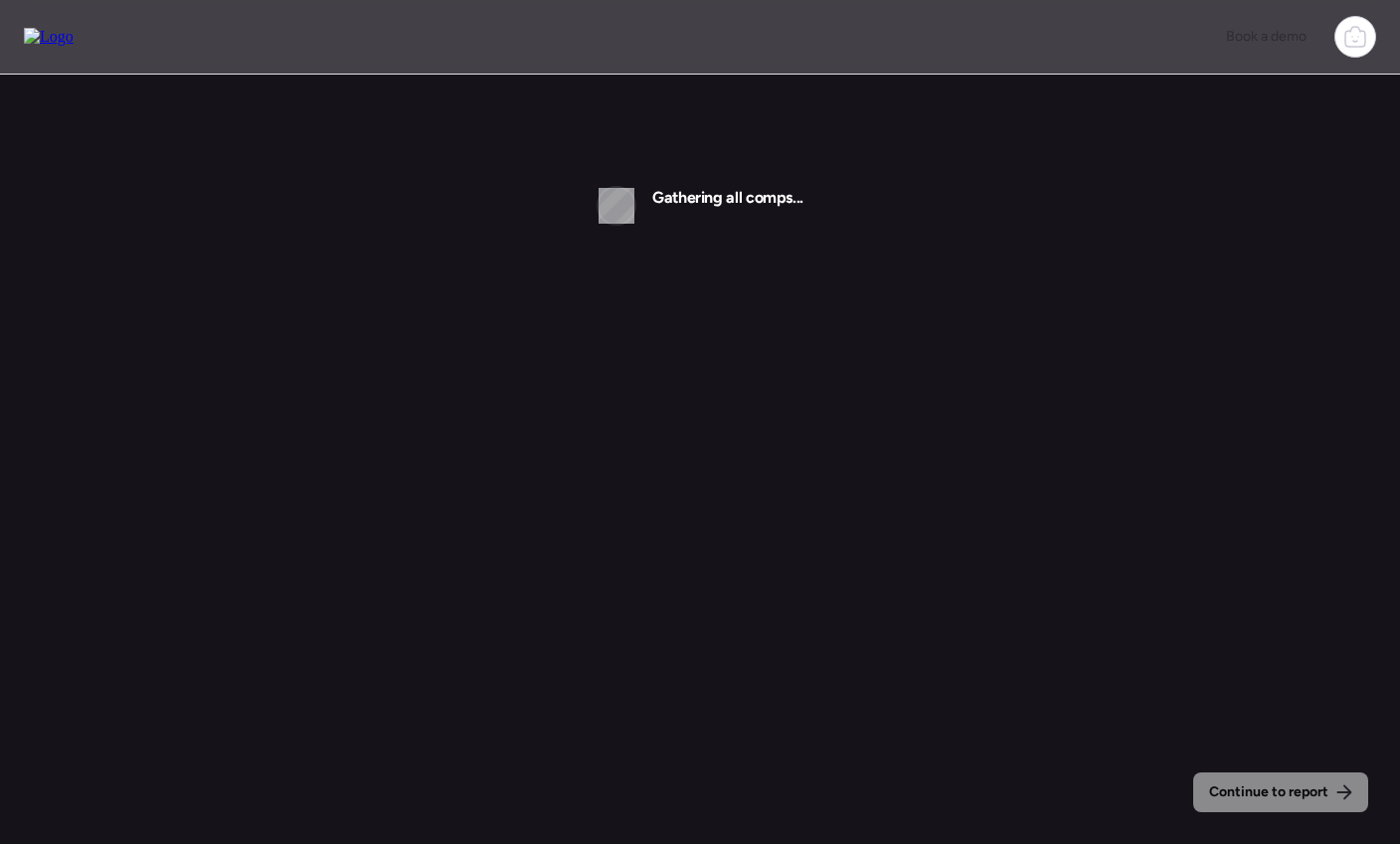 scroll, scrollTop: 0, scrollLeft: 0, axis: both 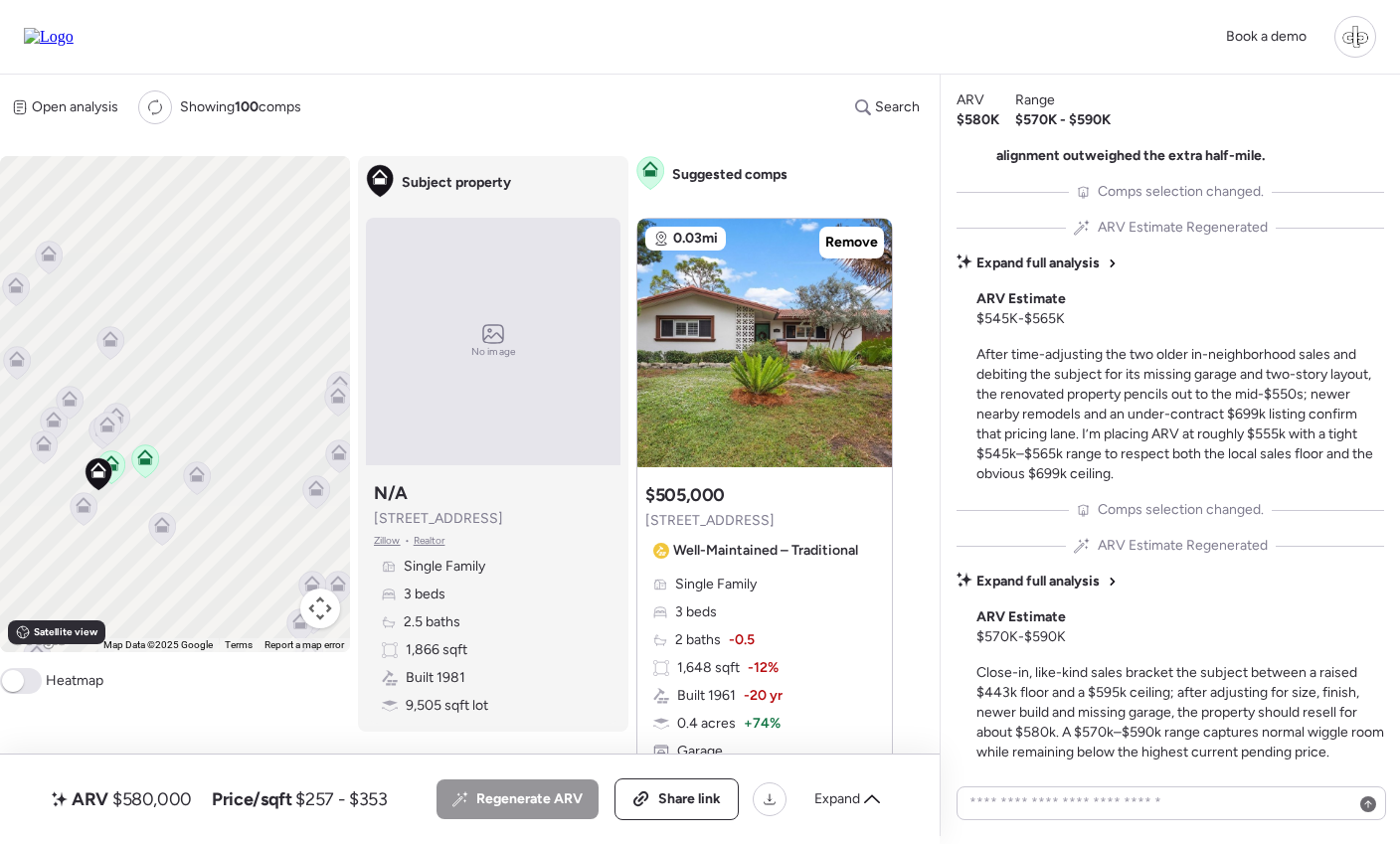 click 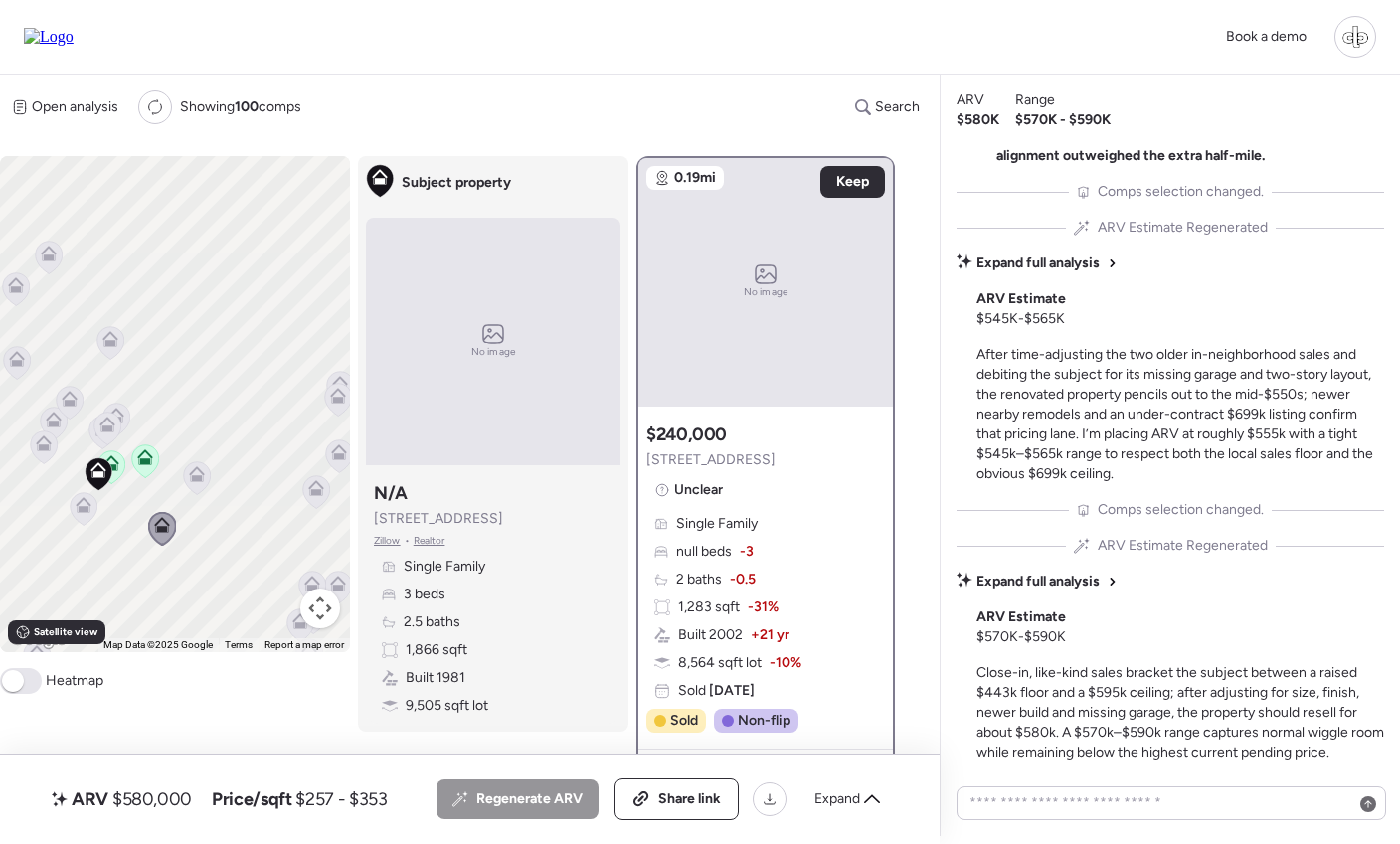click 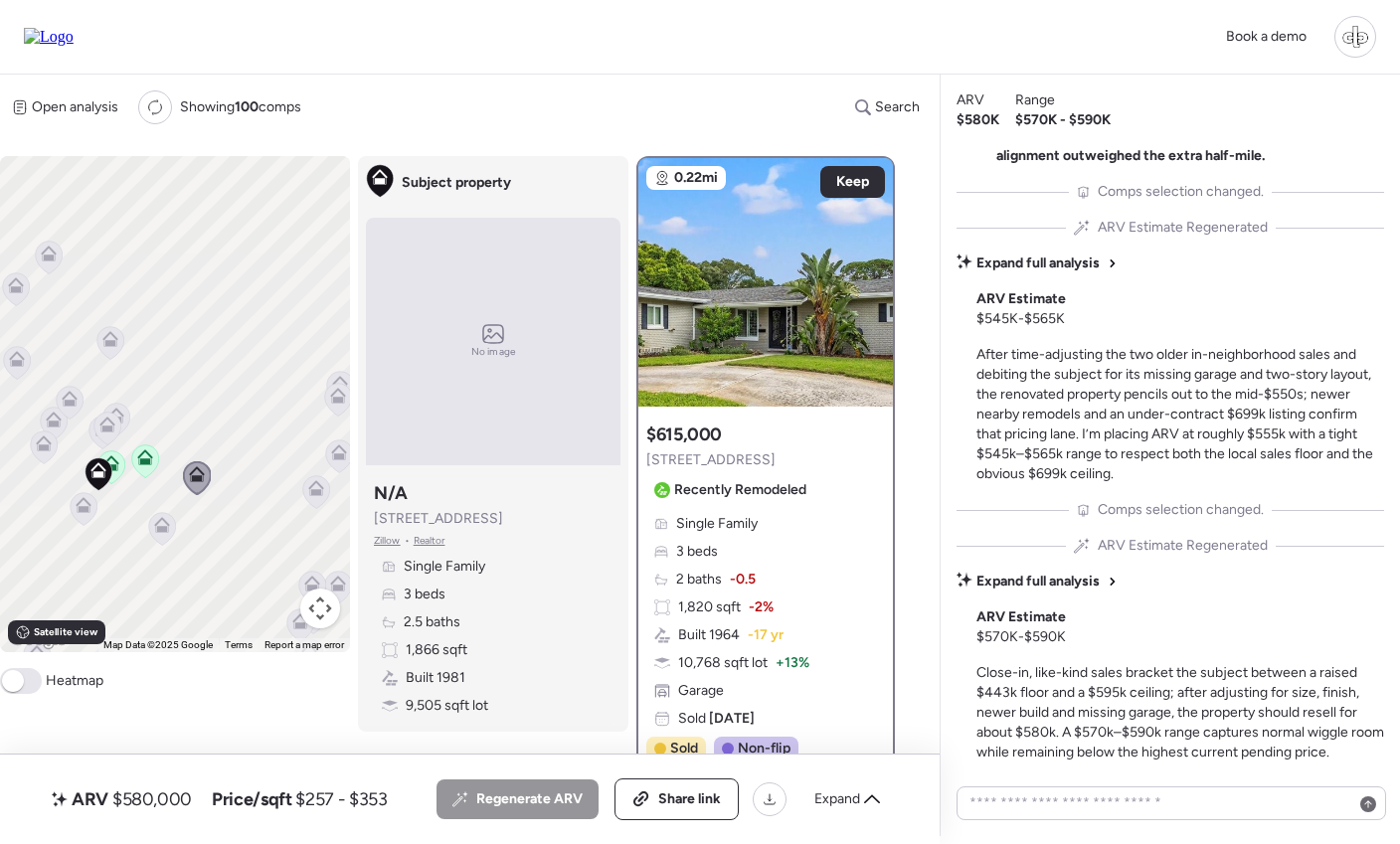 click 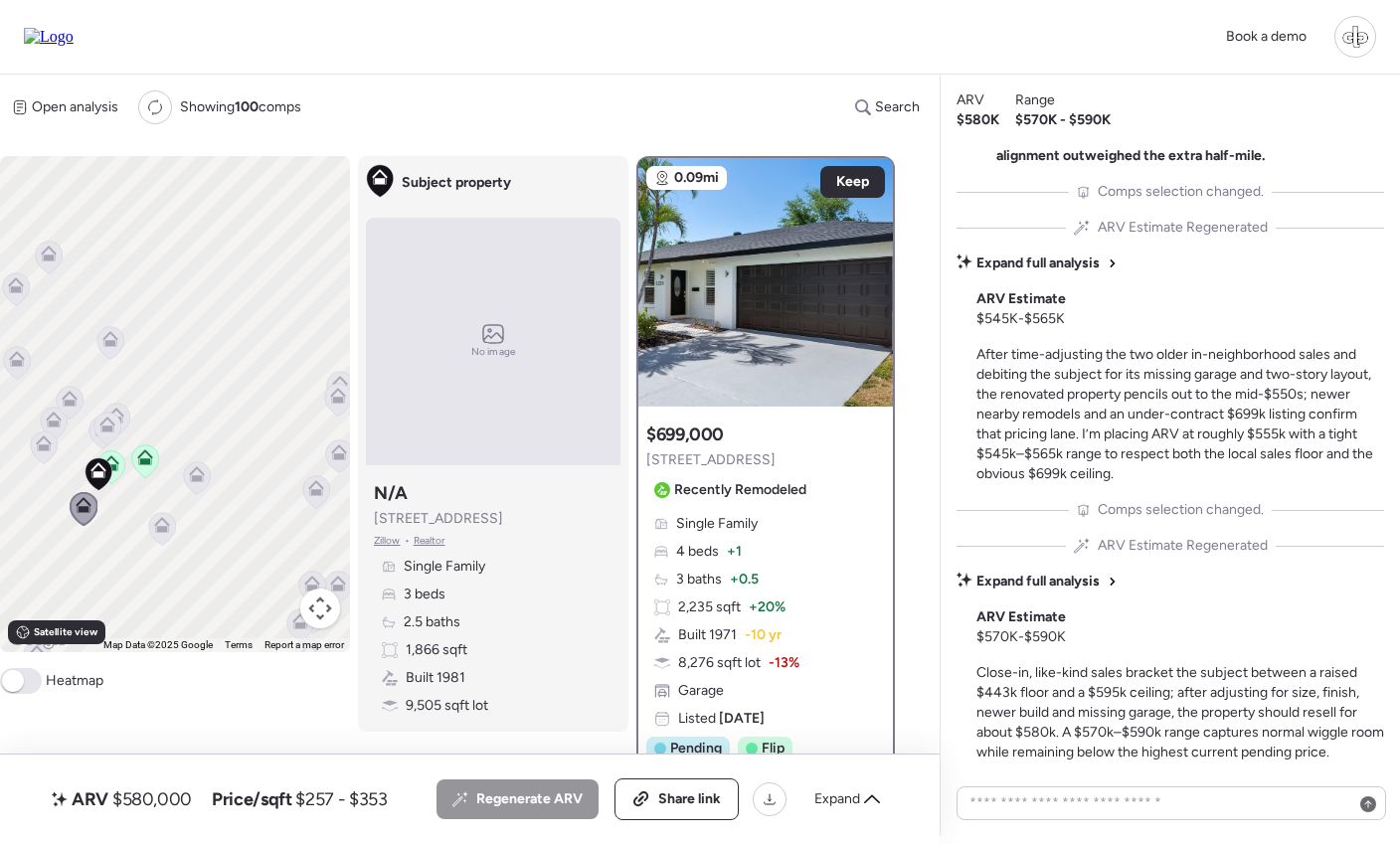 click 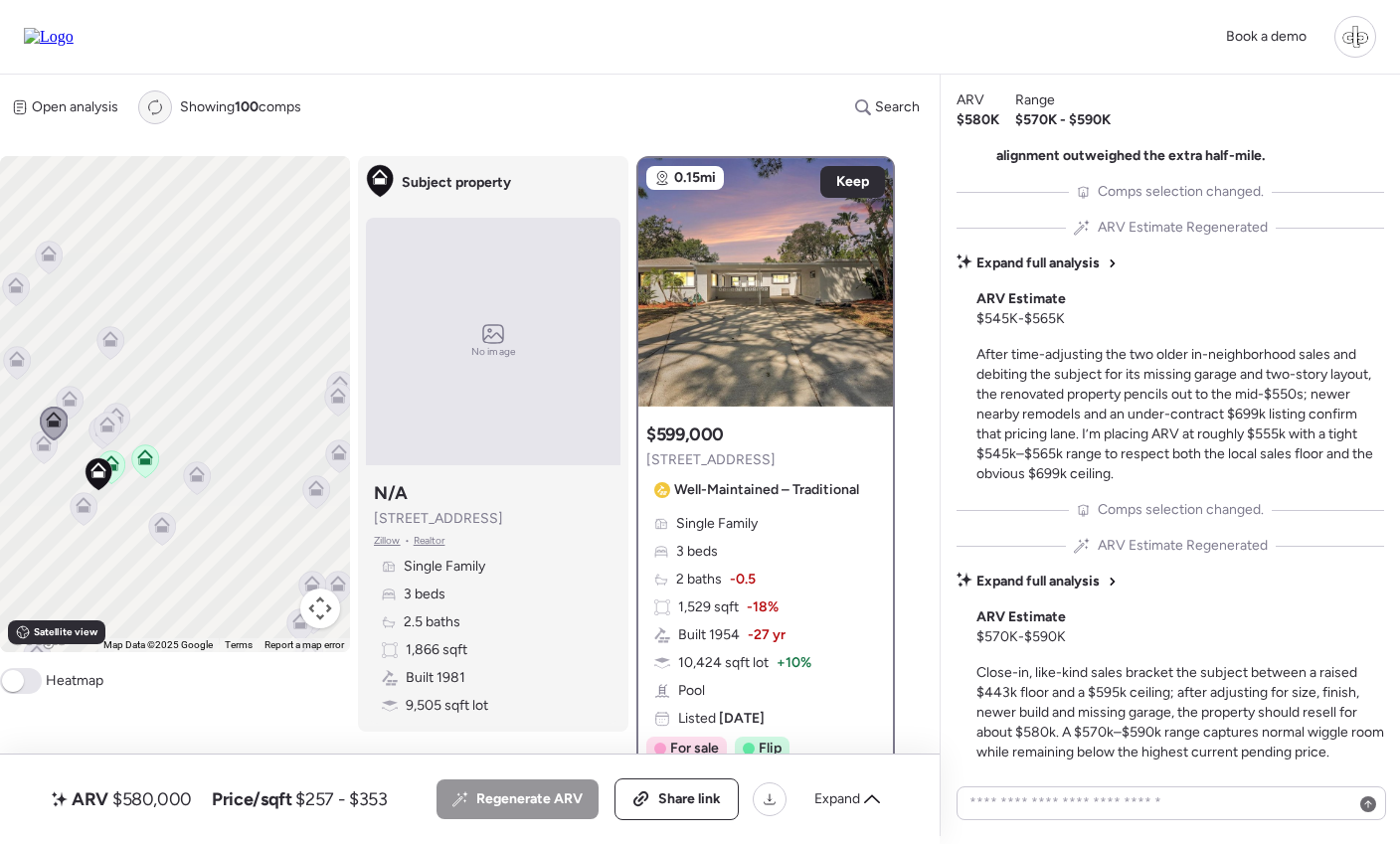 click on "Re-run report" at bounding box center [155, 107] 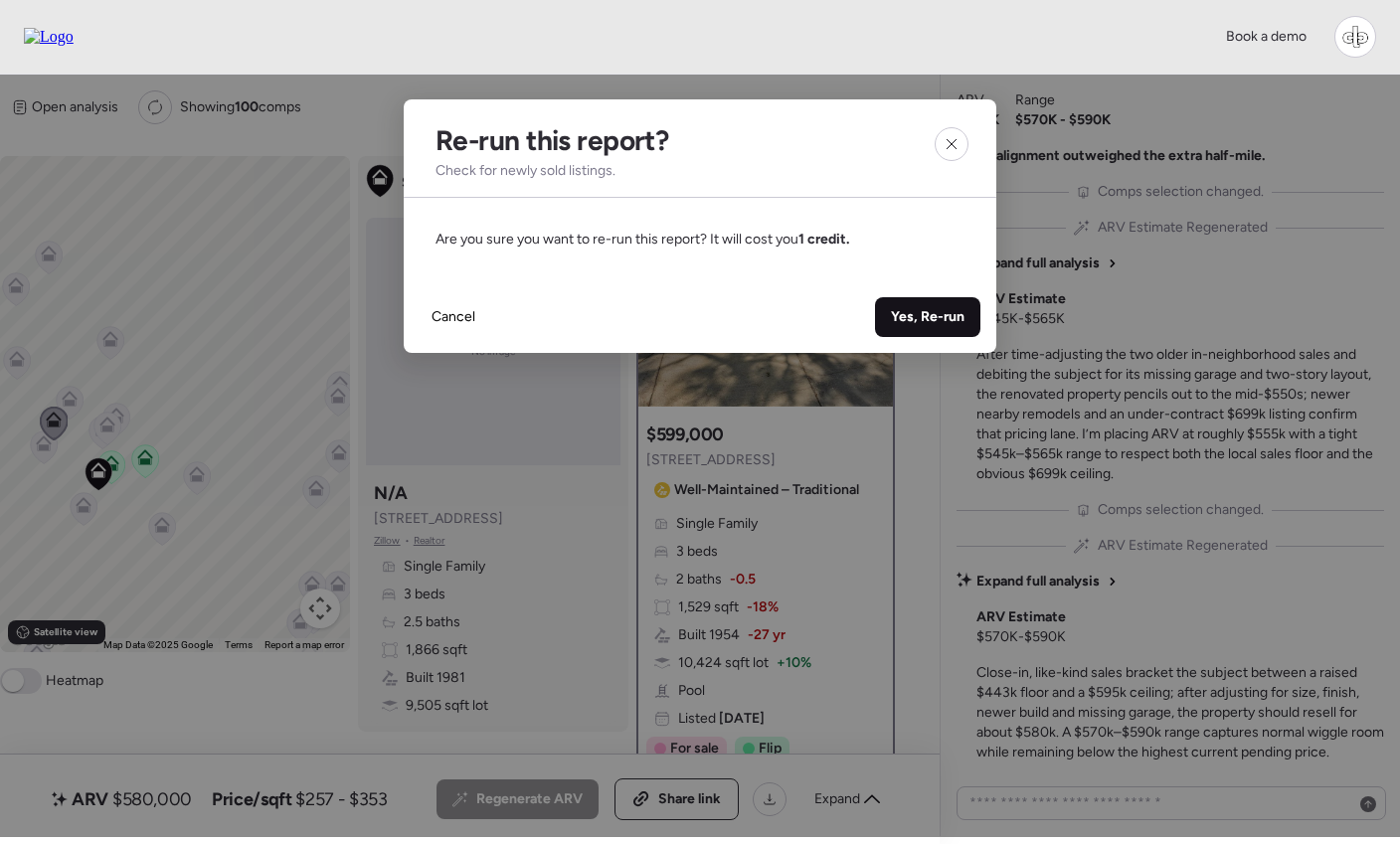 click on "Yes, Re-run" at bounding box center (928, 317) 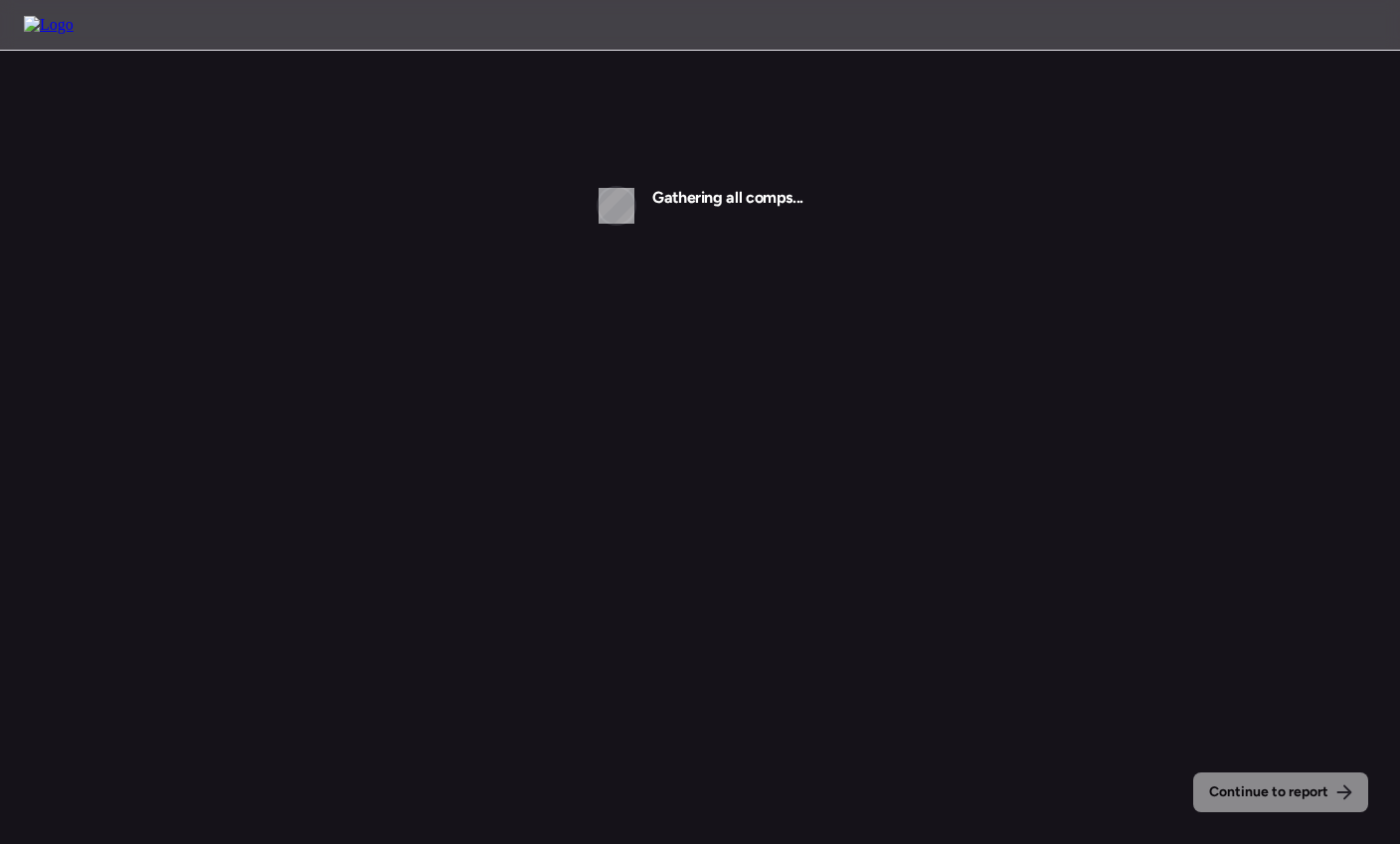 scroll, scrollTop: 0, scrollLeft: 0, axis: both 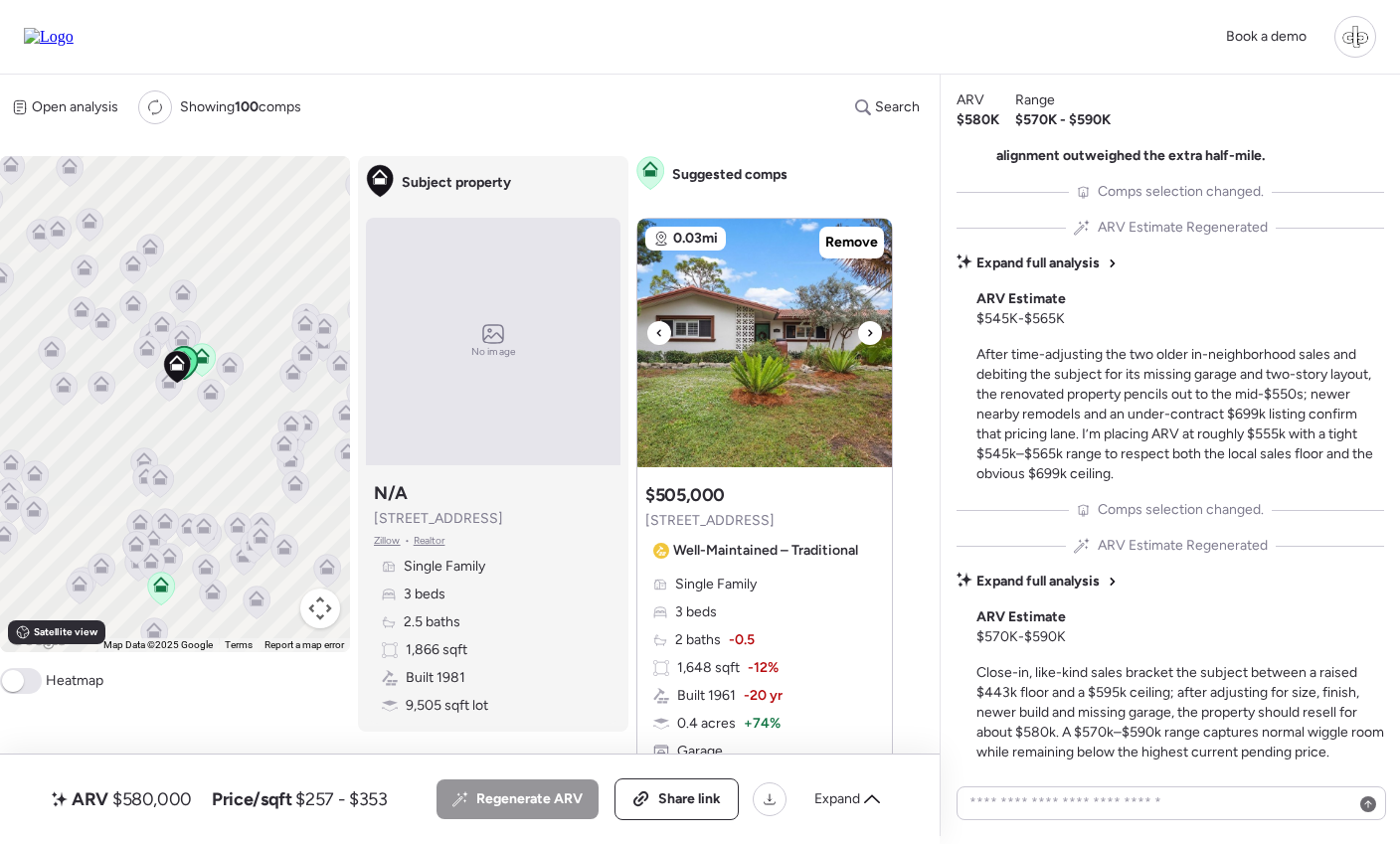 click at bounding box center [765, 343] 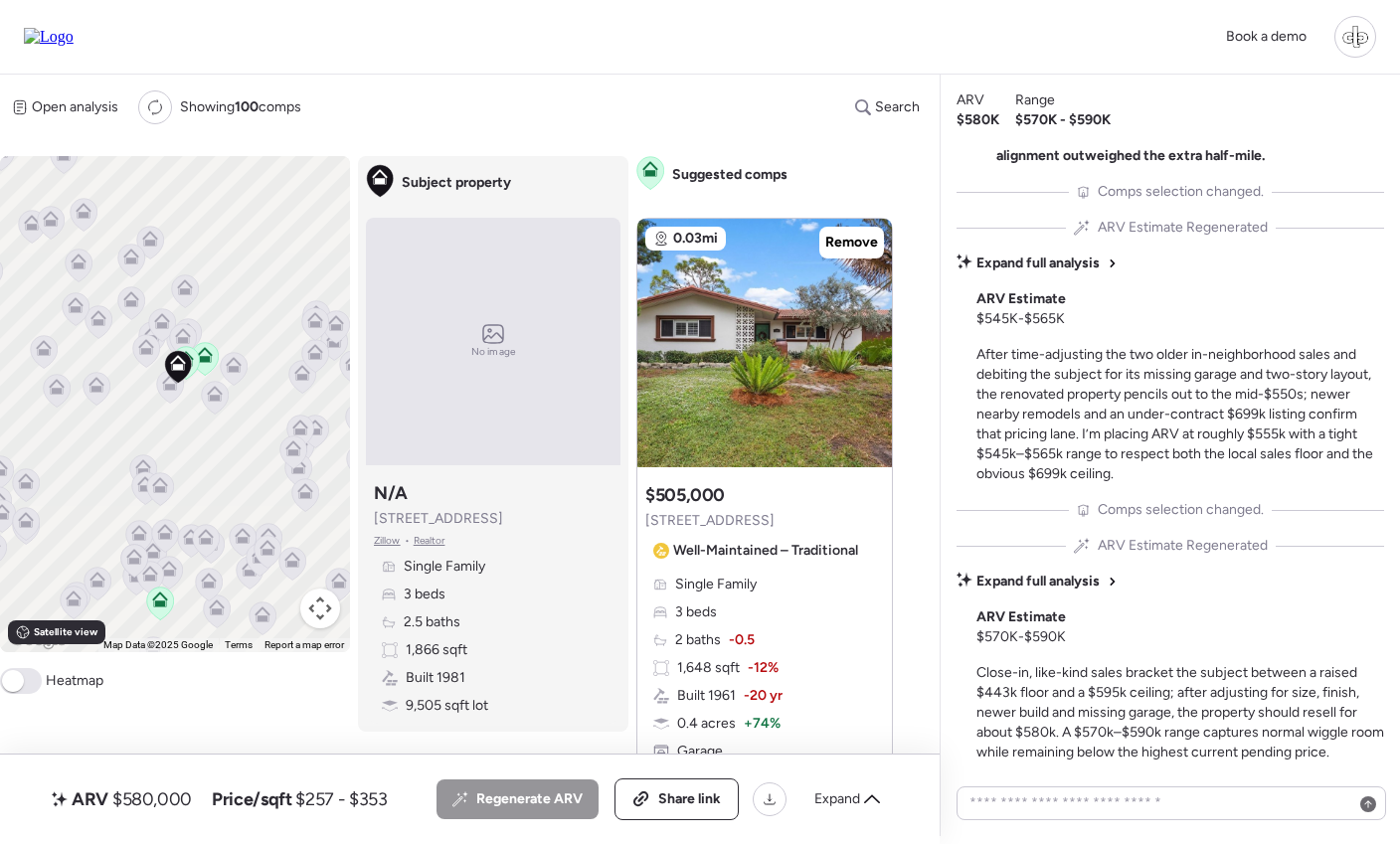 click 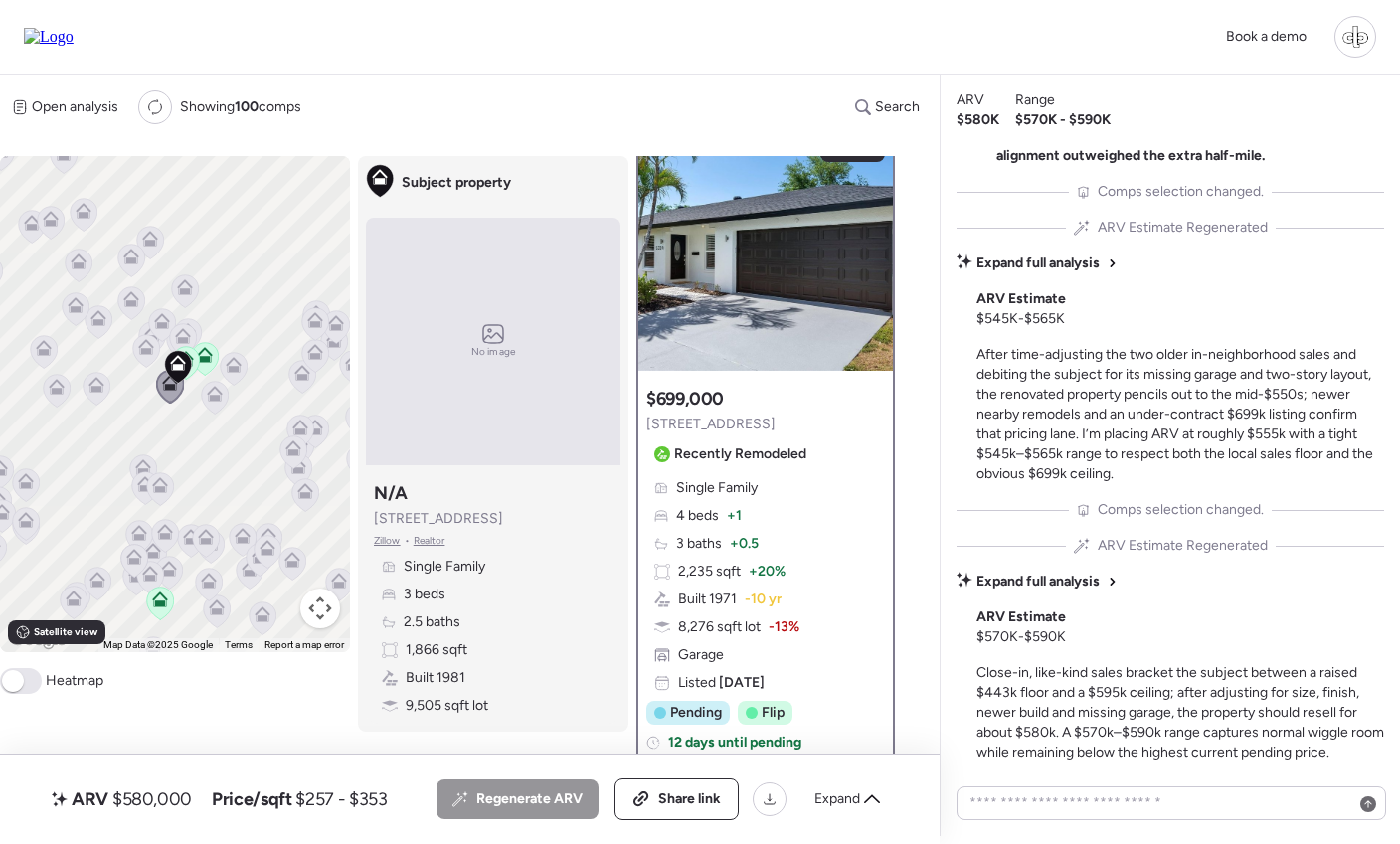 scroll, scrollTop: 34, scrollLeft: 0, axis: vertical 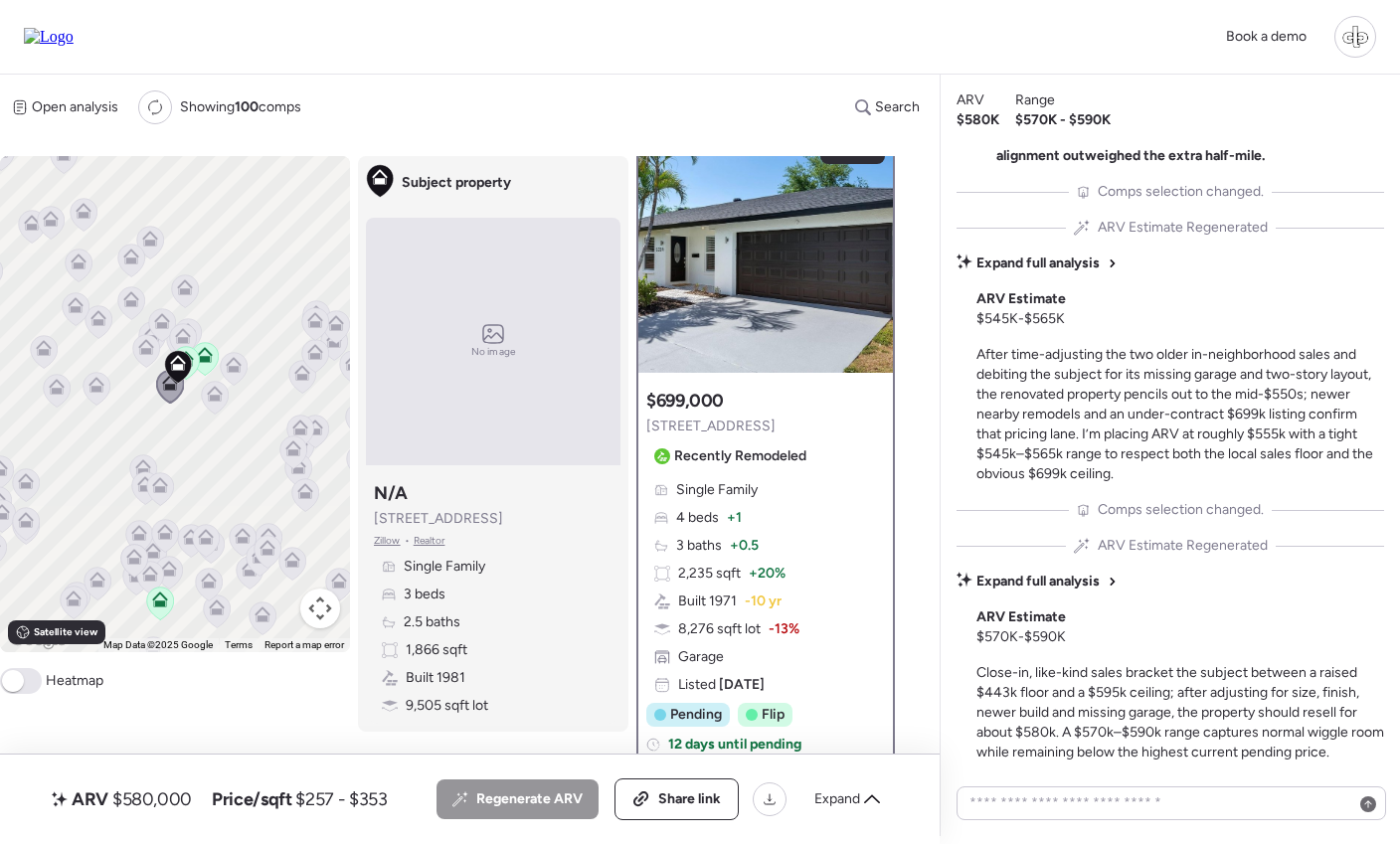 click 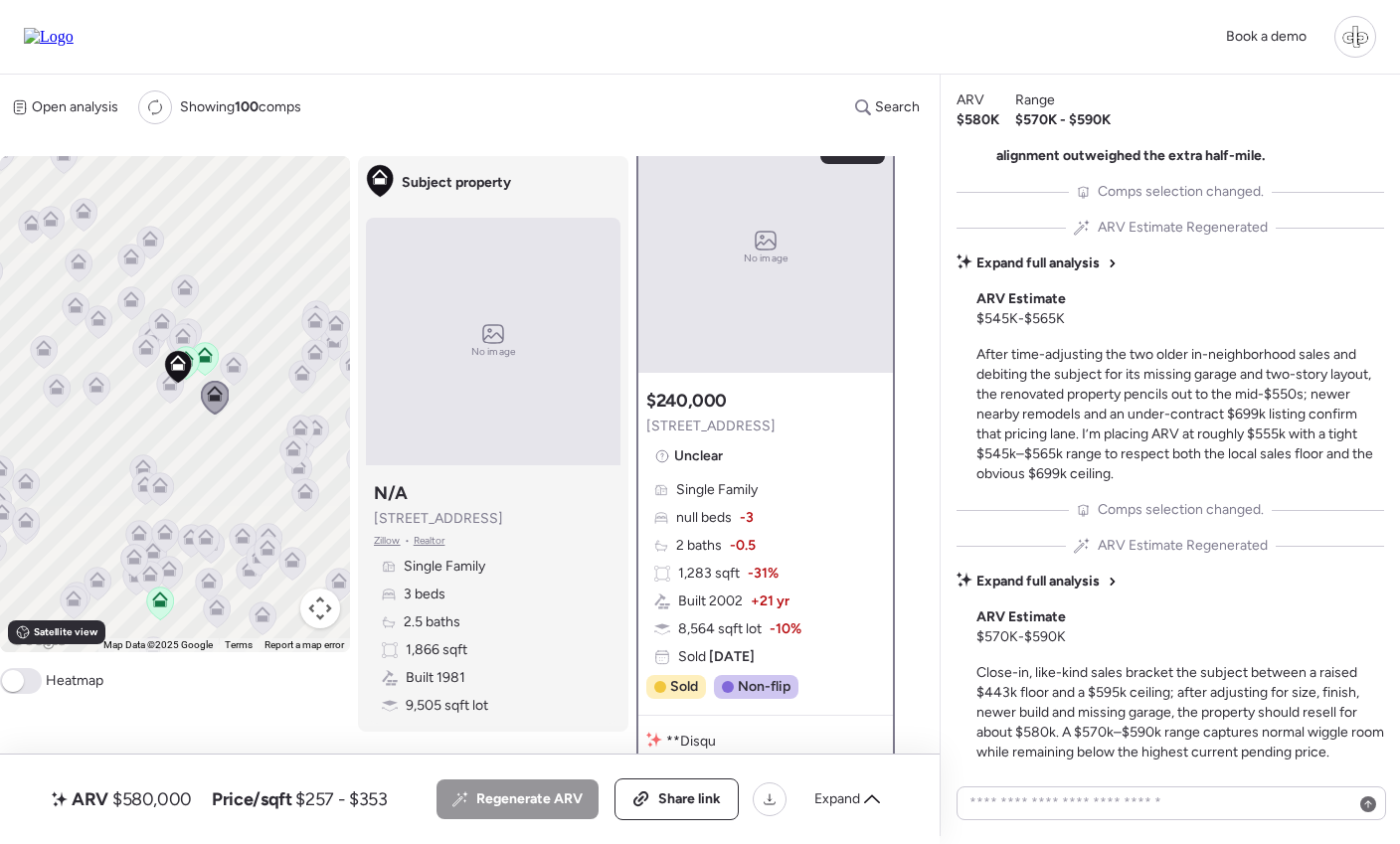 scroll, scrollTop: 0, scrollLeft: 0, axis: both 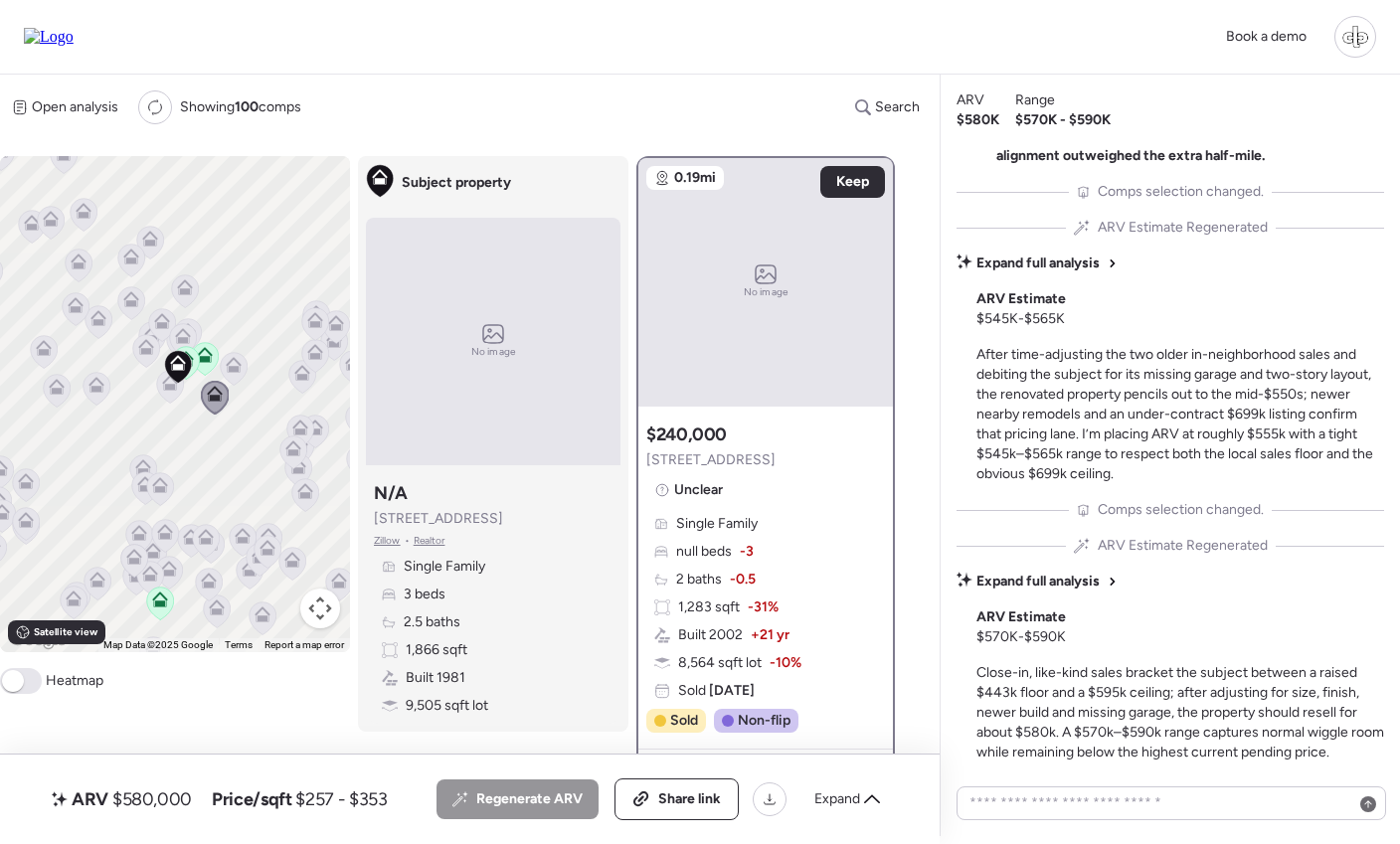 click 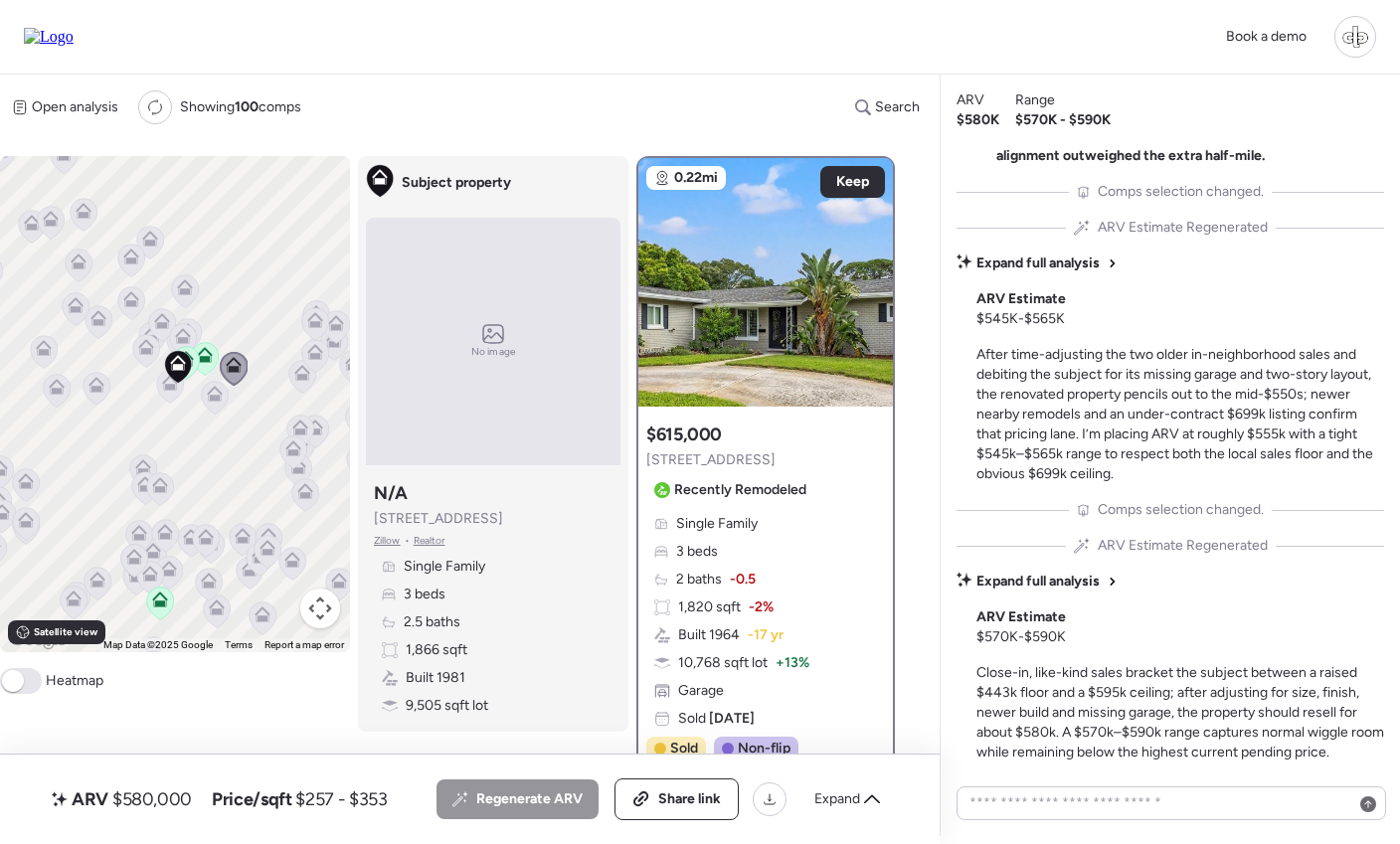 click at bounding box center [315, 357] 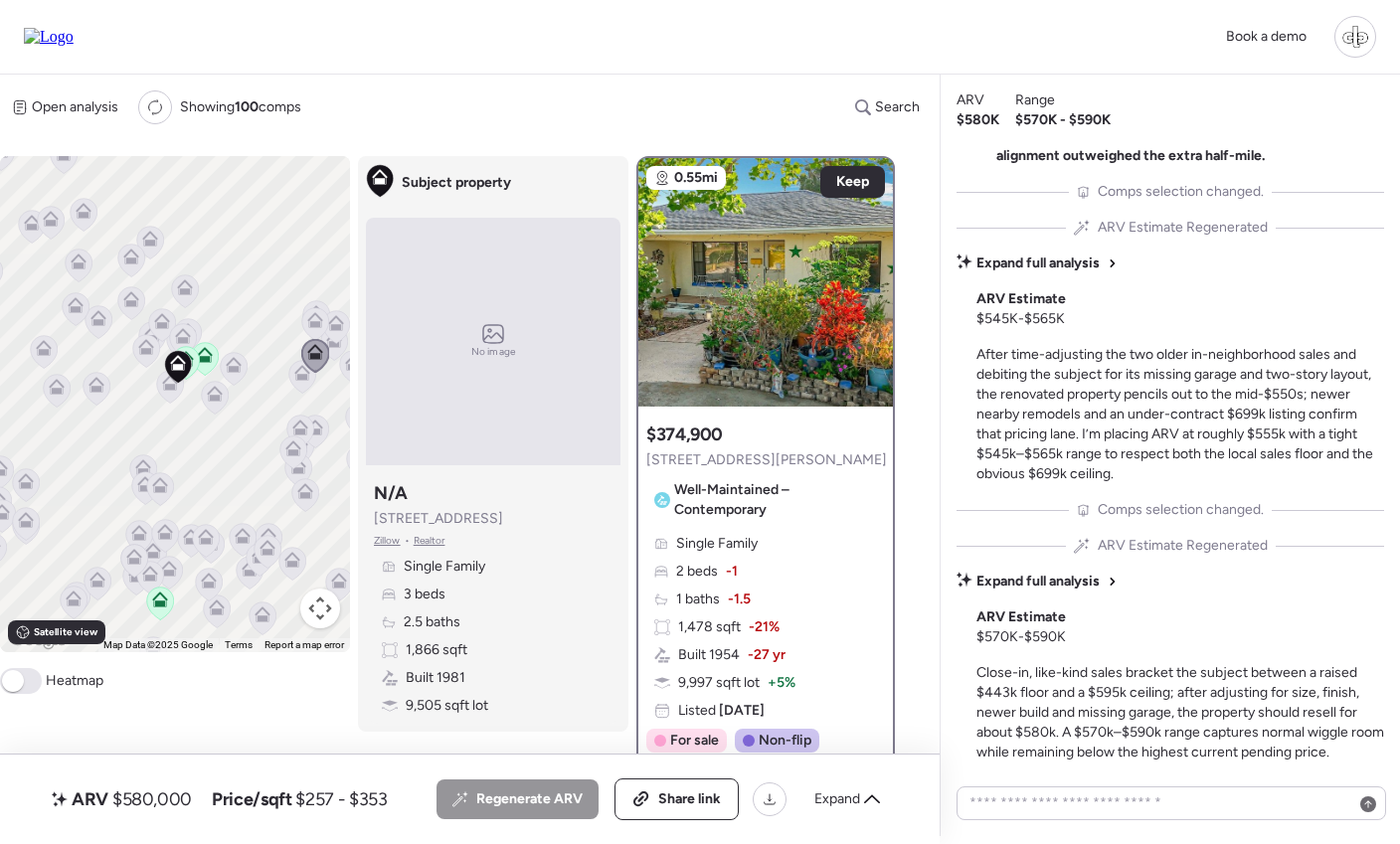 click on "Single Family 2 beds -1 1 baths -1.5 1,478 sqft -21% Built 1954 -27 yr 9,997 sqft lot + 5% Listed   93 days ago" at bounding box center [766, 627] 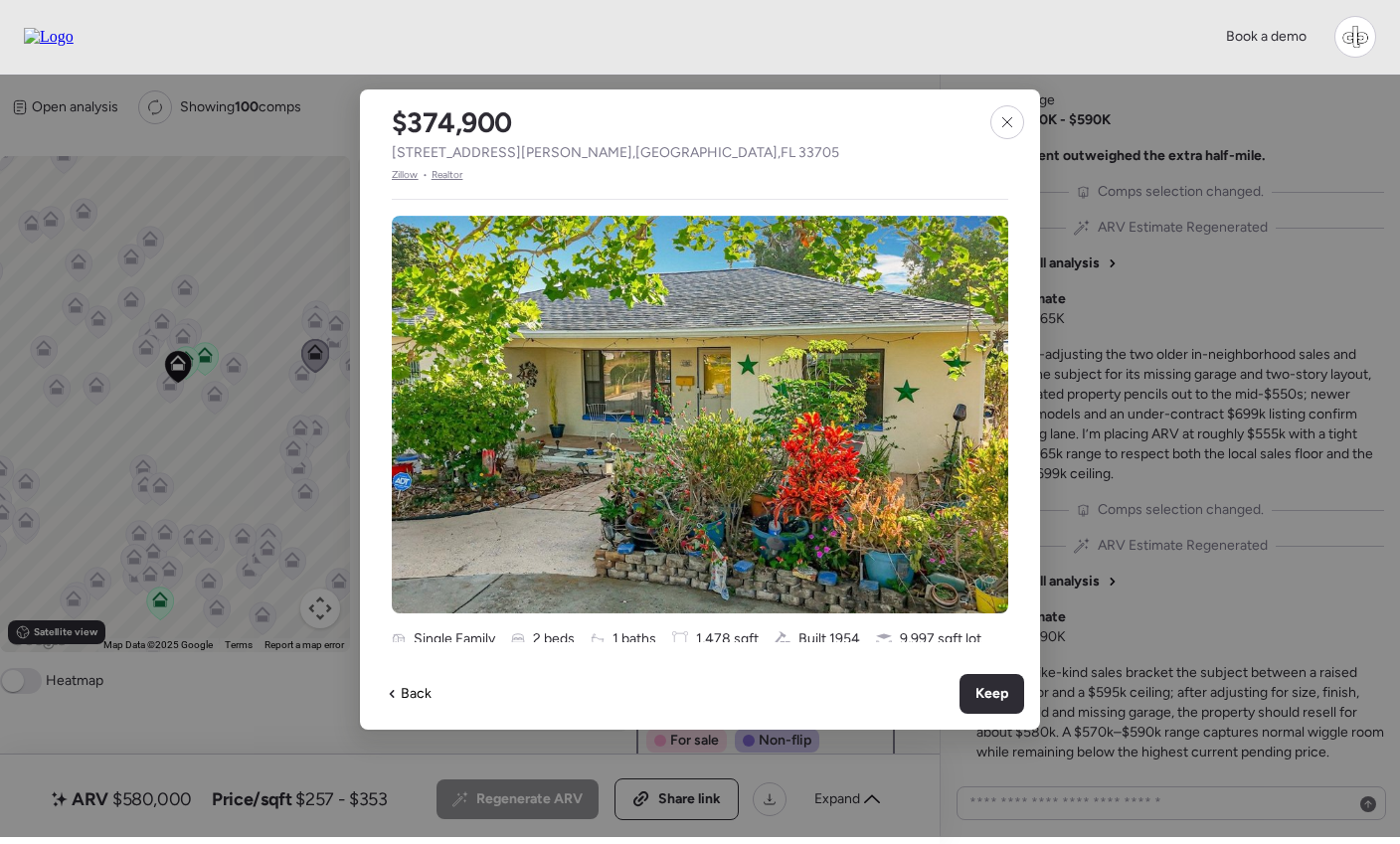 click on "Zillow" at bounding box center [405, 175] 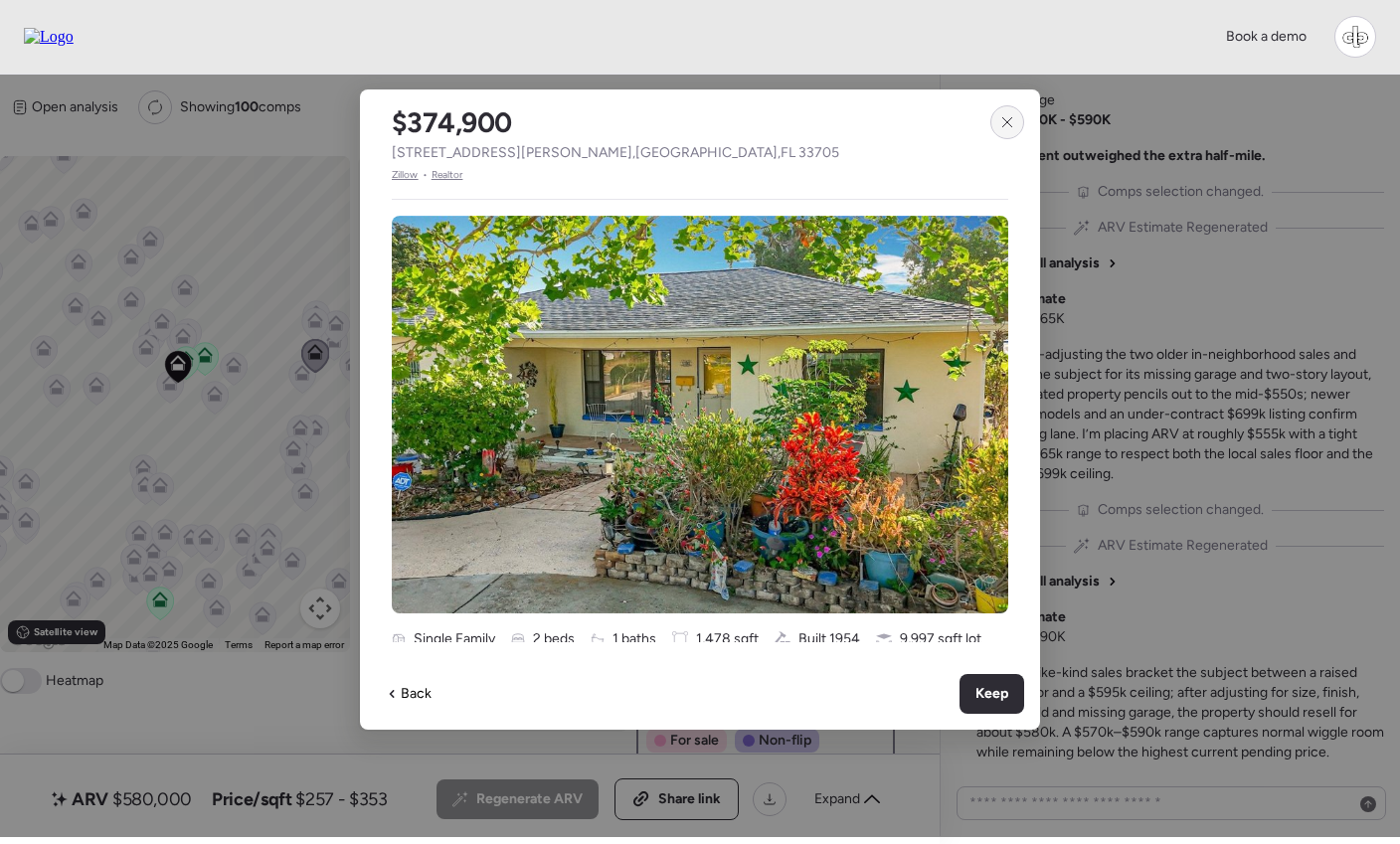 click 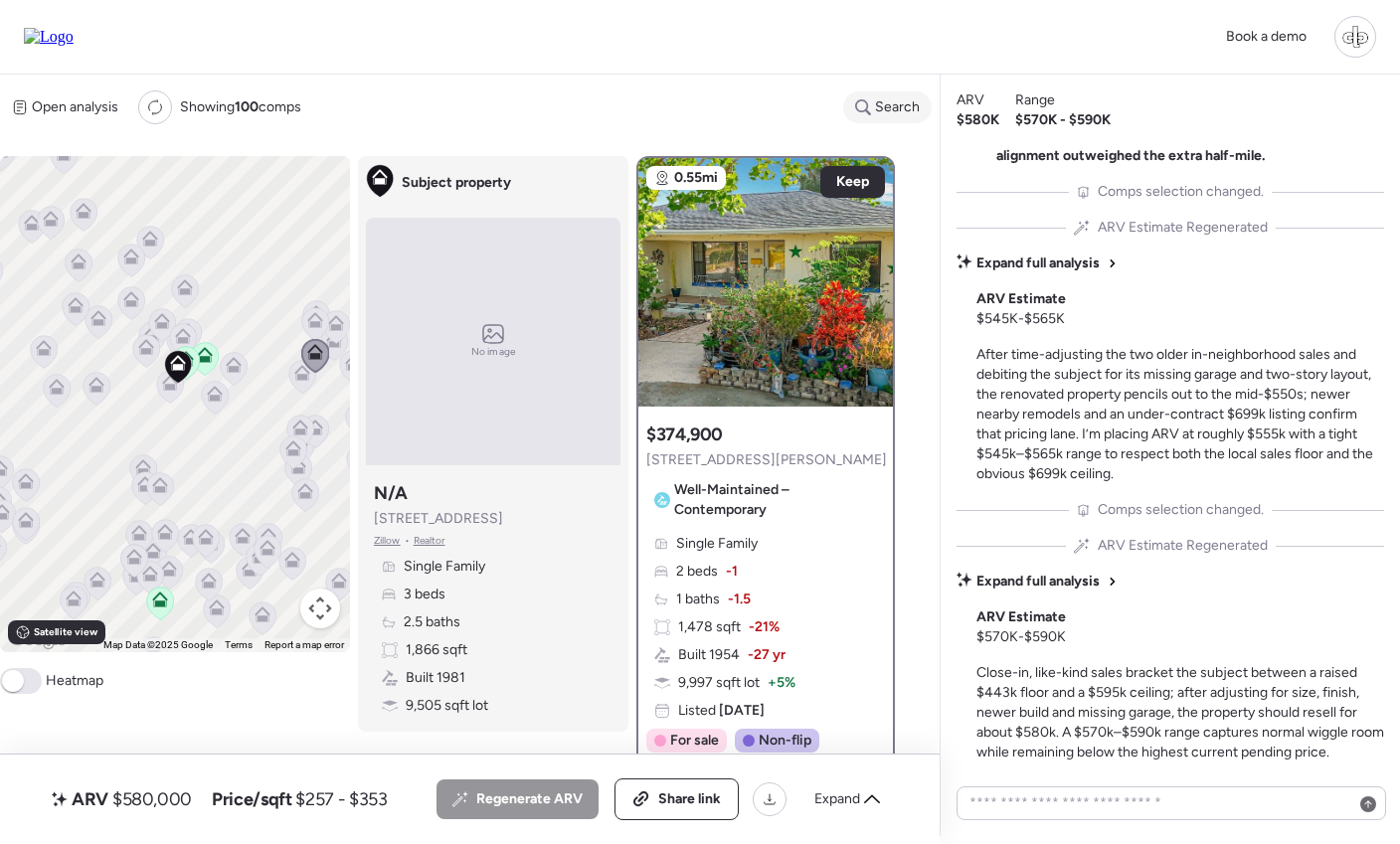 click on "Search" at bounding box center (897, 107) 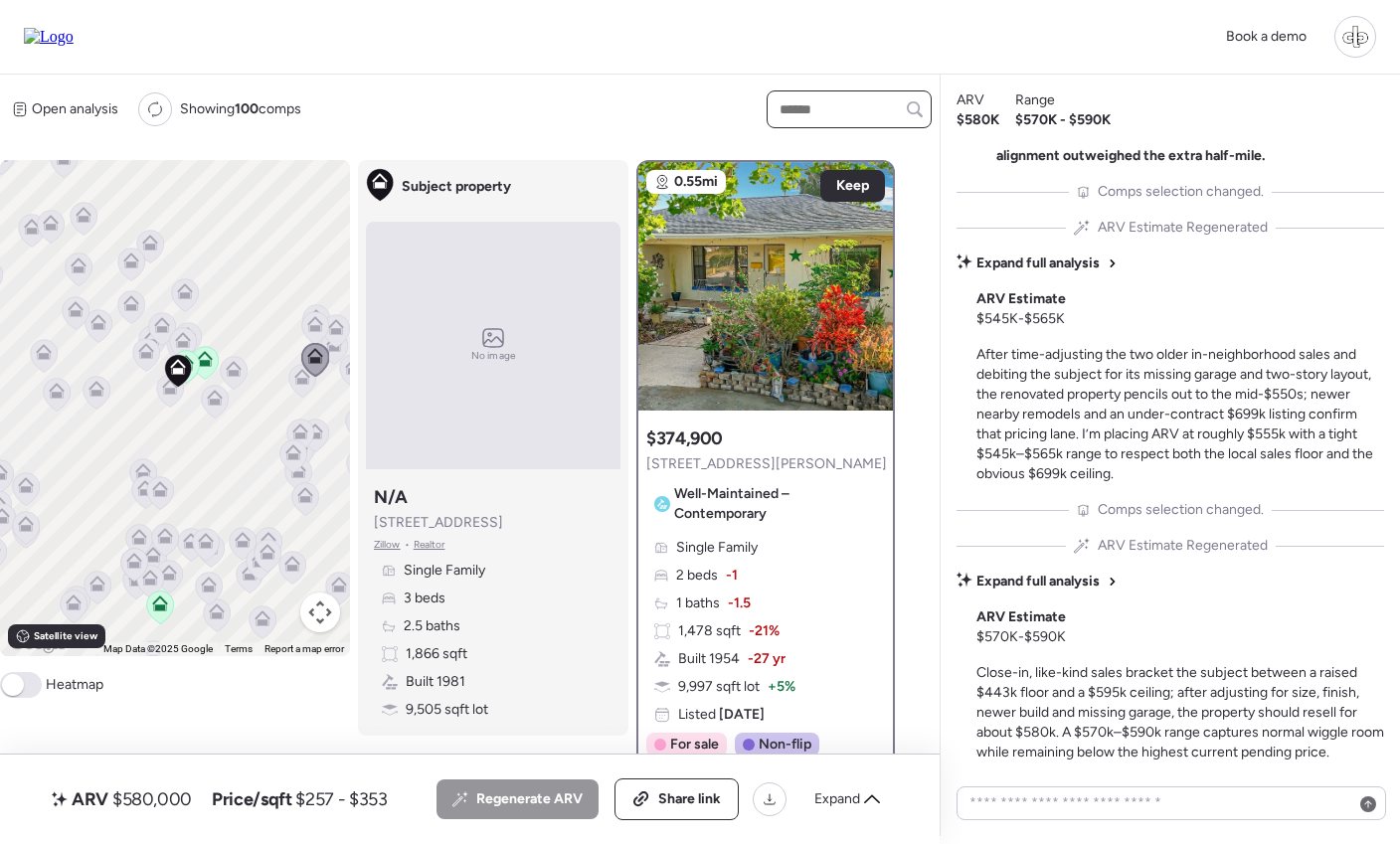 click at bounding box center (849, 109) 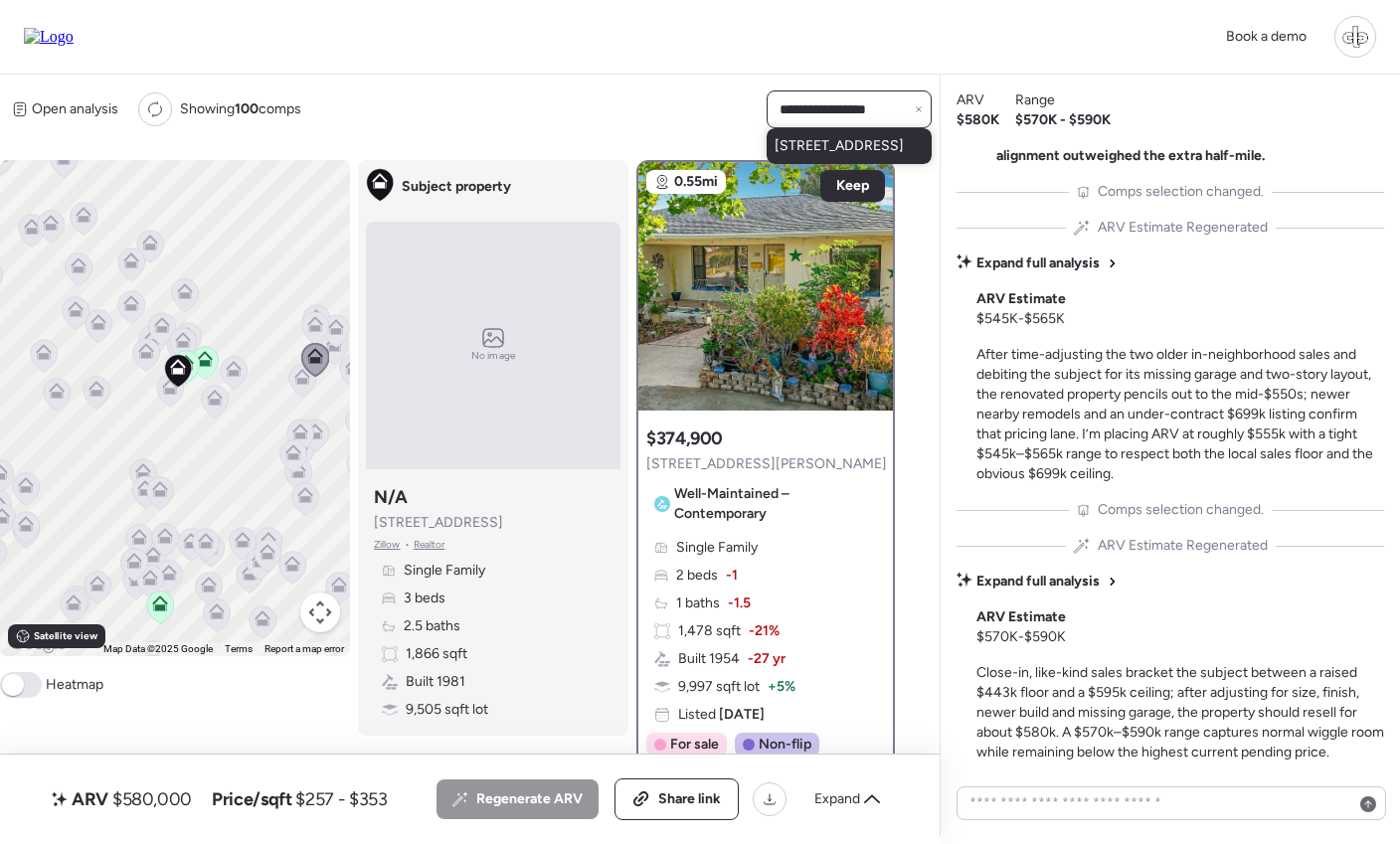 type on "**********" 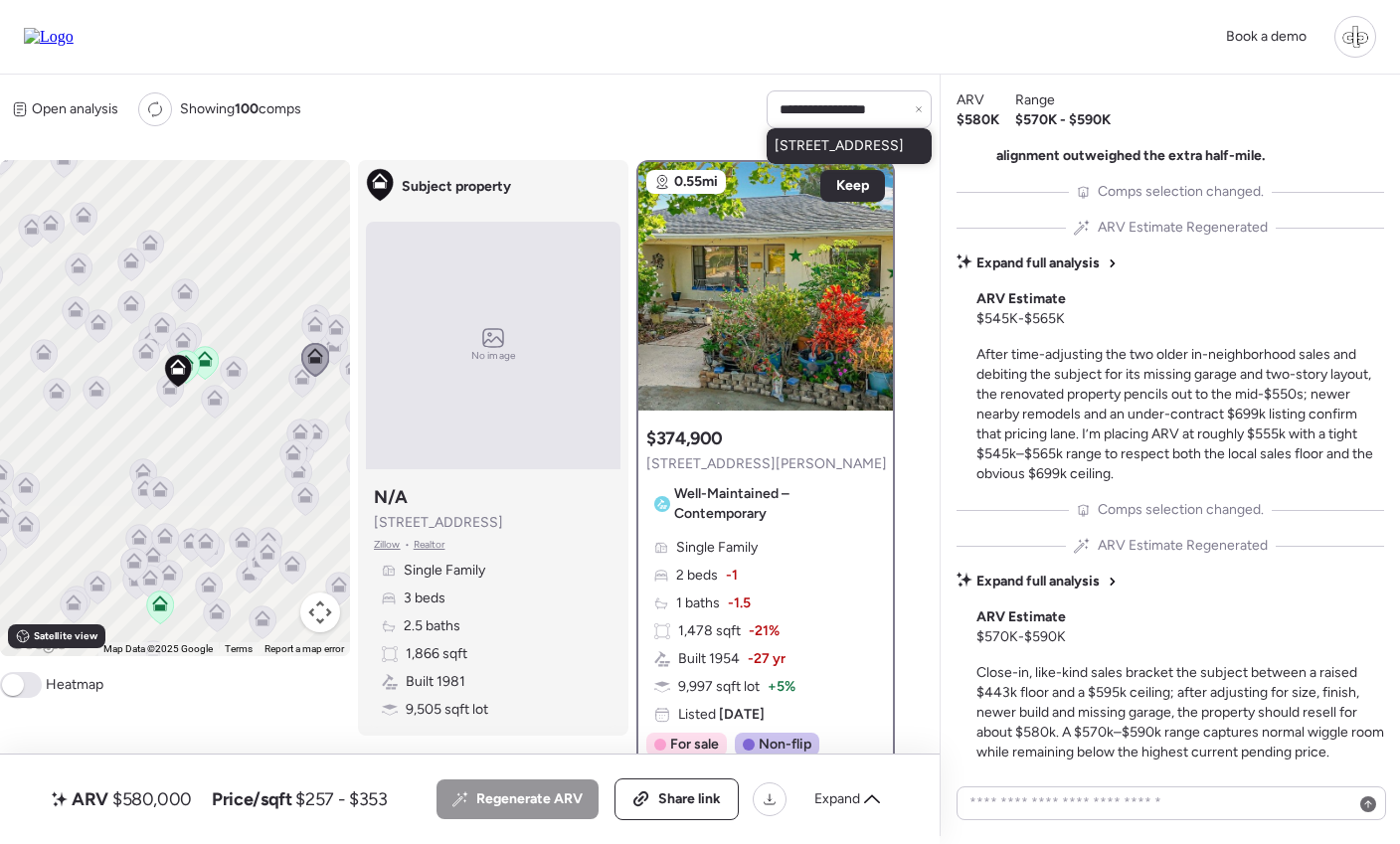click on "5339 Alcola Way S, Saint Petersburg, FL 33712" at bounding box center (849, 146) 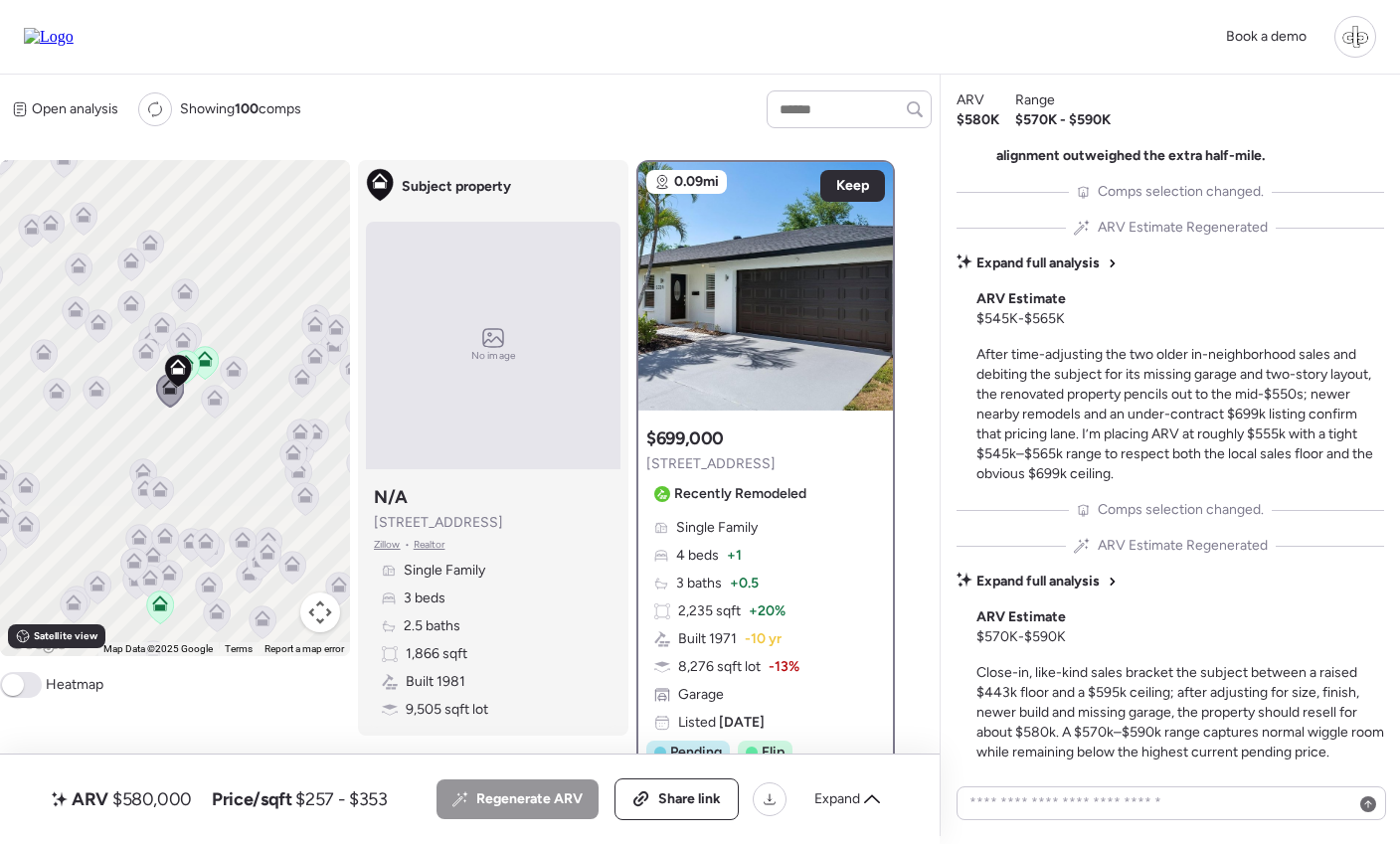 click 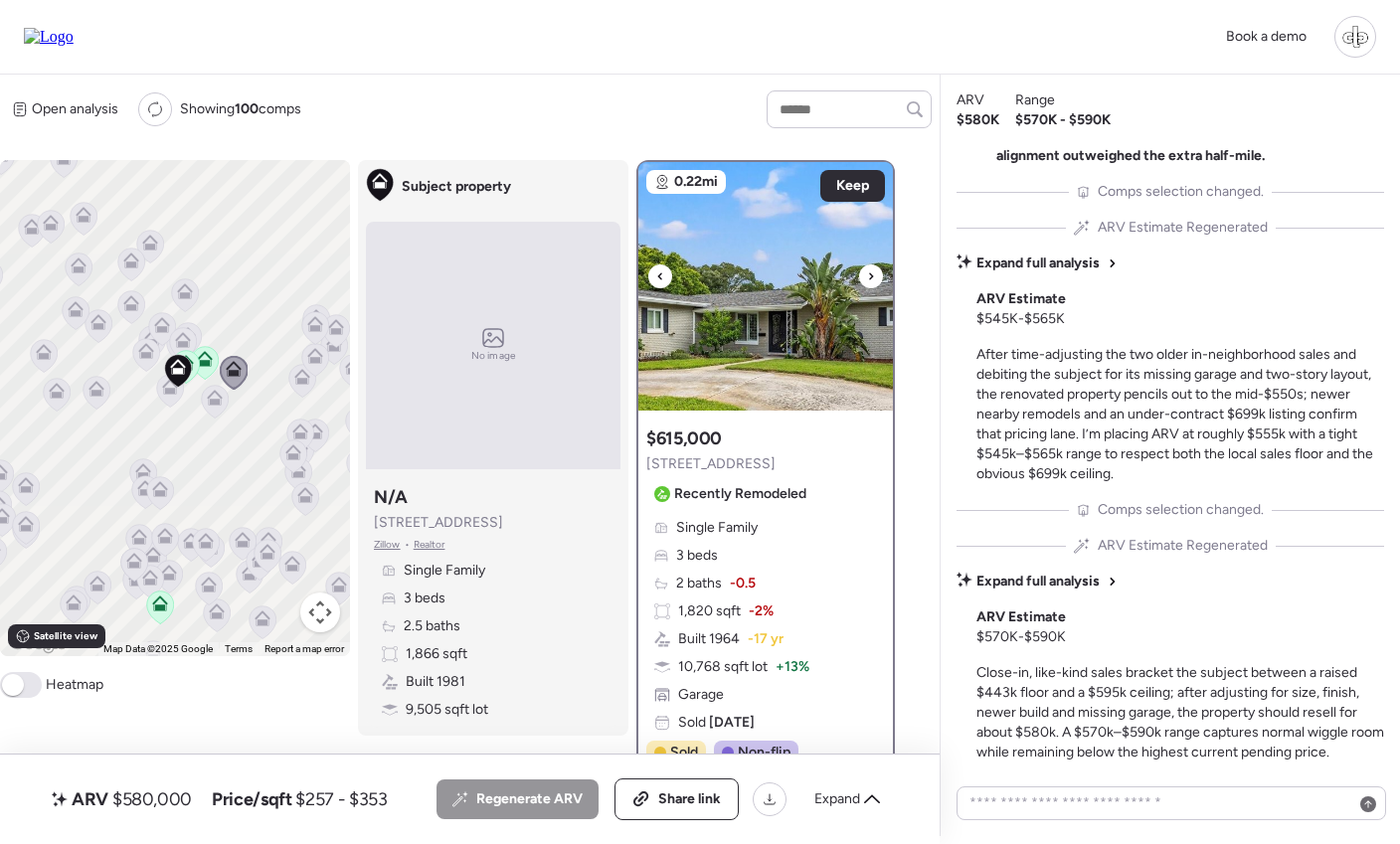 click at bounding box center (766, 286) 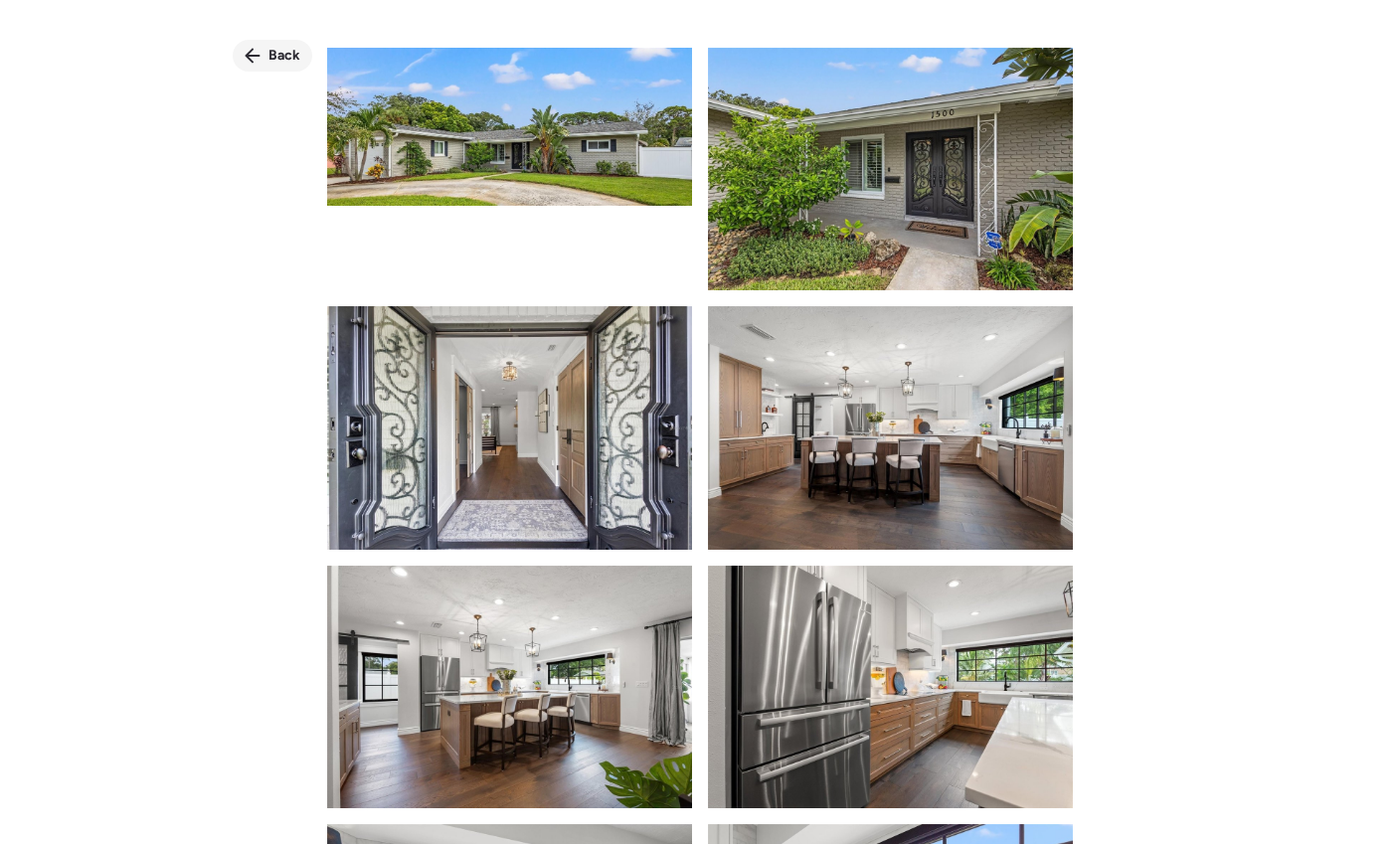 click on "Back" at bounding box center (272, 56) 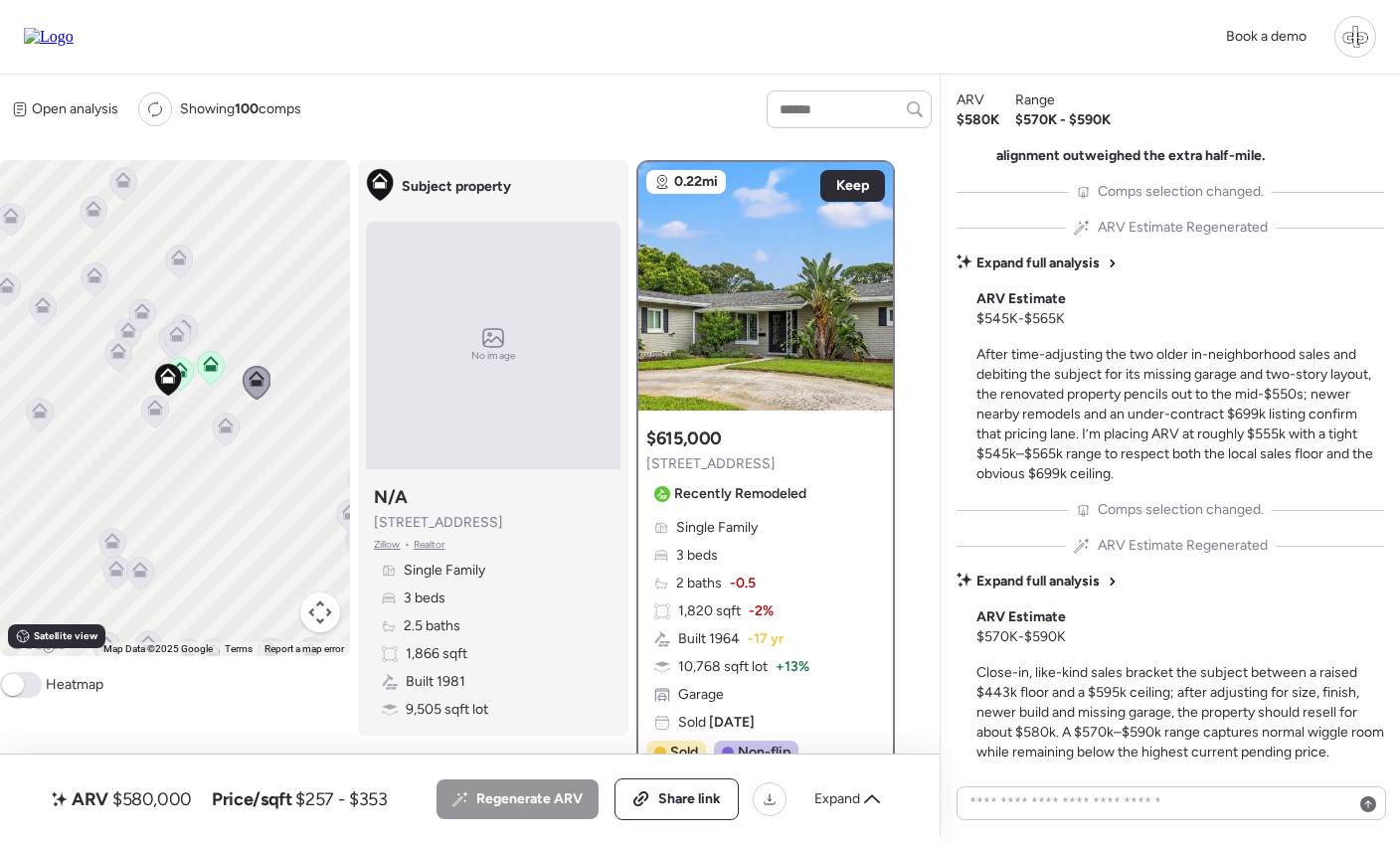 click on "Open analysis Re-run report Showing  100  comps Comps list Analysis To navigate, press the arrow keys. To activate drag with keyboard, press Alt + Enter. Once in keyboard drag state, use the arrow keys to move the marker. To complete the drag, press the Enter key. To cancel, press Escape. Keyboard shortcuts Map Data Map Data ©2025 Google Map data ©2025 Google 200 m  Click to toggle between metric and imperial units Terms Report a map error Satellite view A B+ B B- C+ C C- D Heatmap Subject property No image Subject property N/A 1801 Lakewood Dr S Zillow • Realtor Single Family 3 beds 2.5 baths 1,866 sqft Built 1981 9,505 sqft lot 0.22mi Keep $615,000 1500 Alhambra Way S Recently Remodeled Single Family 3 beds 2 baths -0.5 1,820 sqft -2% Built 1964 -17 yr 10,768 sqft lot + 13% Garage Sold   10 months ago Sold Non-flip Non-flip Excellent condition comp, but not remodeled specifically for re-sale. 23 days until sold Aug 13, 2024 Listed $599,000 23 days until sold Sep 05, 2024 Sold $615,000 Disqualifier -" at bounding box center (465, 457) 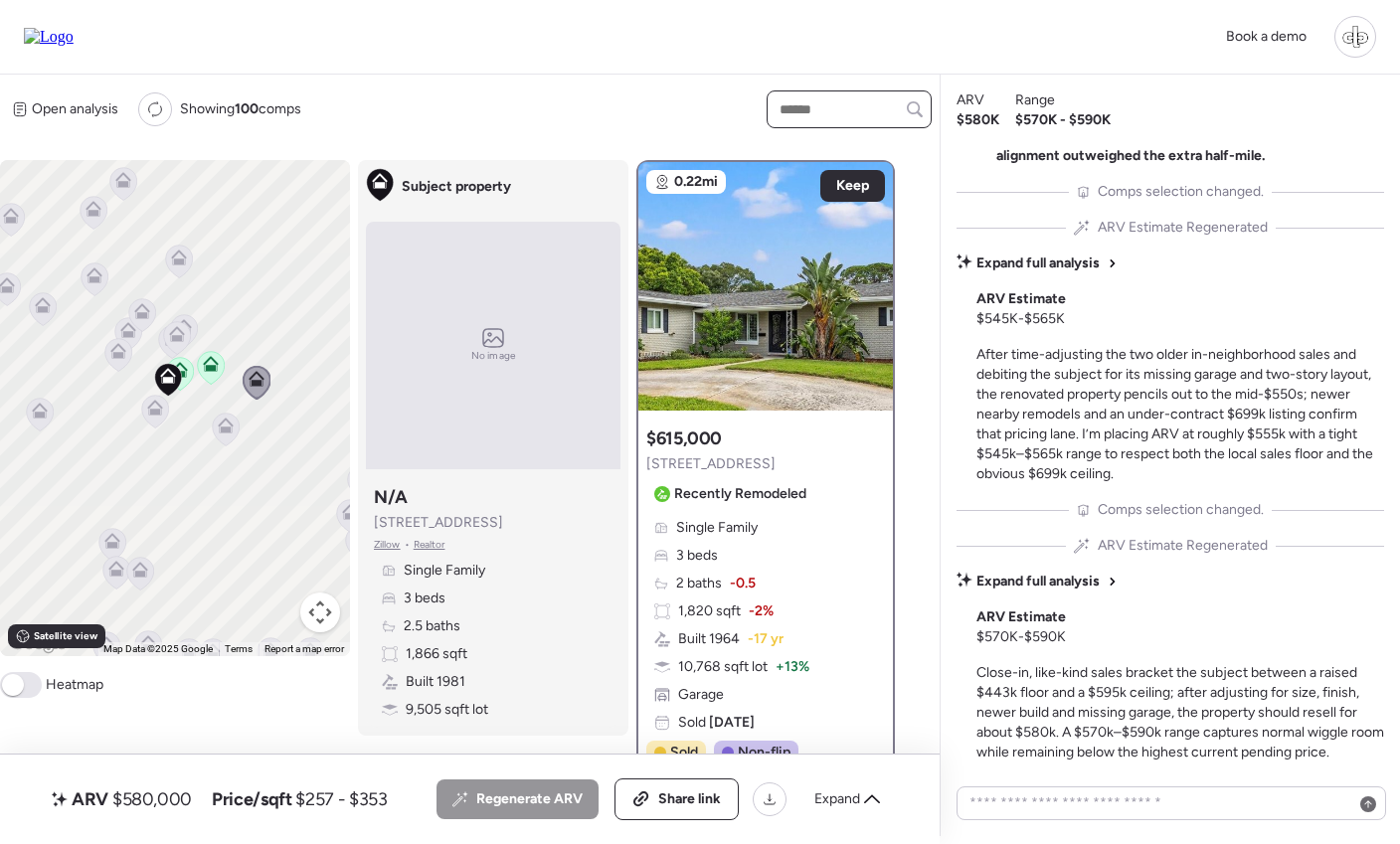 click at bounding box center [849, 109] 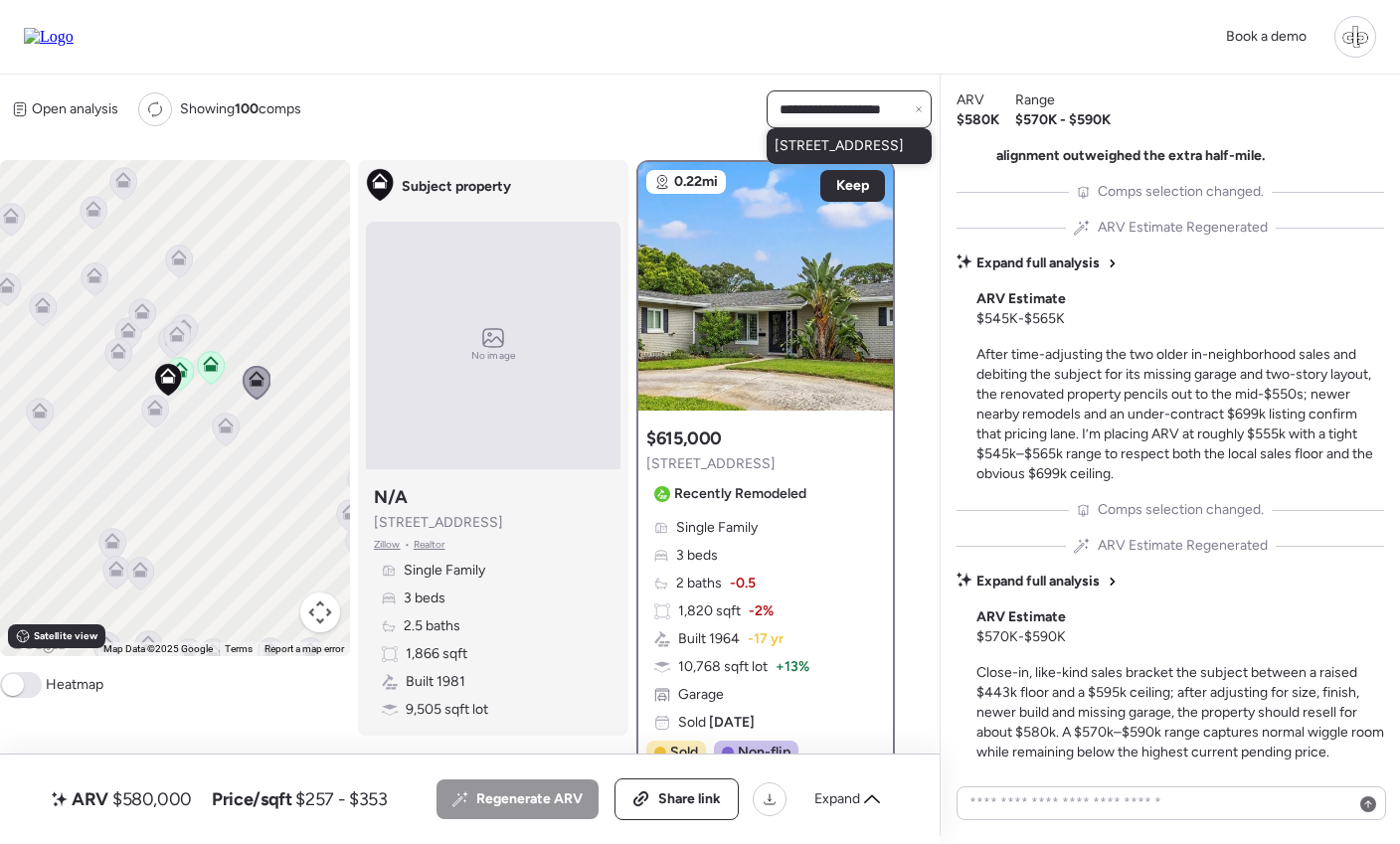 type on "**********" 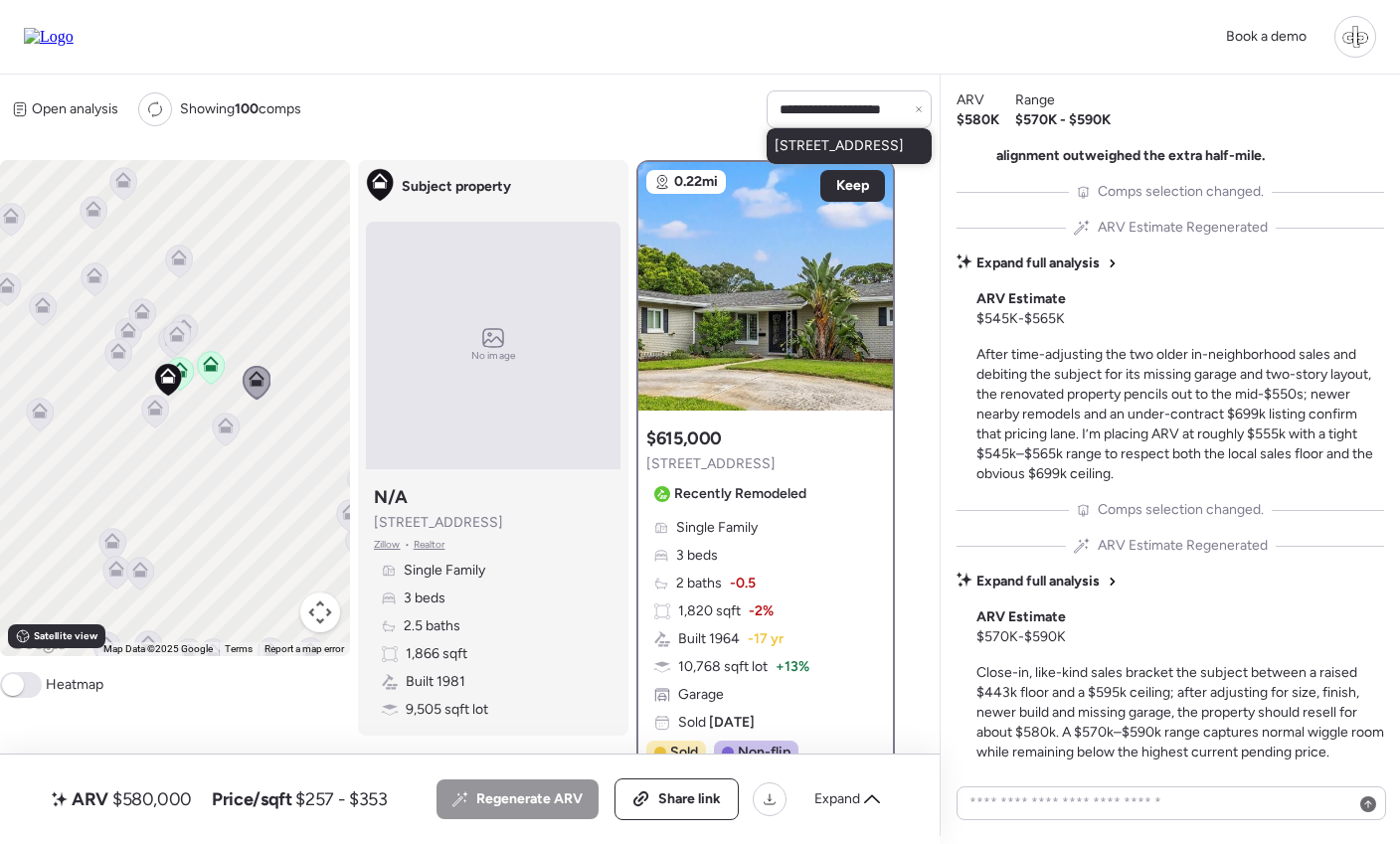 click on "1717 Anastasia Way S, Saint Petersburg, FL 33712" at bounding box center (839, 146) 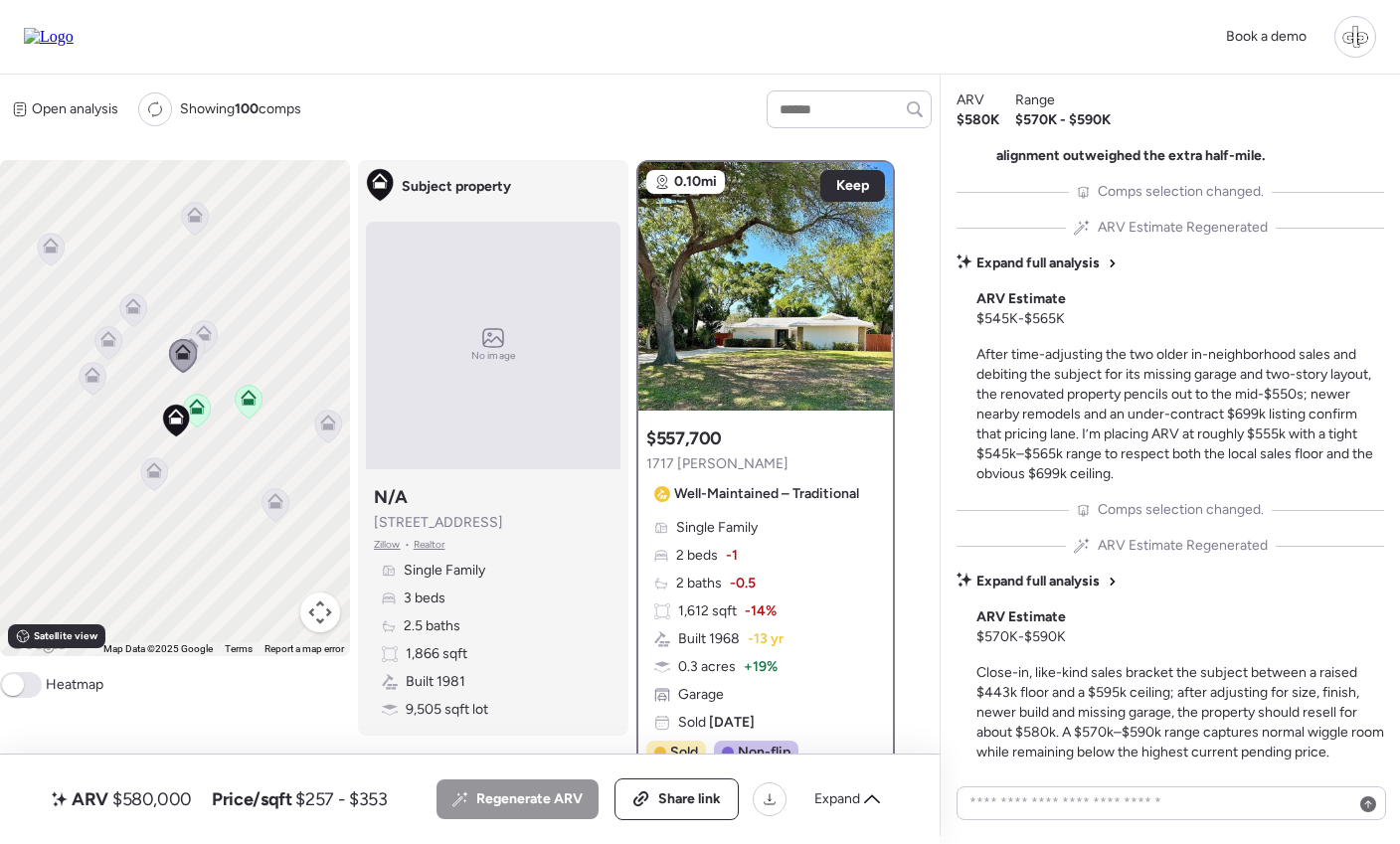 scroll, scrollTop: 0, scrollLeft: 0, axis: both 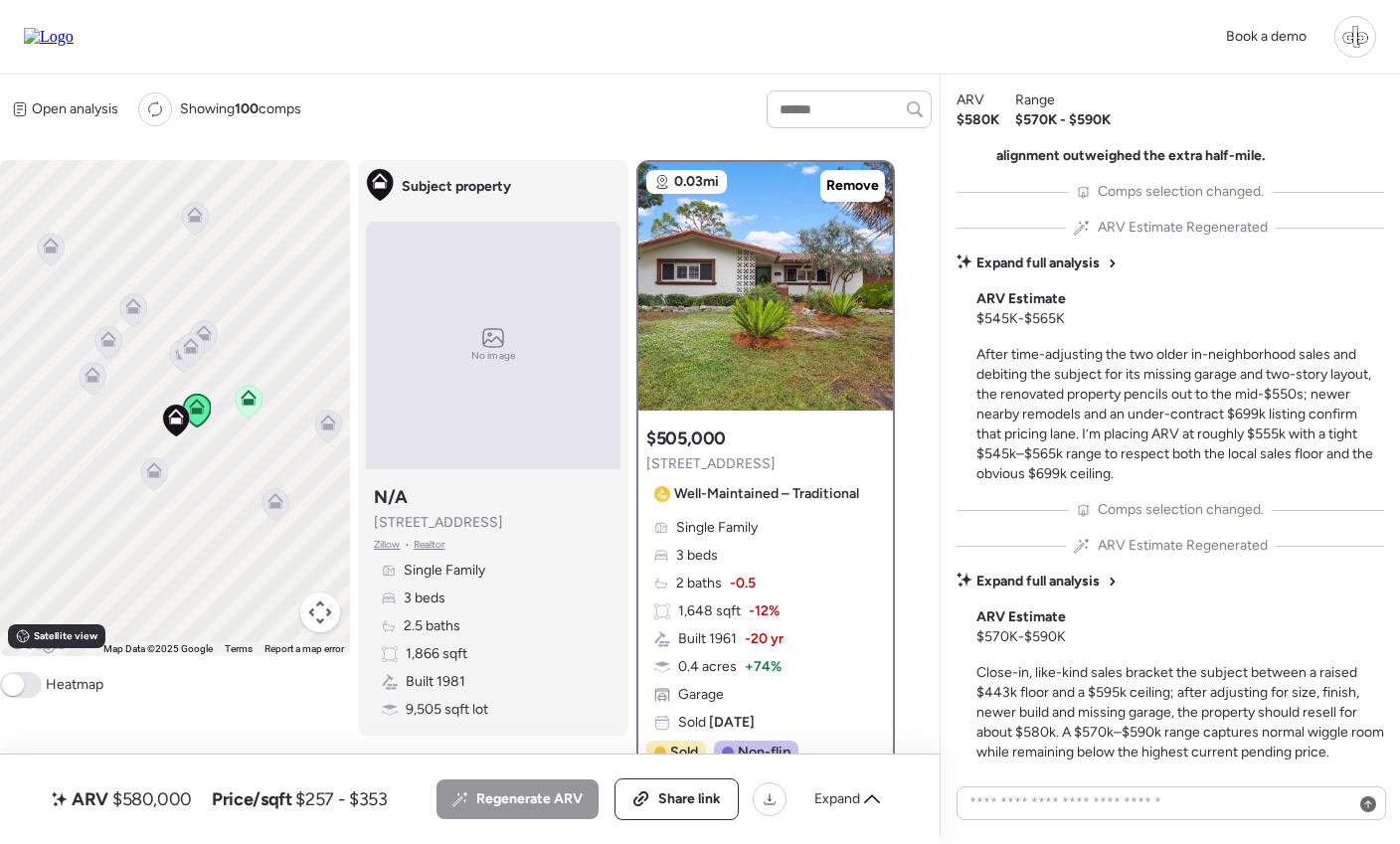 click 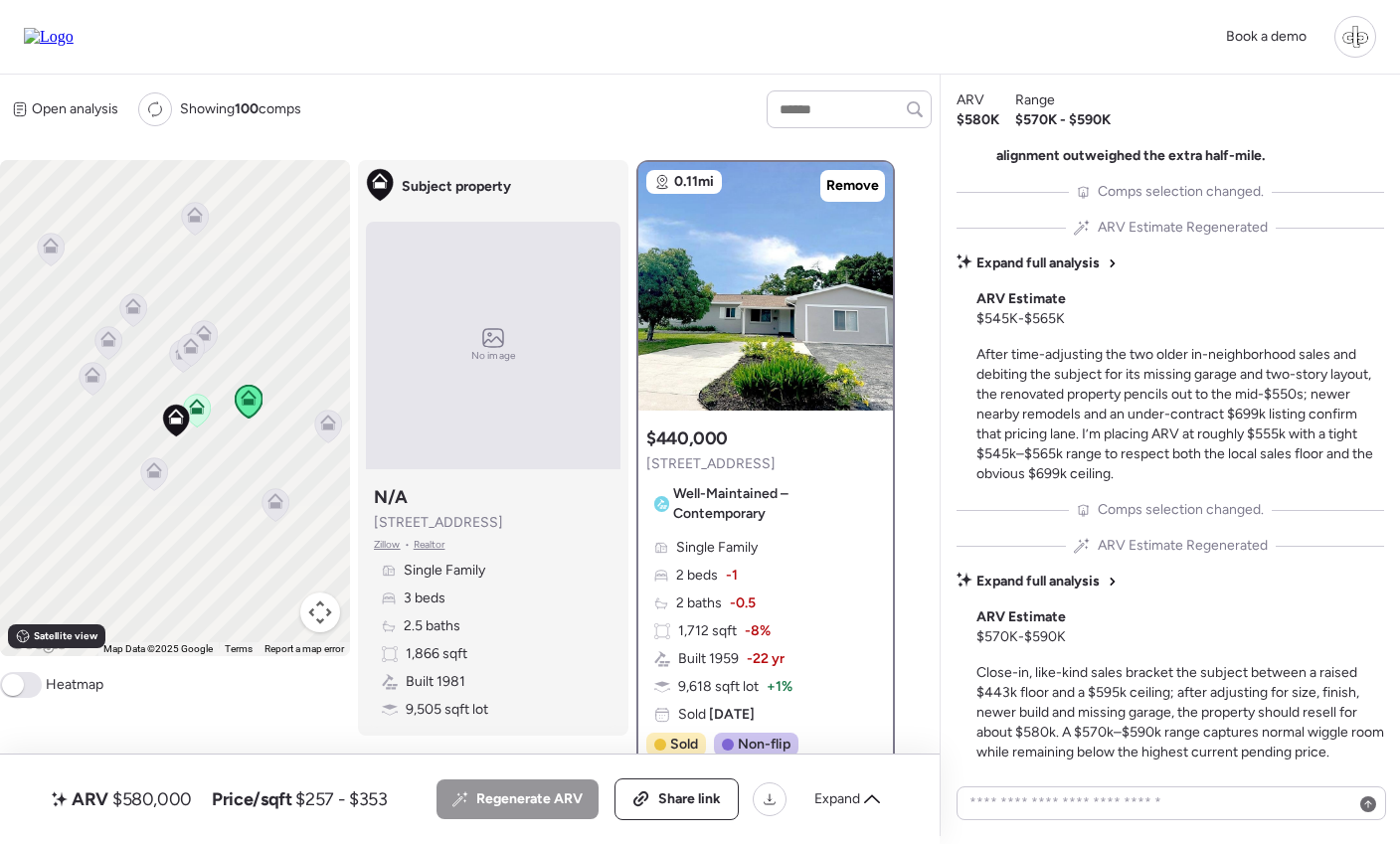click 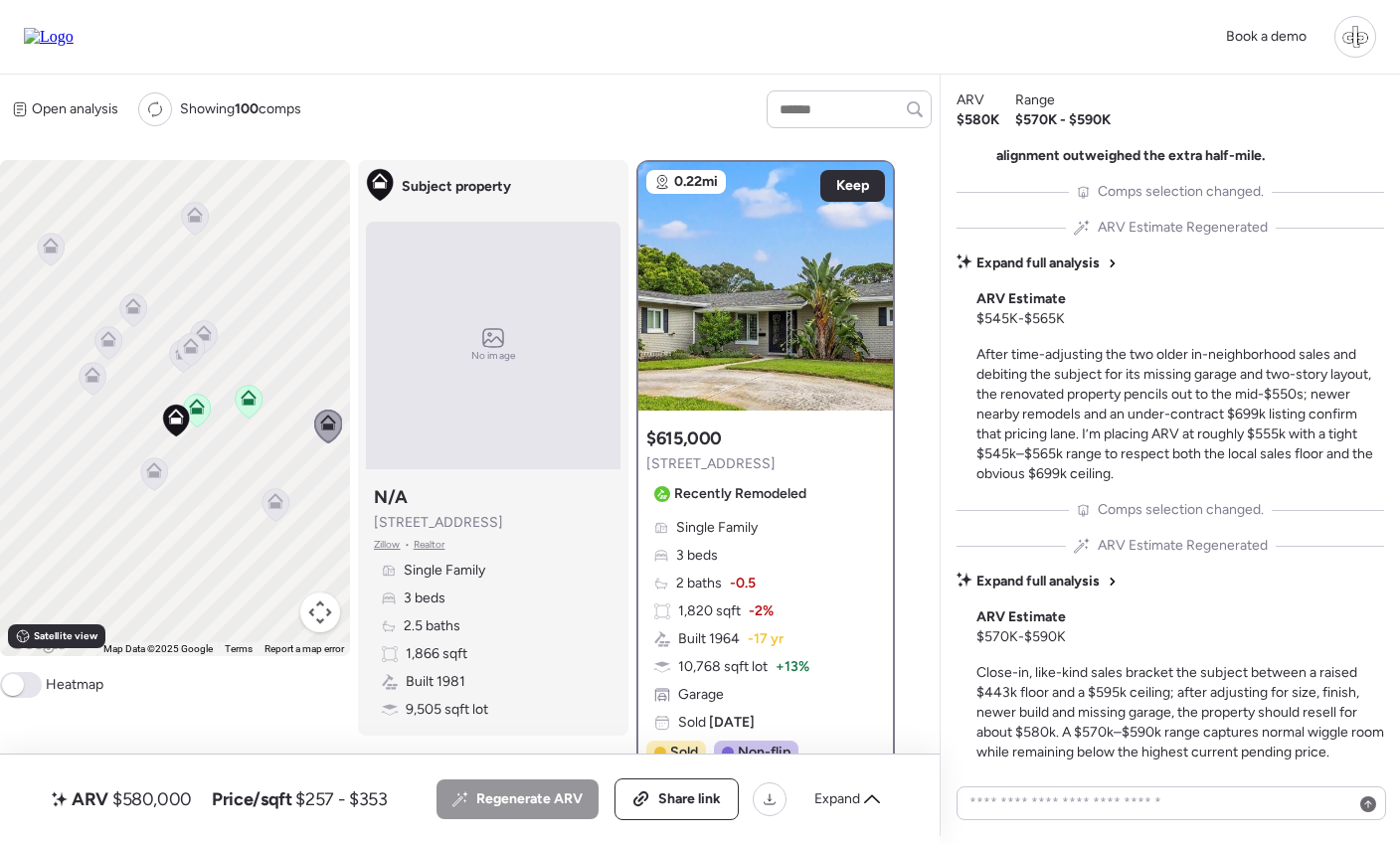 click 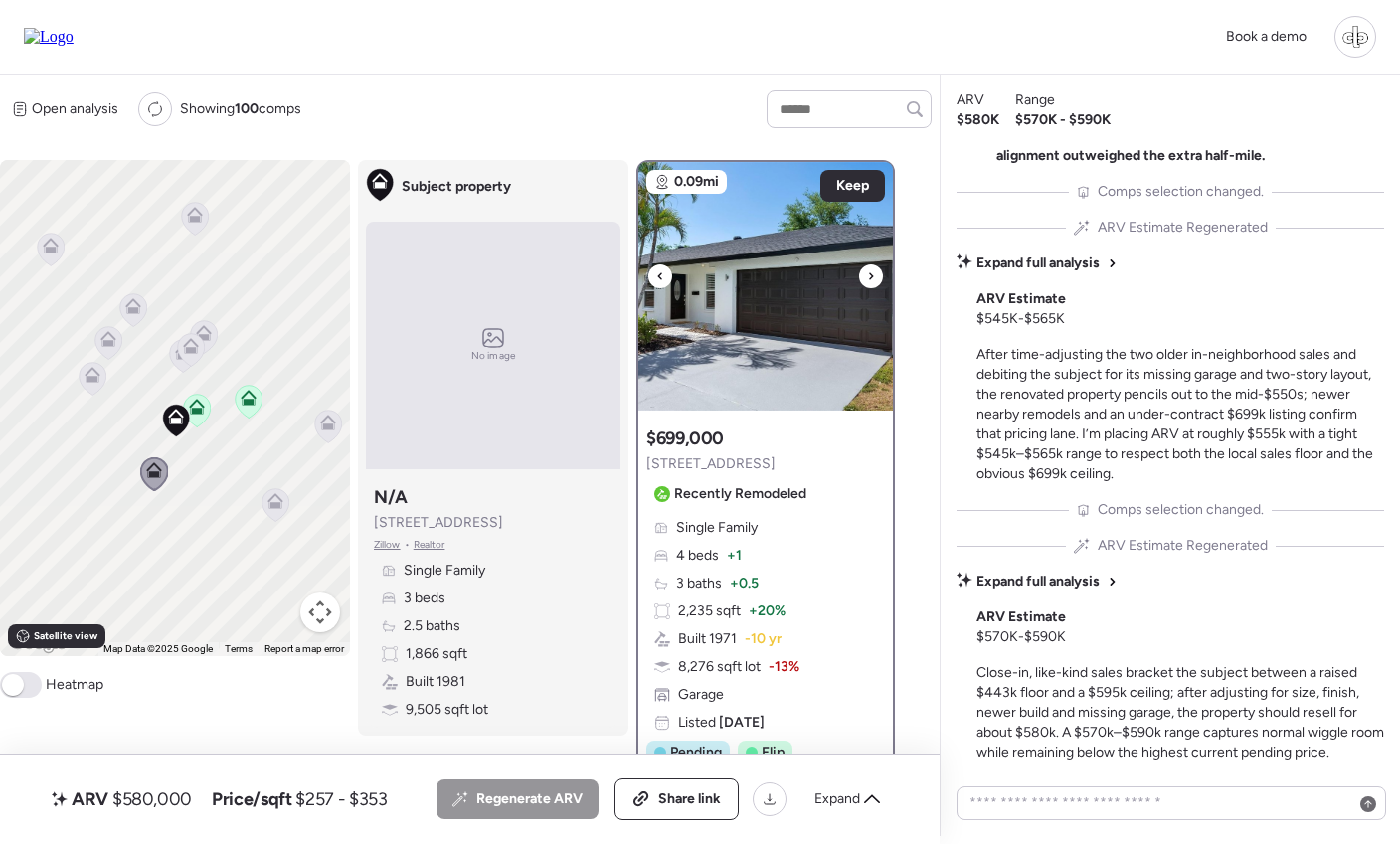 click at bounding box center (766, 286) 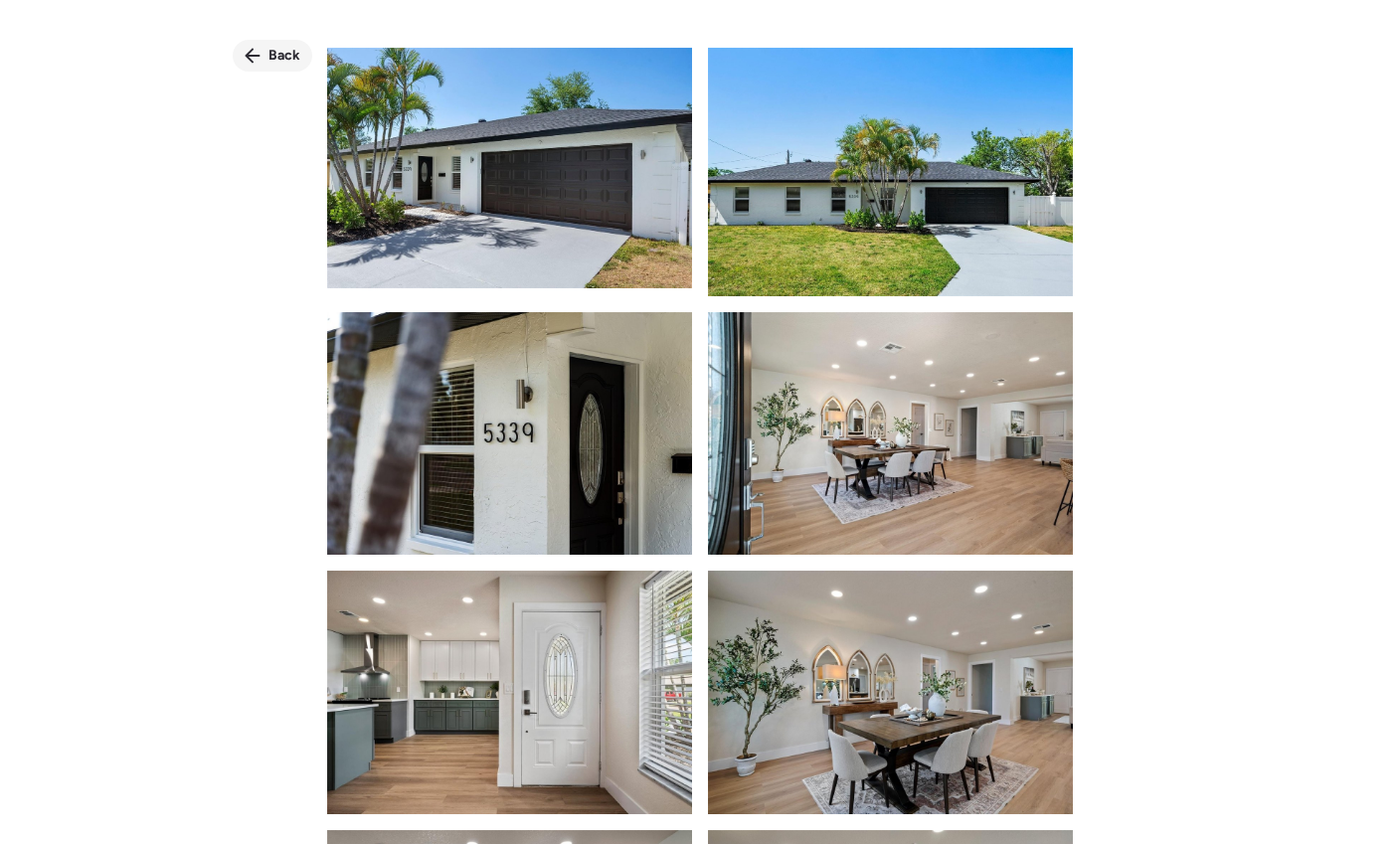 click on "Back" at bounding box center [284, 56] 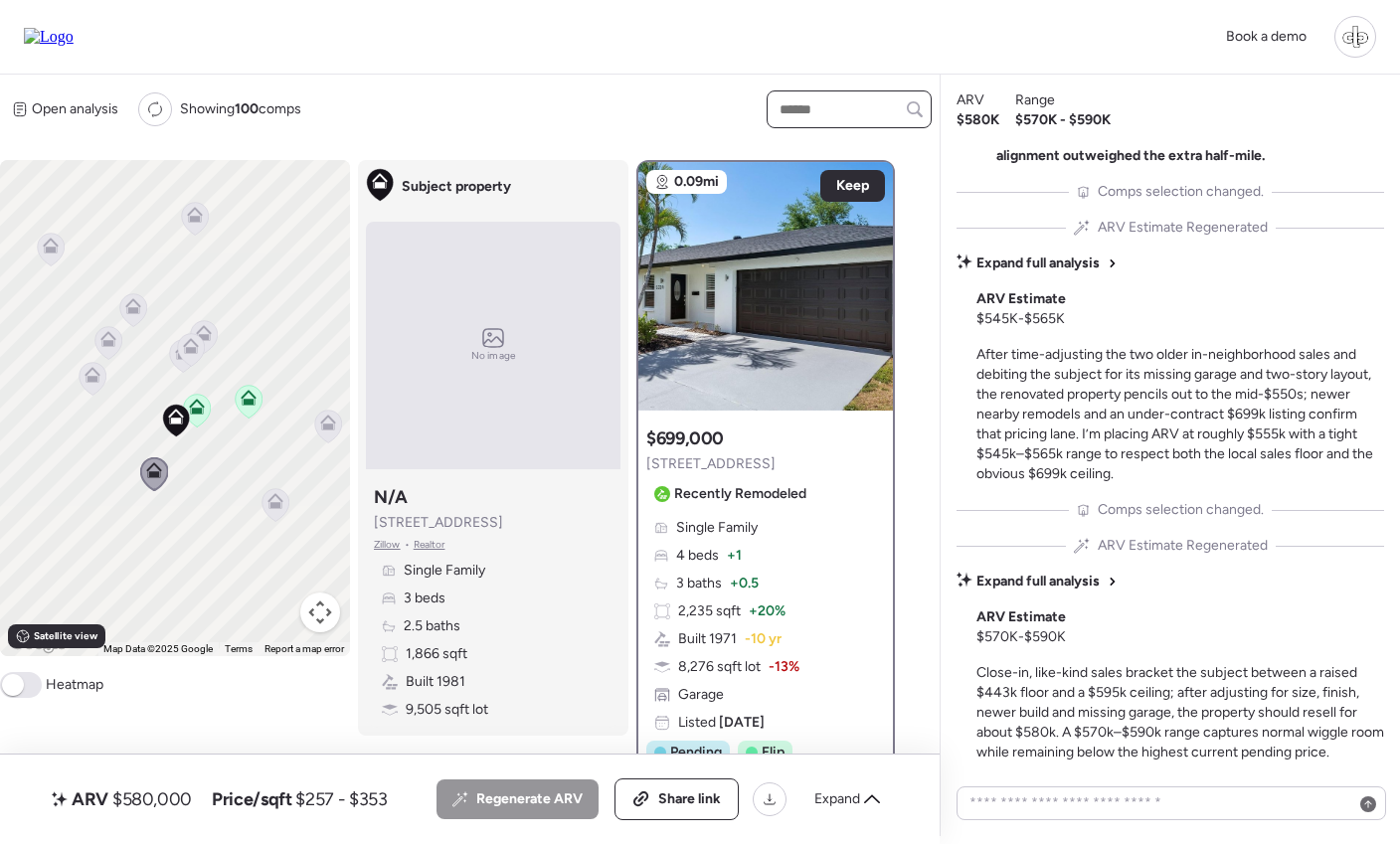 click at bounding box center (849, 109) 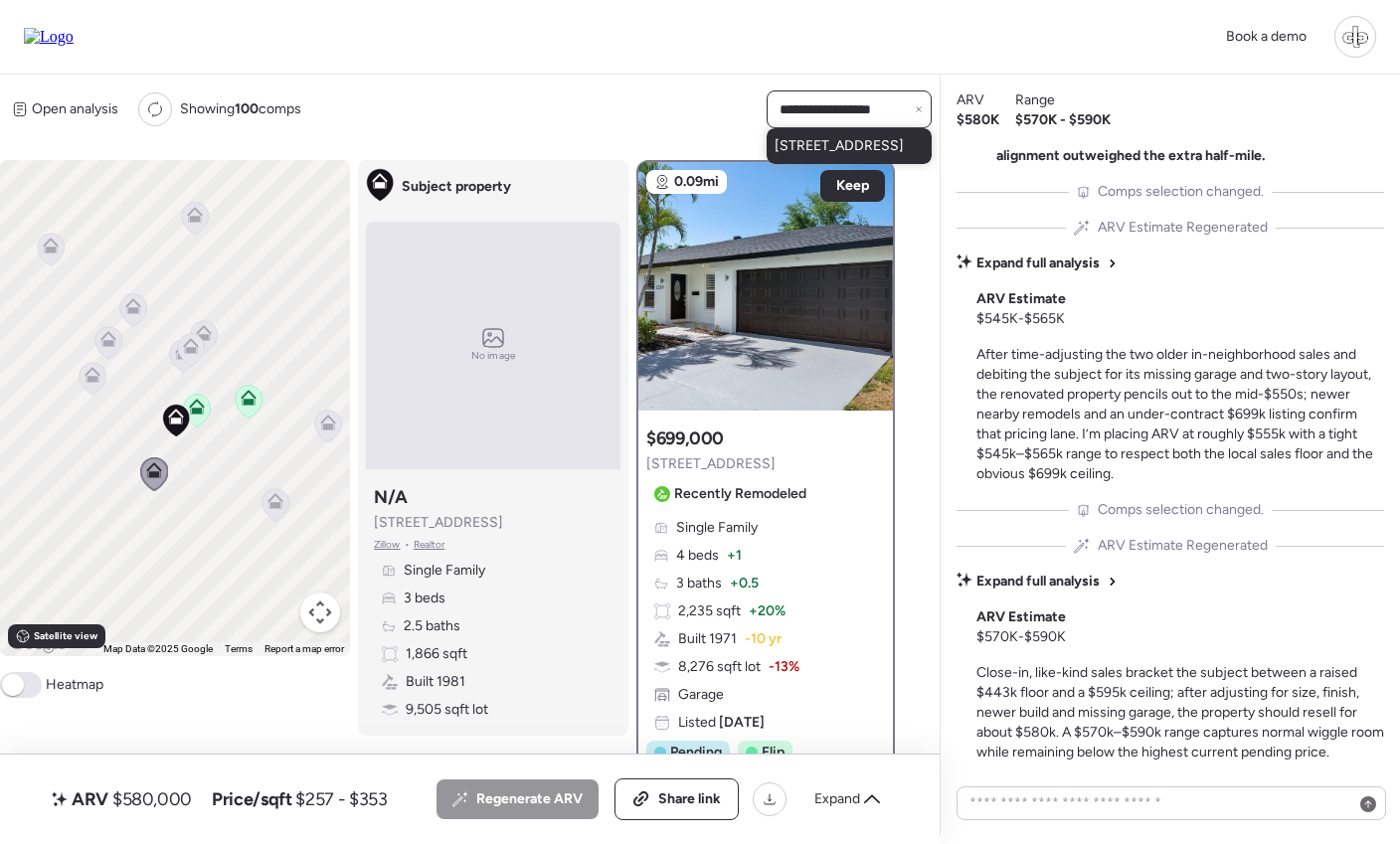 type on "**********" 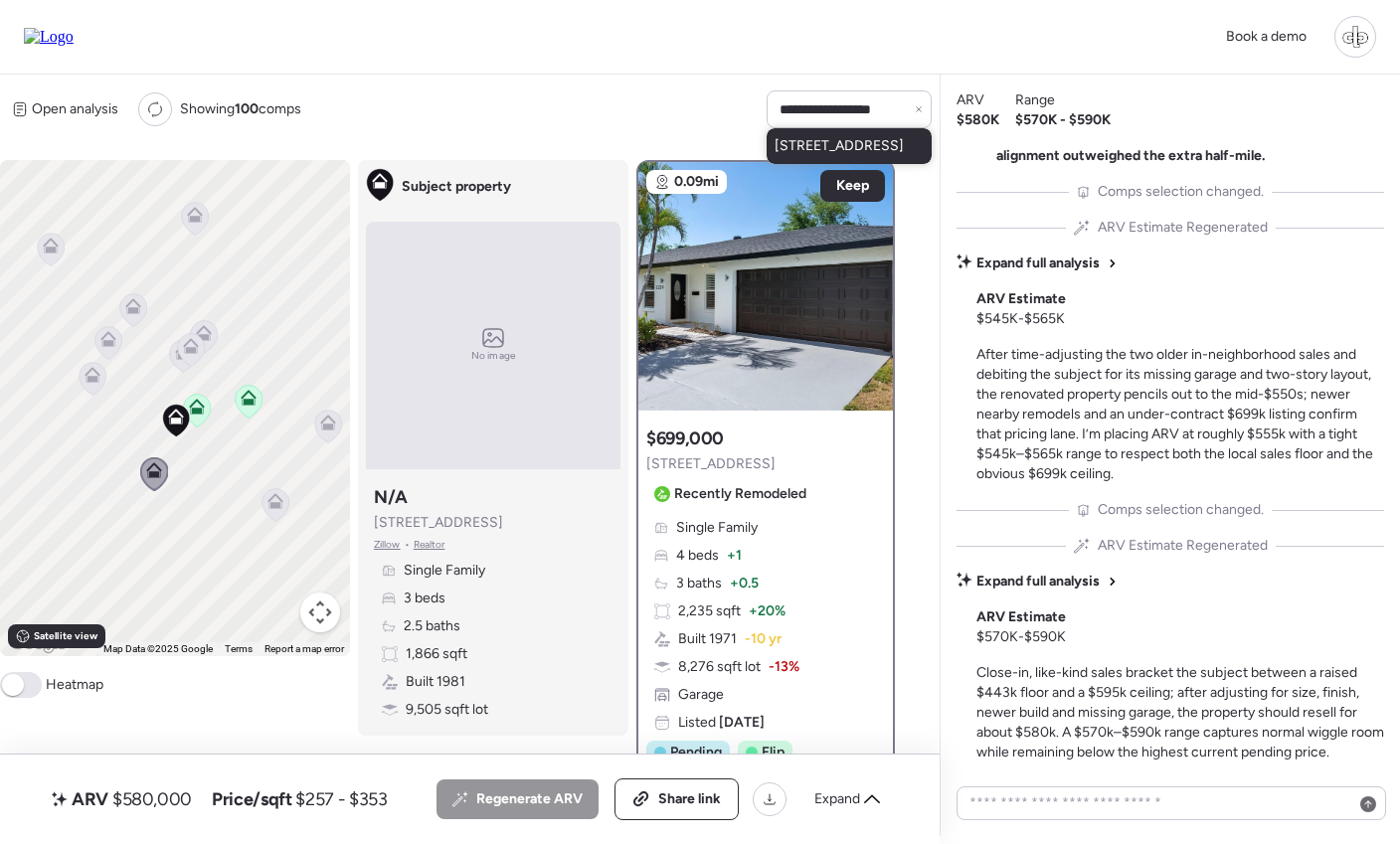 click on "1712 Fairway Ave S, Saint Petersburg, FL 33712" at bounding box center (839, 146) 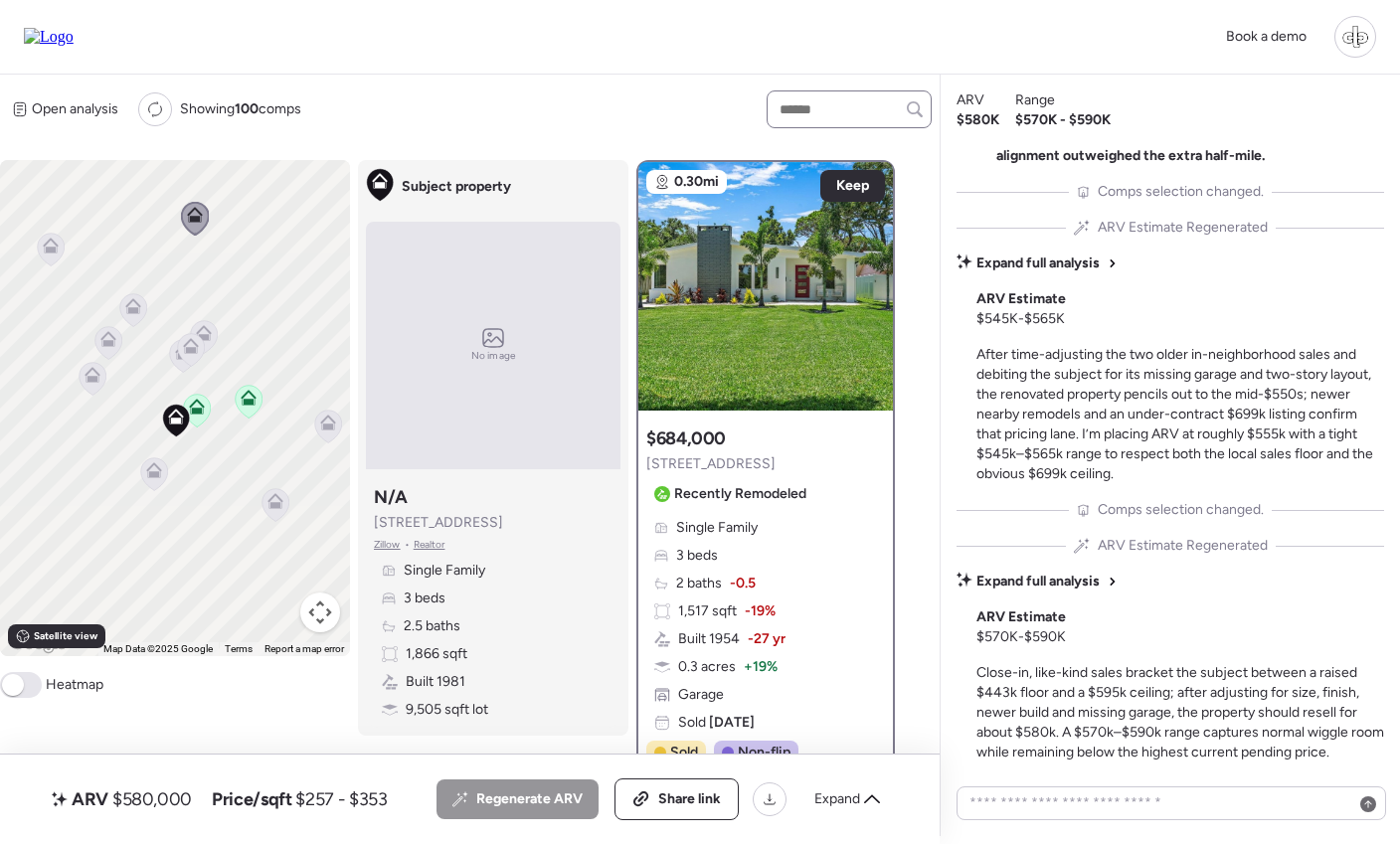 click at bounding box center [849, 109] 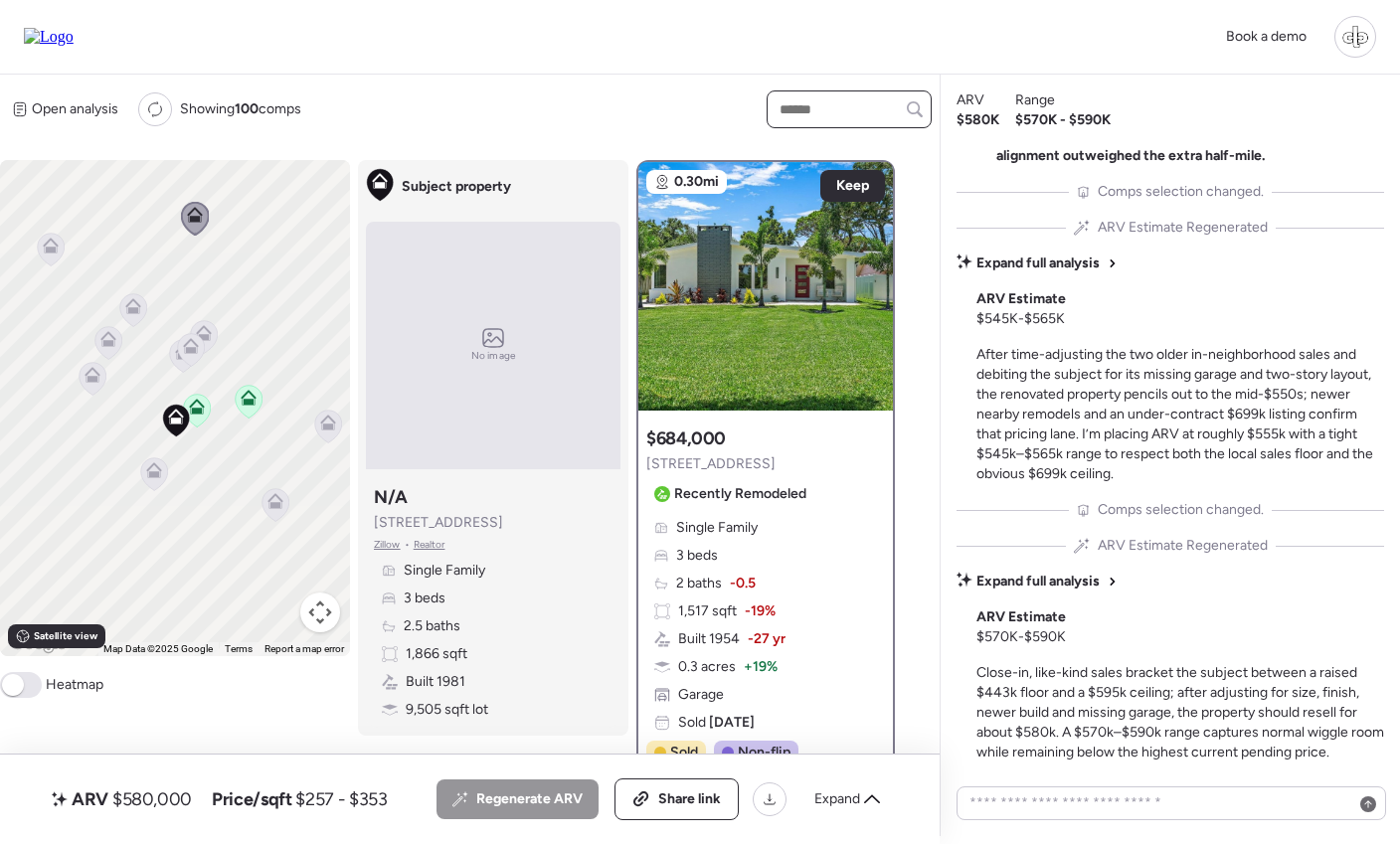 click at bounding box center [849, 109] 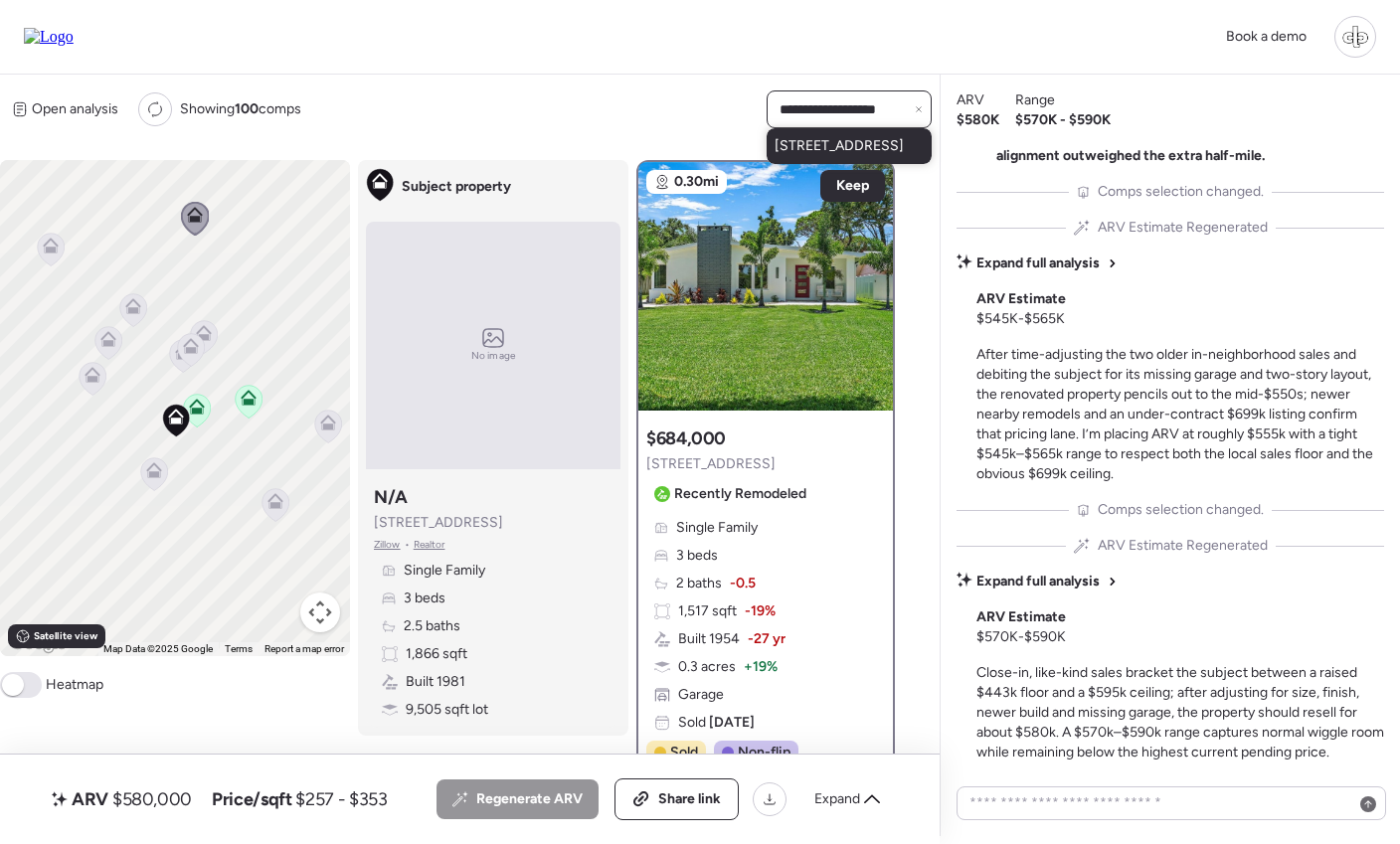 type on "**********" 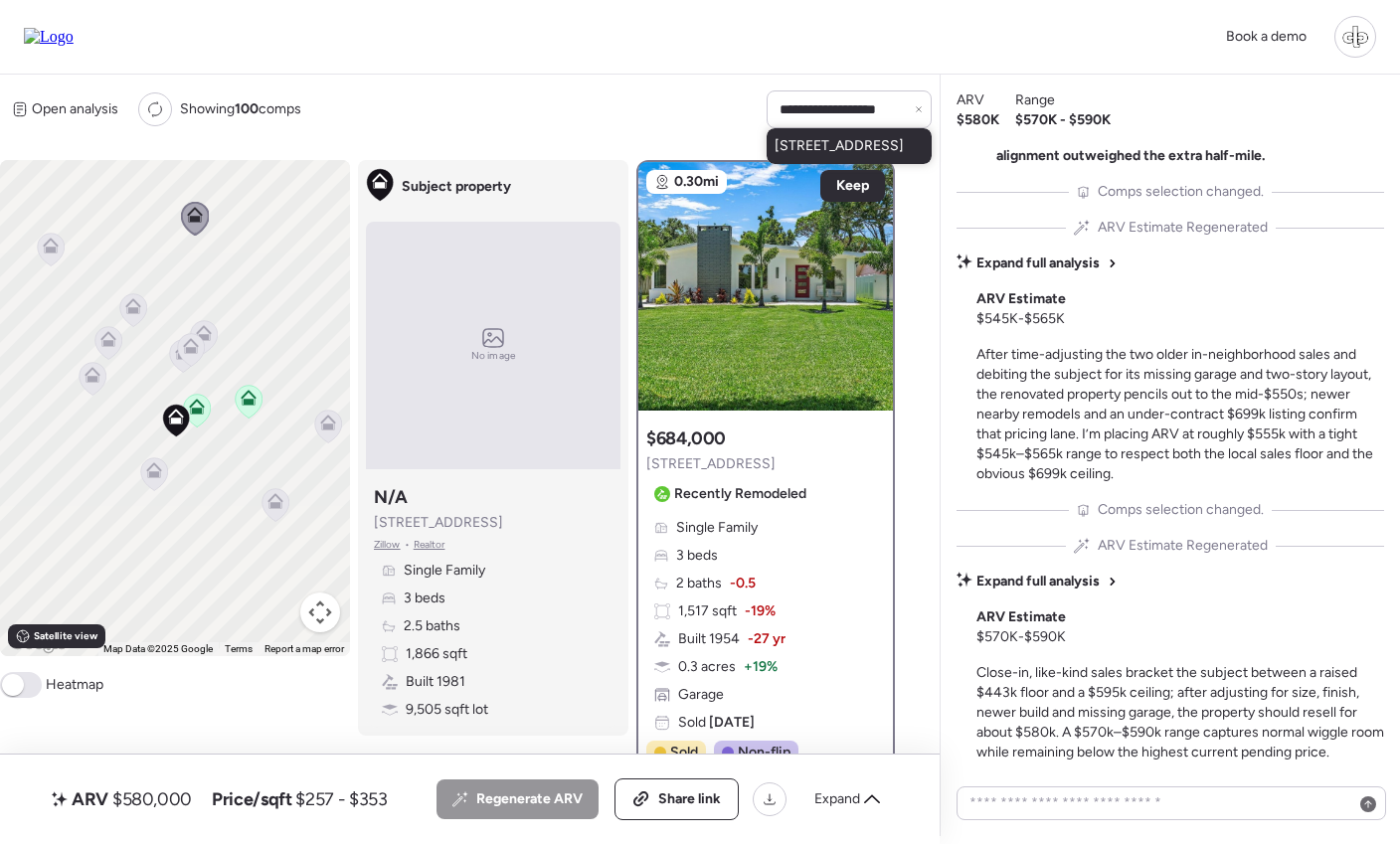 click on "1500 Alhambra Way S, Saint Petersburg, FL 33705" at bounding box center [839, 146] 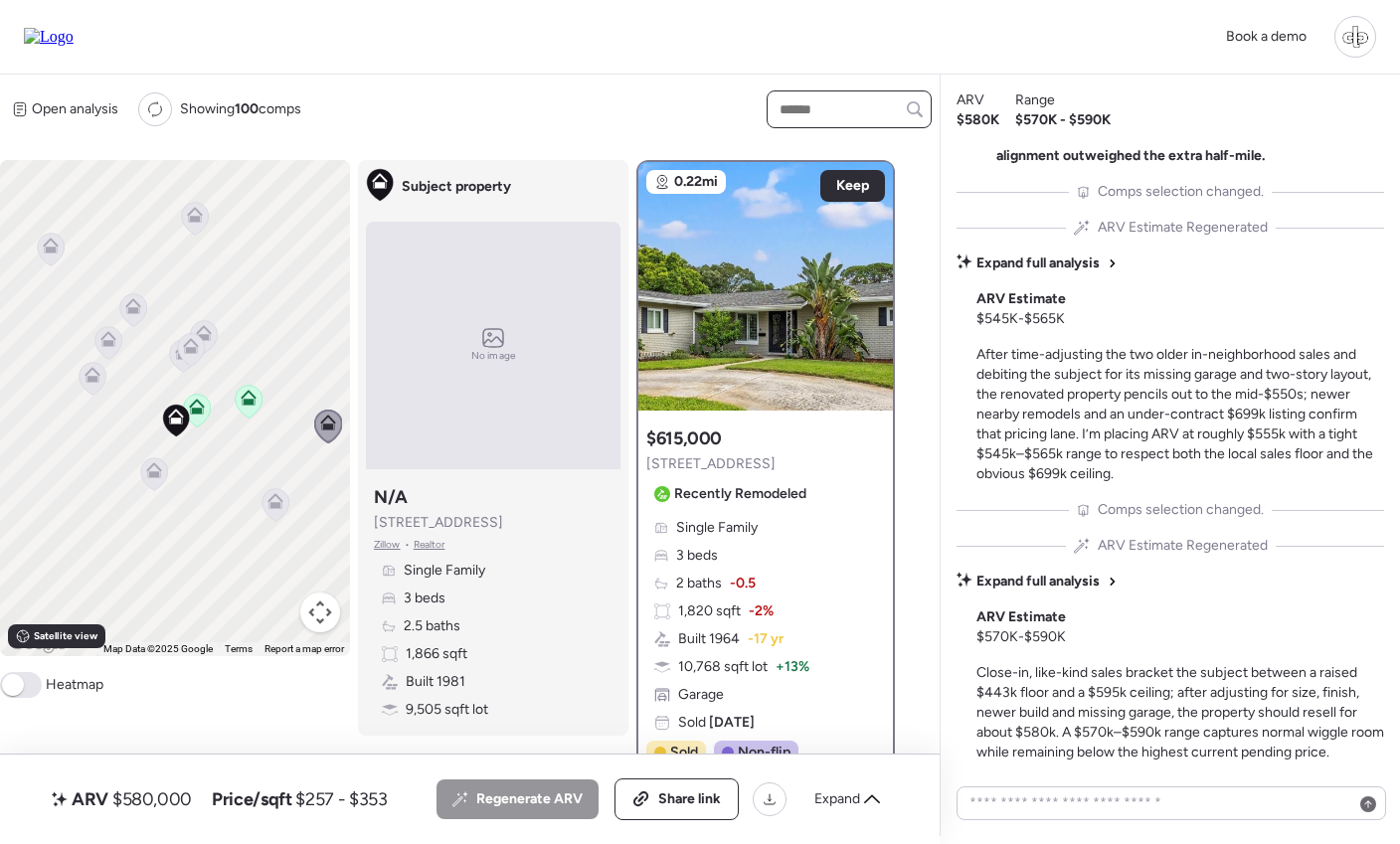 click at bounding box center (849, 109) 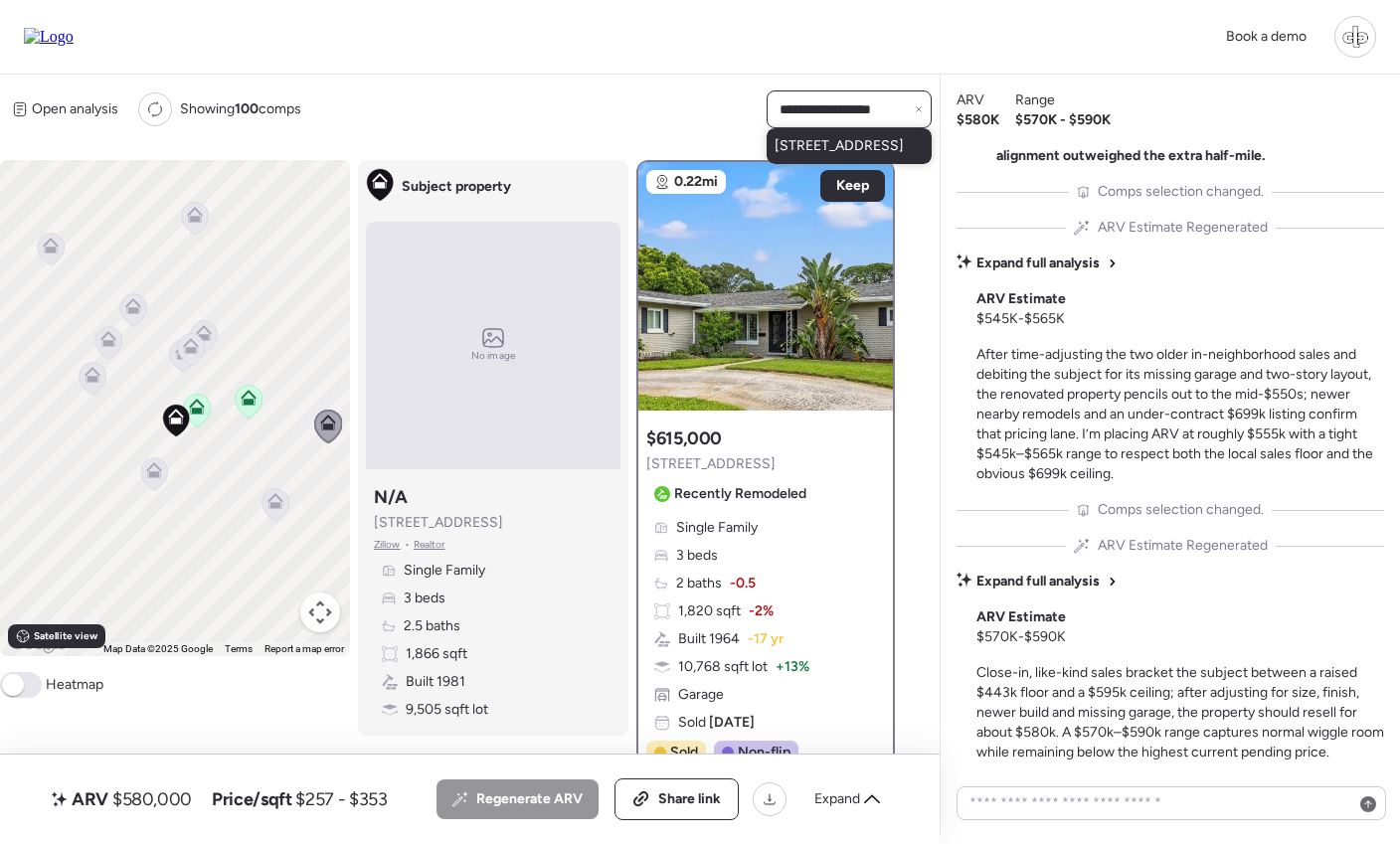 type on "**********" 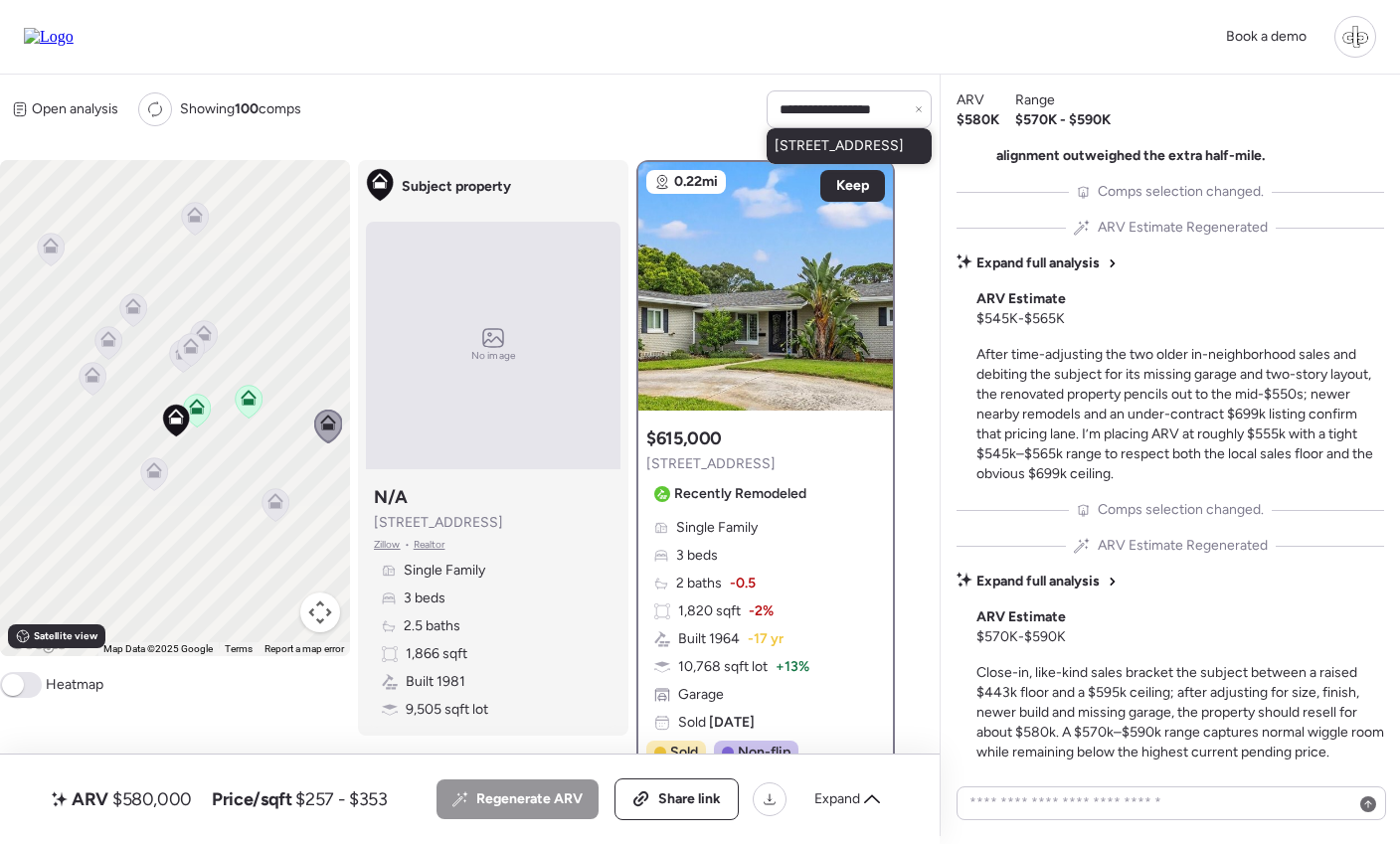 click on "1712 Fairway Ave S, Saint Petersburg, FL 33712" at bounding box center (849, 146) 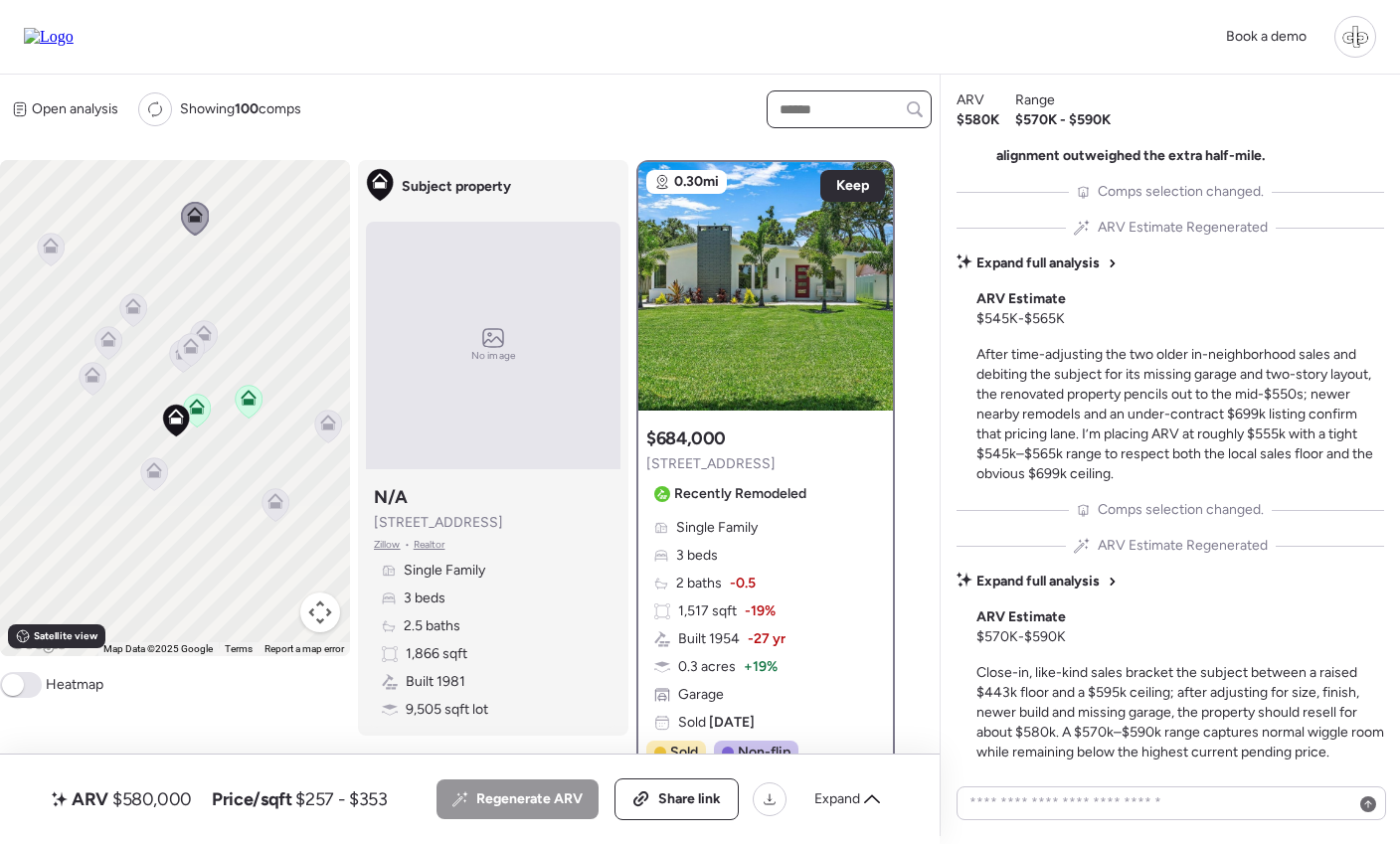 click at bounding box center [849, 109] 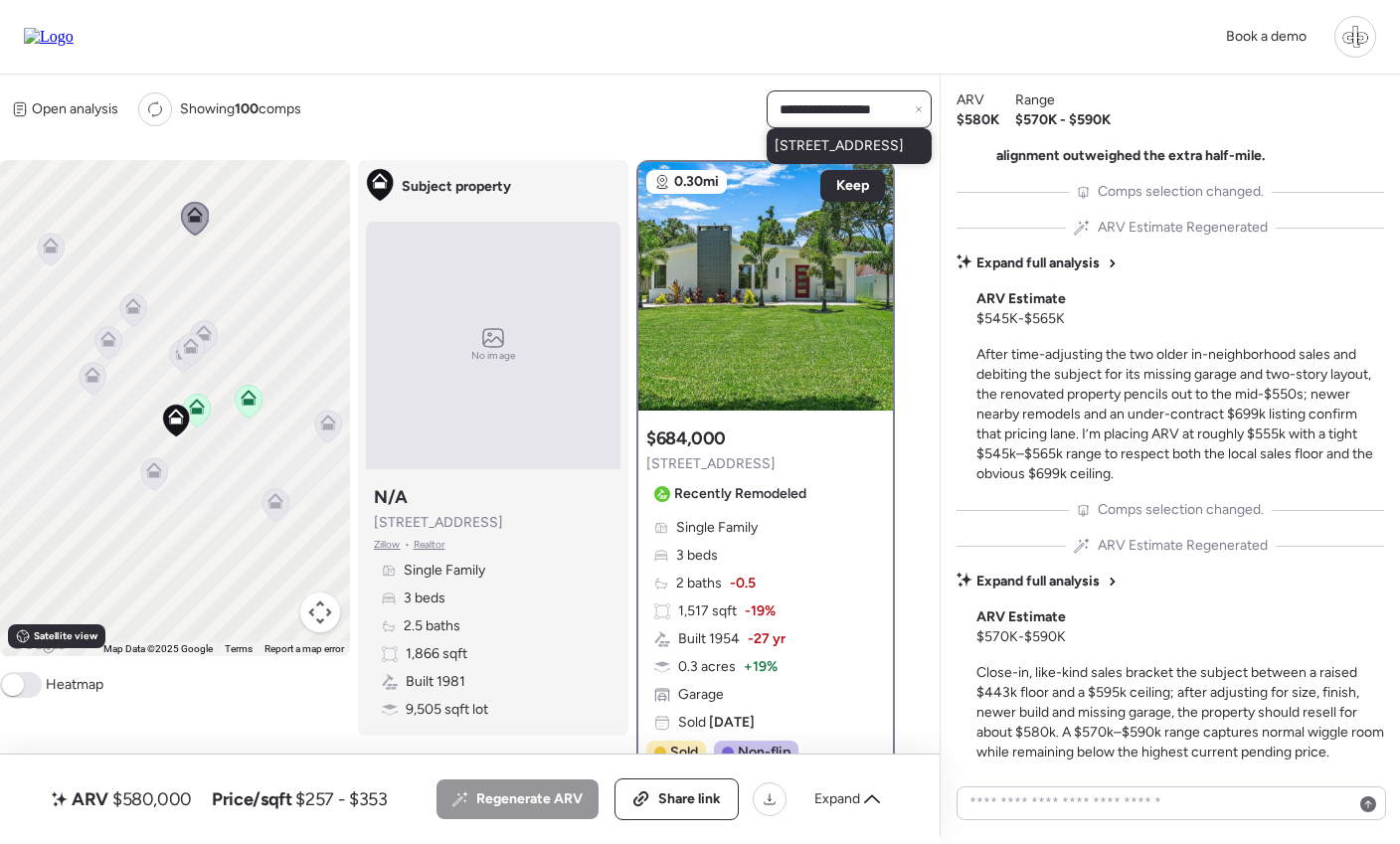 type on "**********" 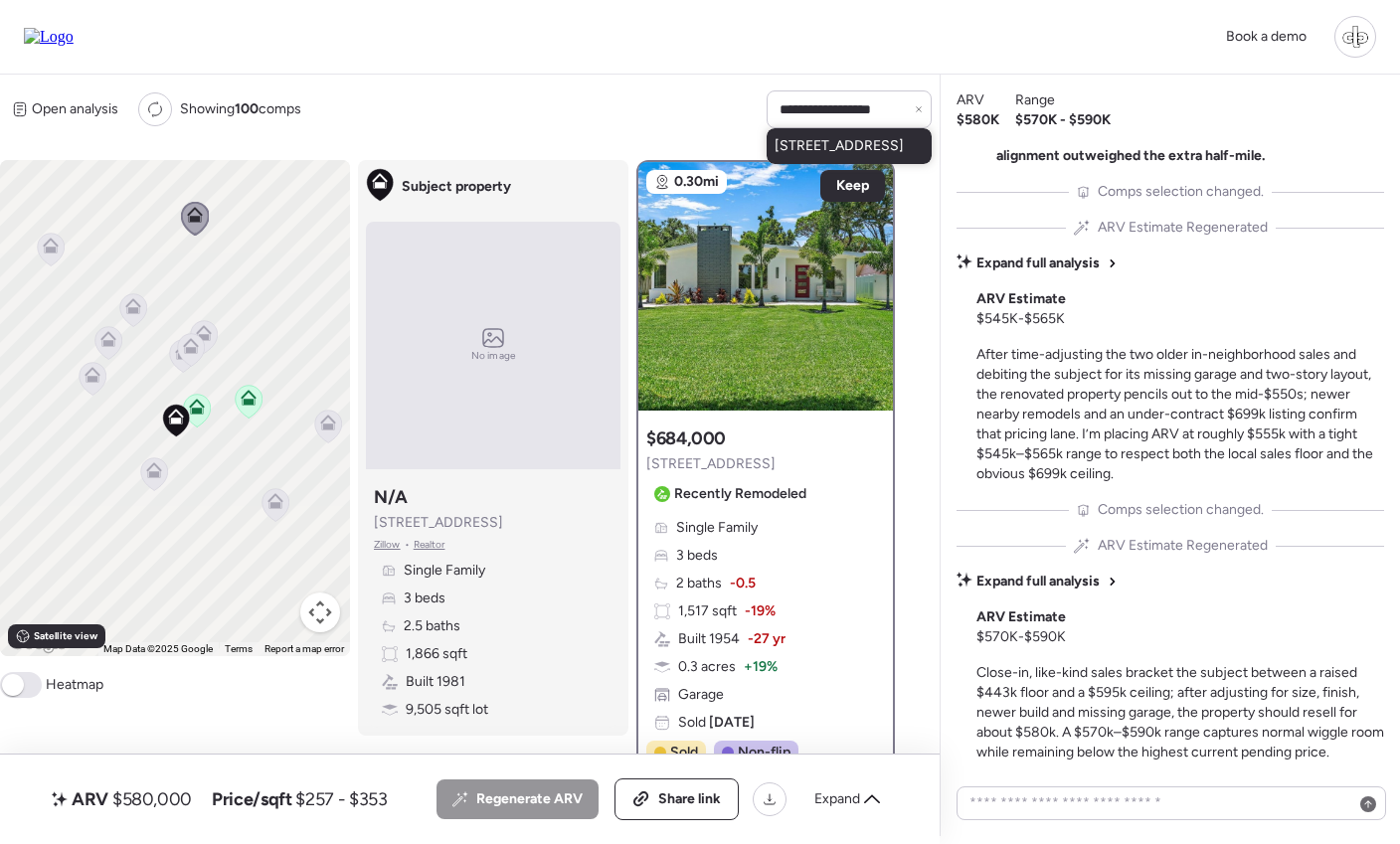 click on "4925 Alcazar Way S, Saint Petersburg, FL 33712" at bounding box center (839, 146) 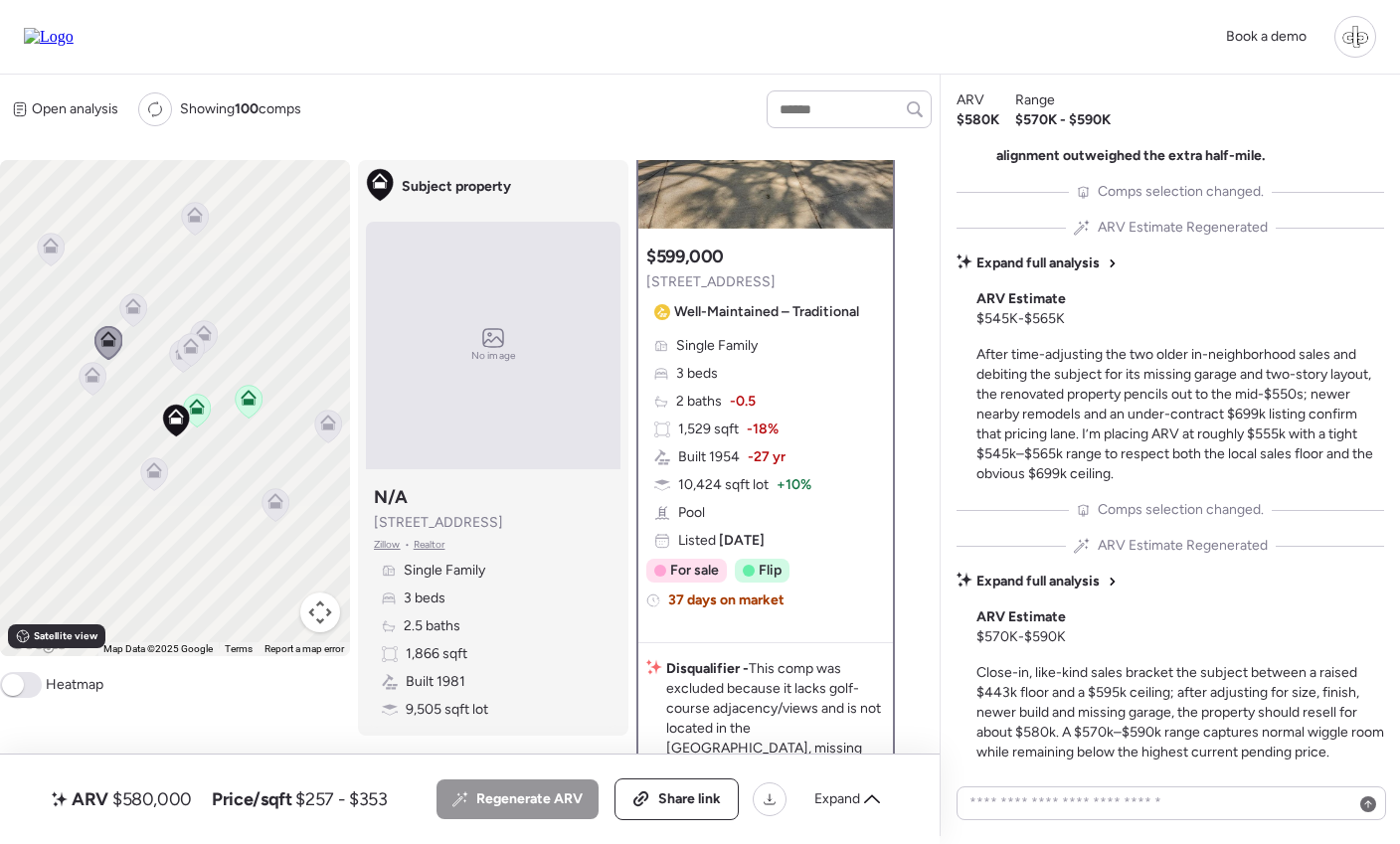 scroll, scrollTop: 52, scrollLeft: 0, axis: vertical 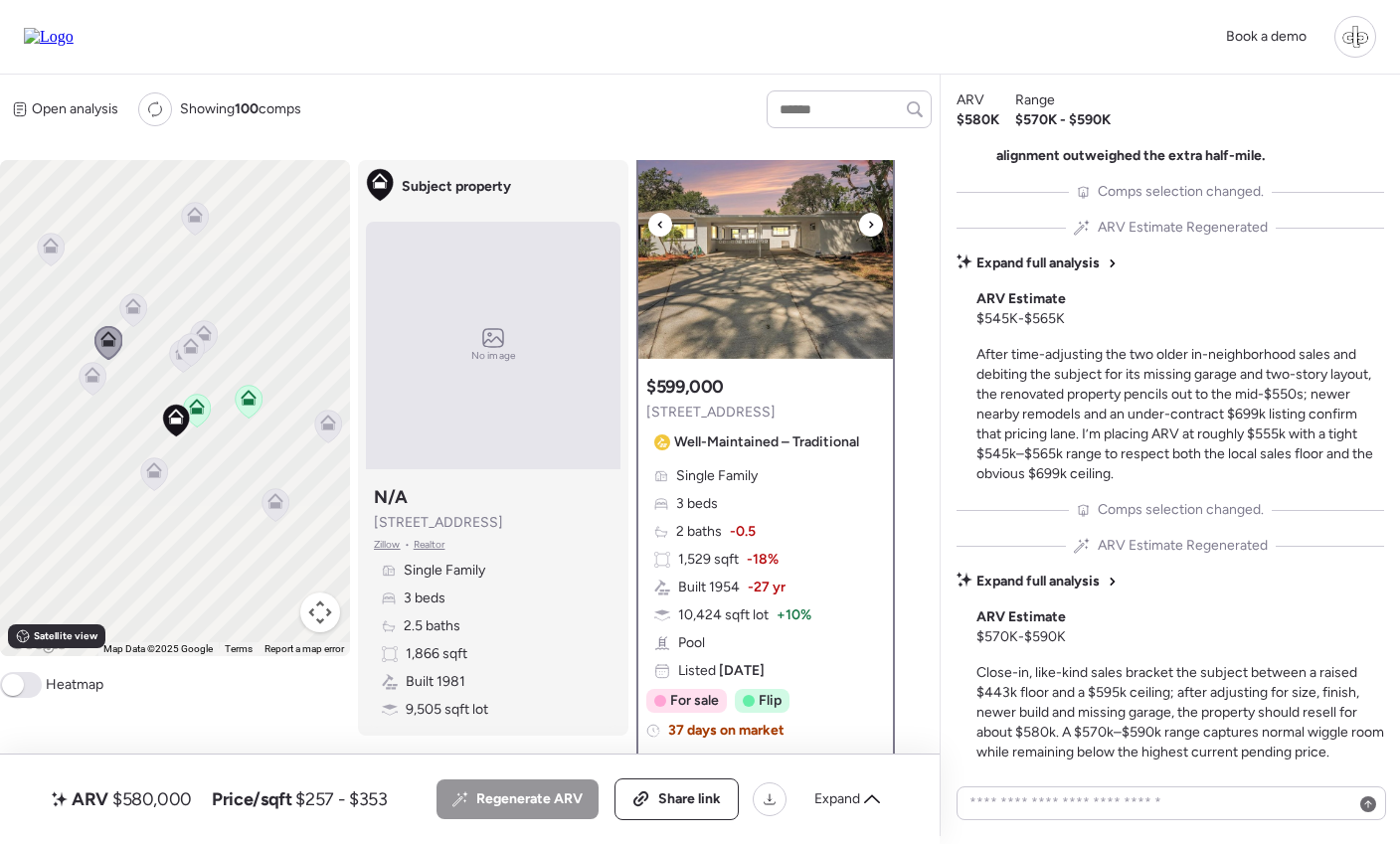 click at bounding box center [766, 235] 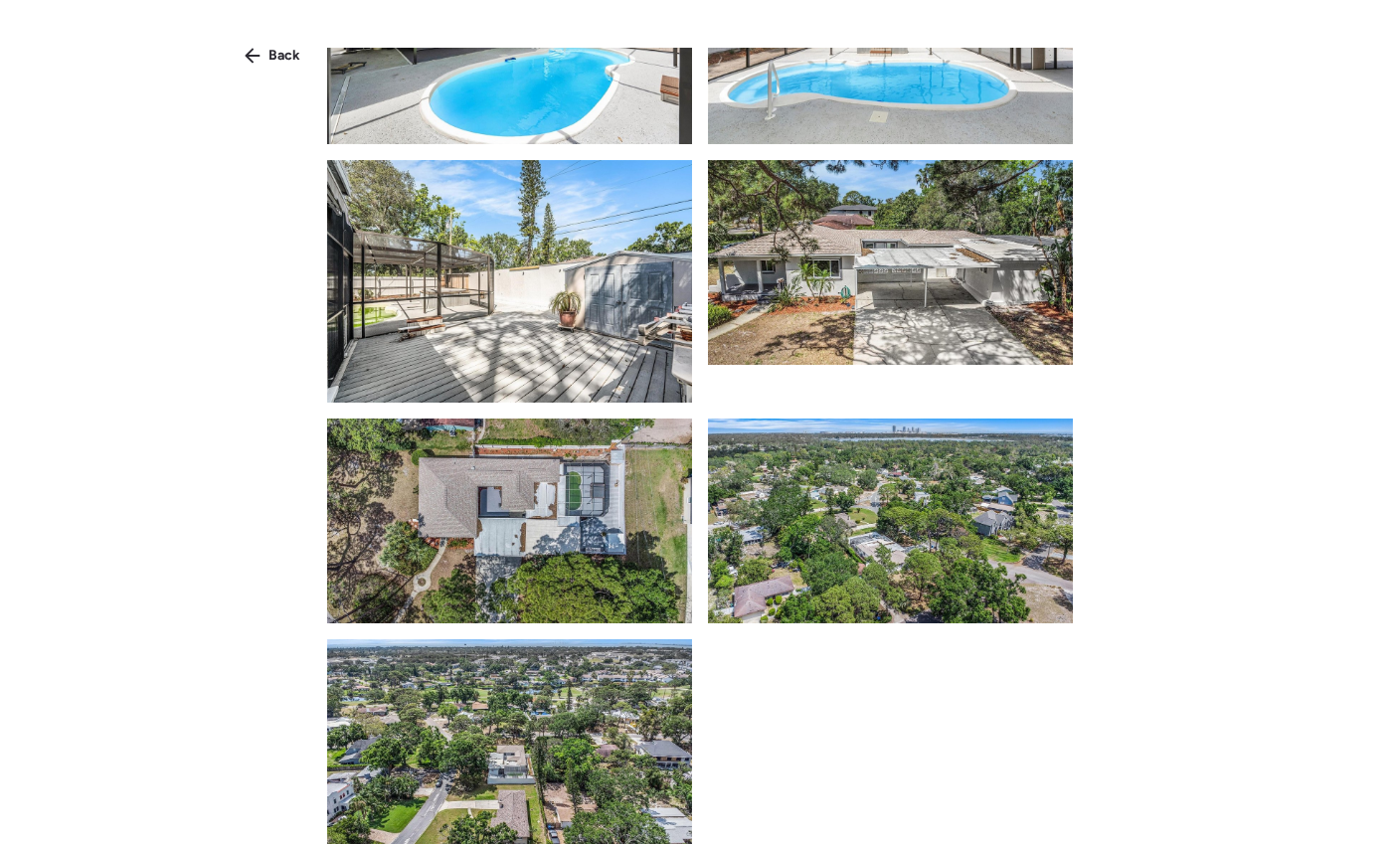 scroll, scrollTop: 3514, scrollLeft: 0, axis: vertical 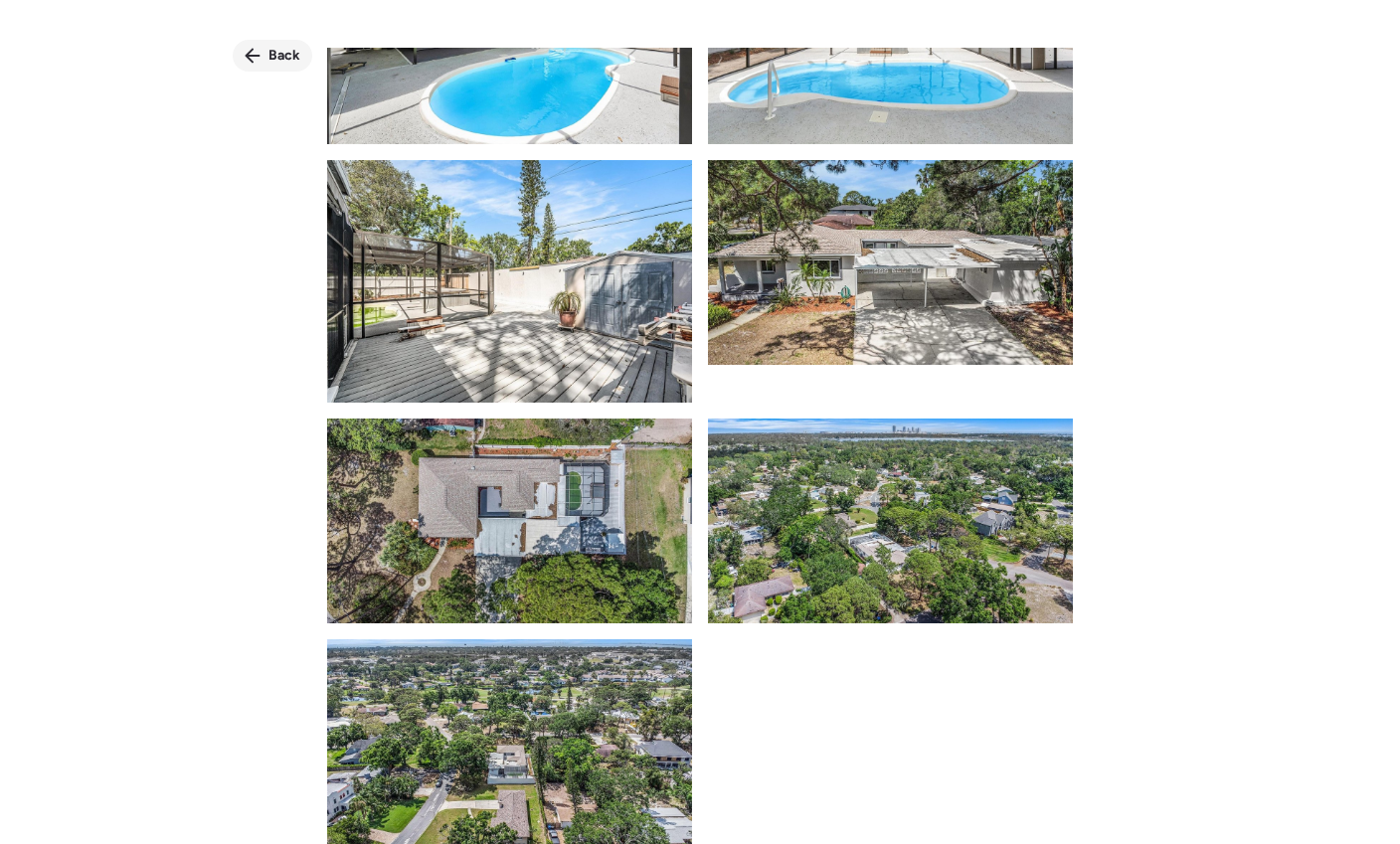 click on "Back" at bounding box center [284, 56] 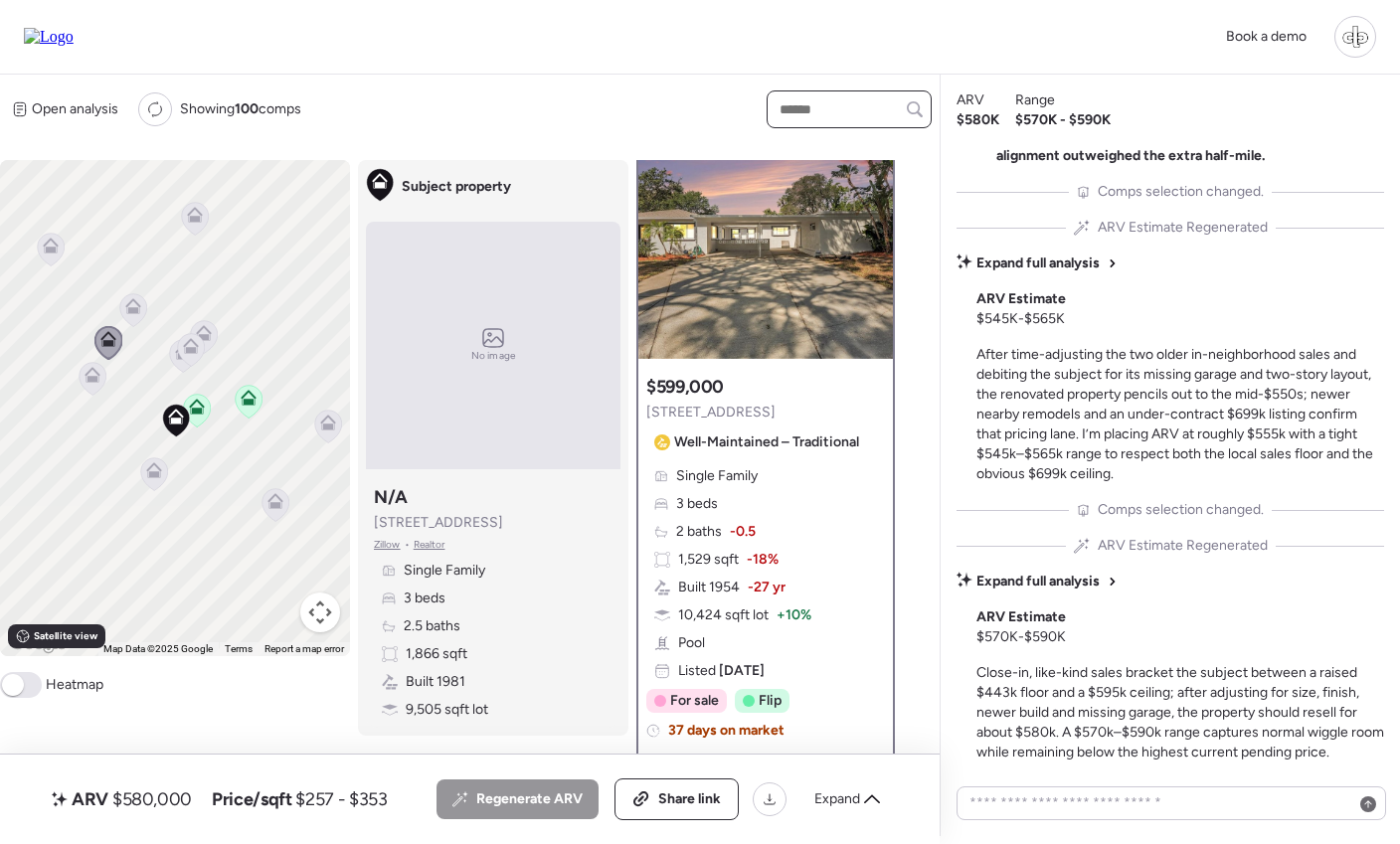 click at bounding box center (849, 109) 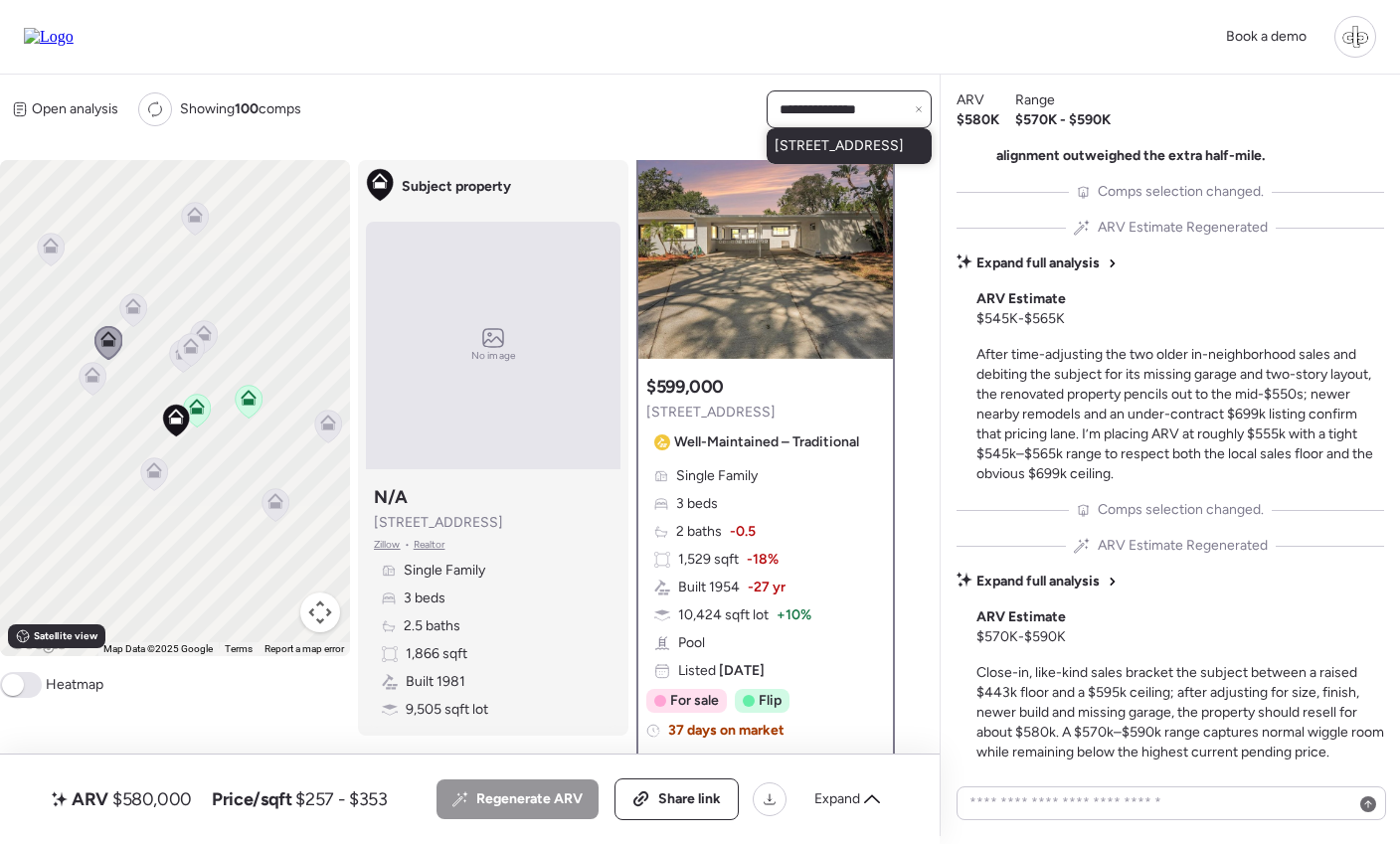 type on "**********" 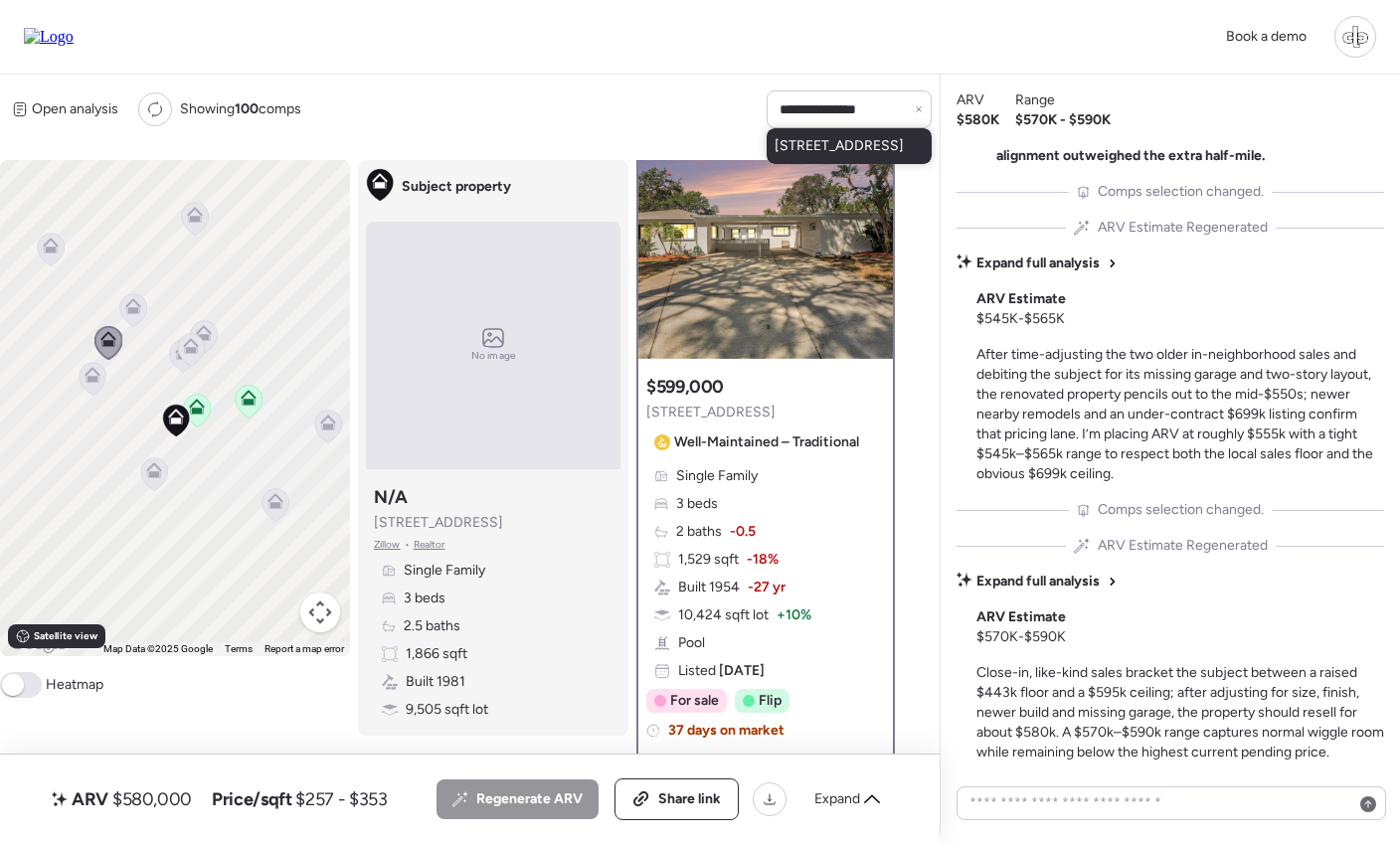click on "5339 Alcola Way S, Saint Petersburg, FL 33712" at bounding box center [839, 146] 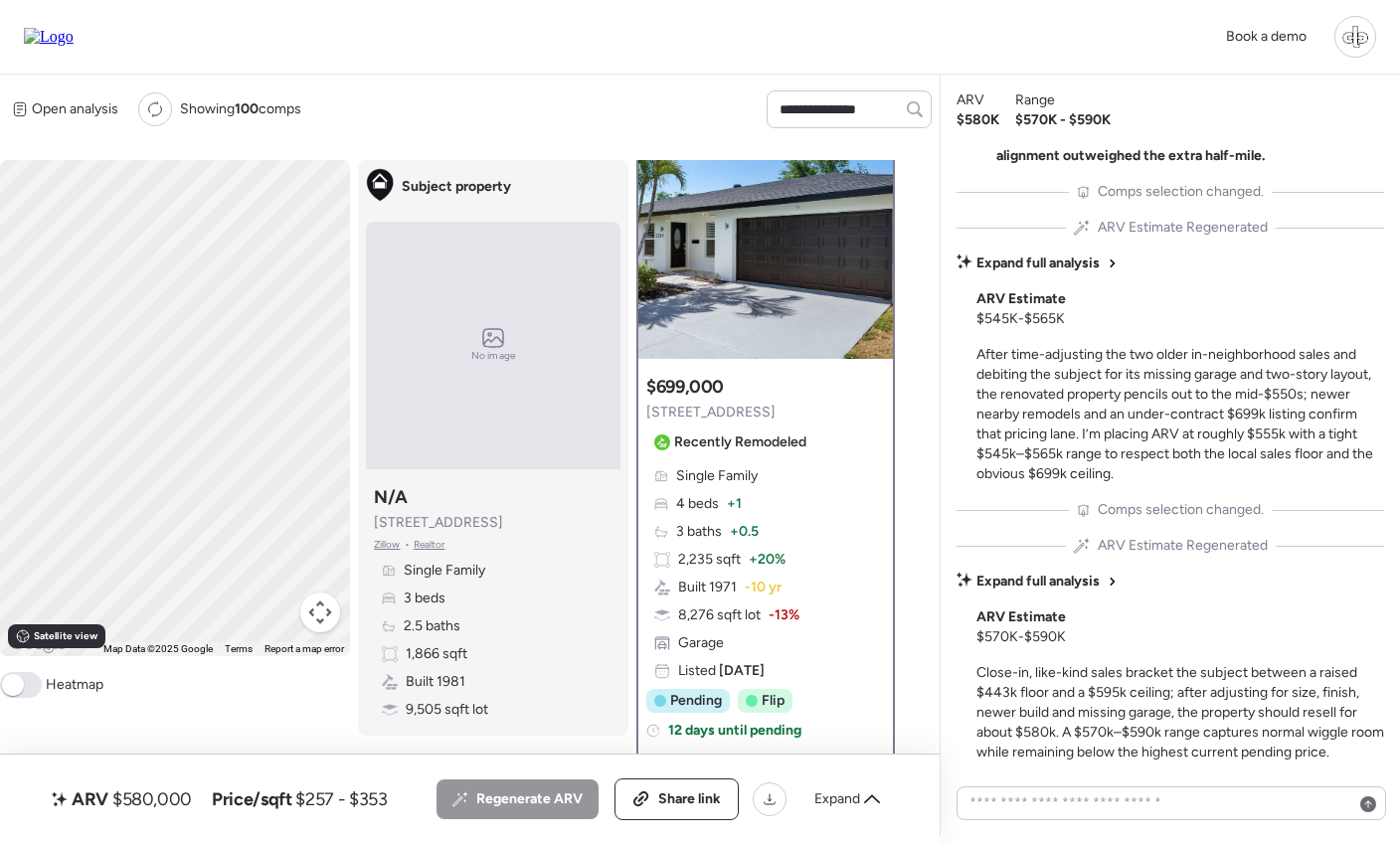 type 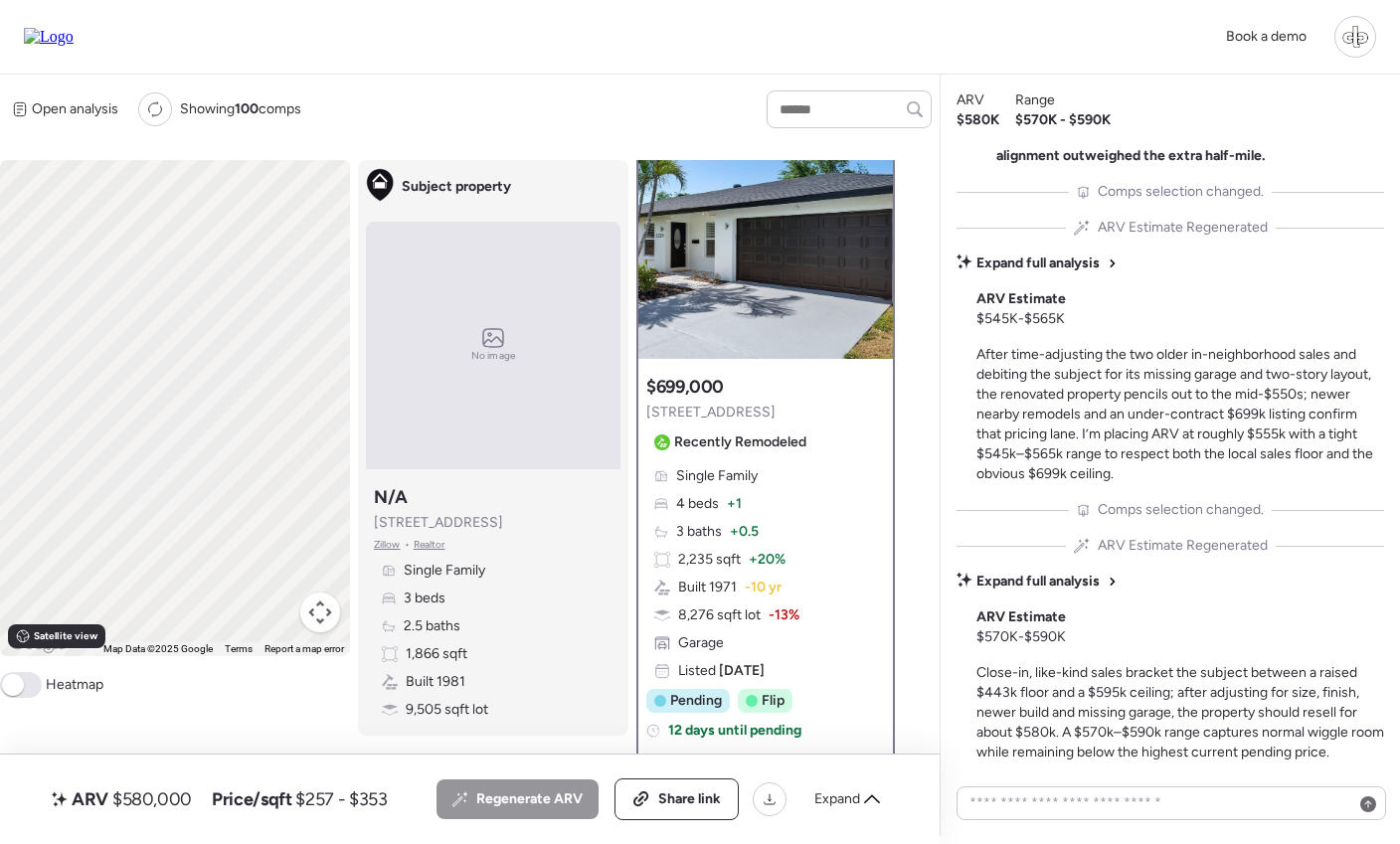 scroll, scrollTop: 0, scrollLeft: 0, axis: both 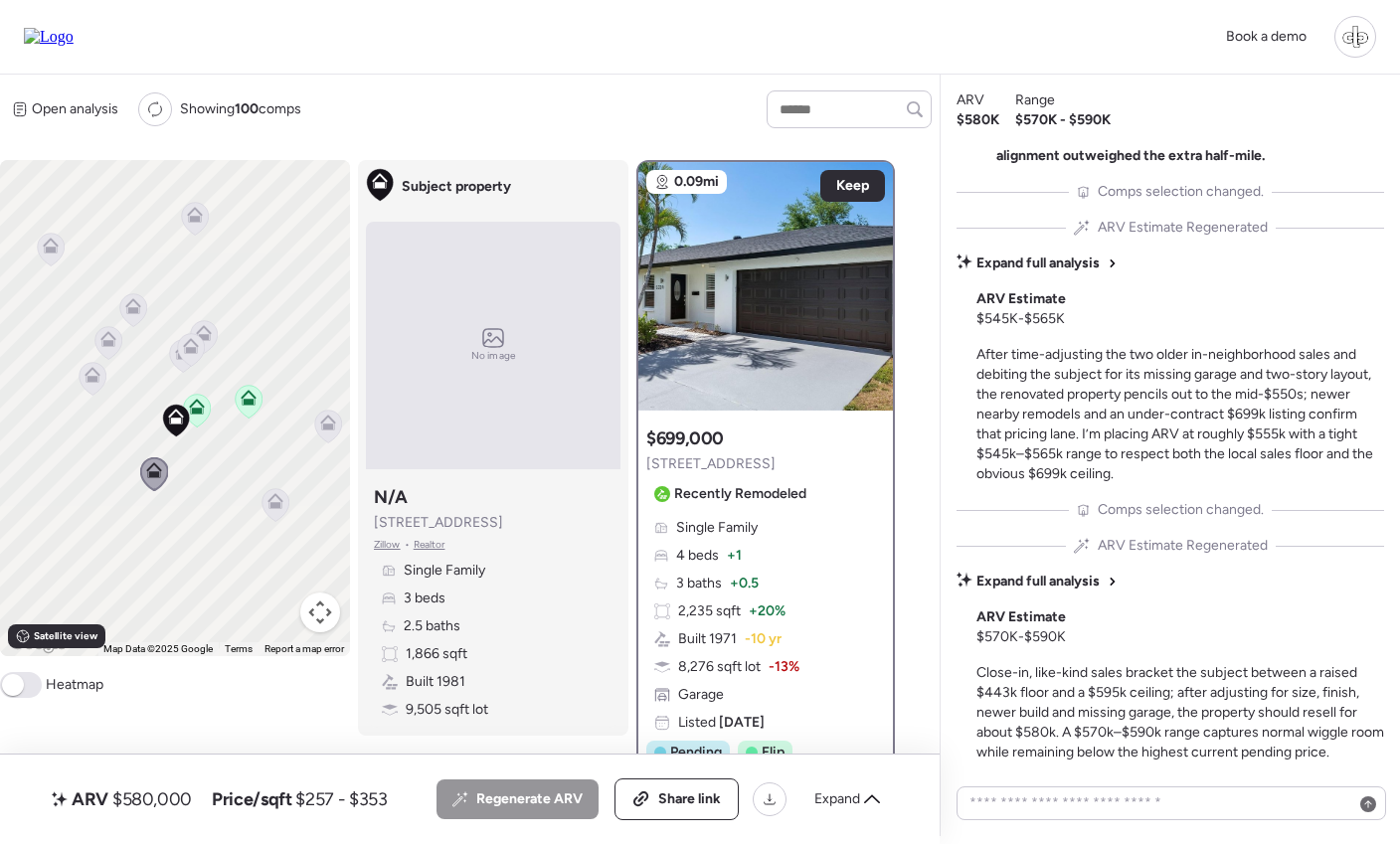 drag, startPoint x: 501, startPoint y: 523, endPoint x: 374, endPoint y: 526, distance: 127.03543 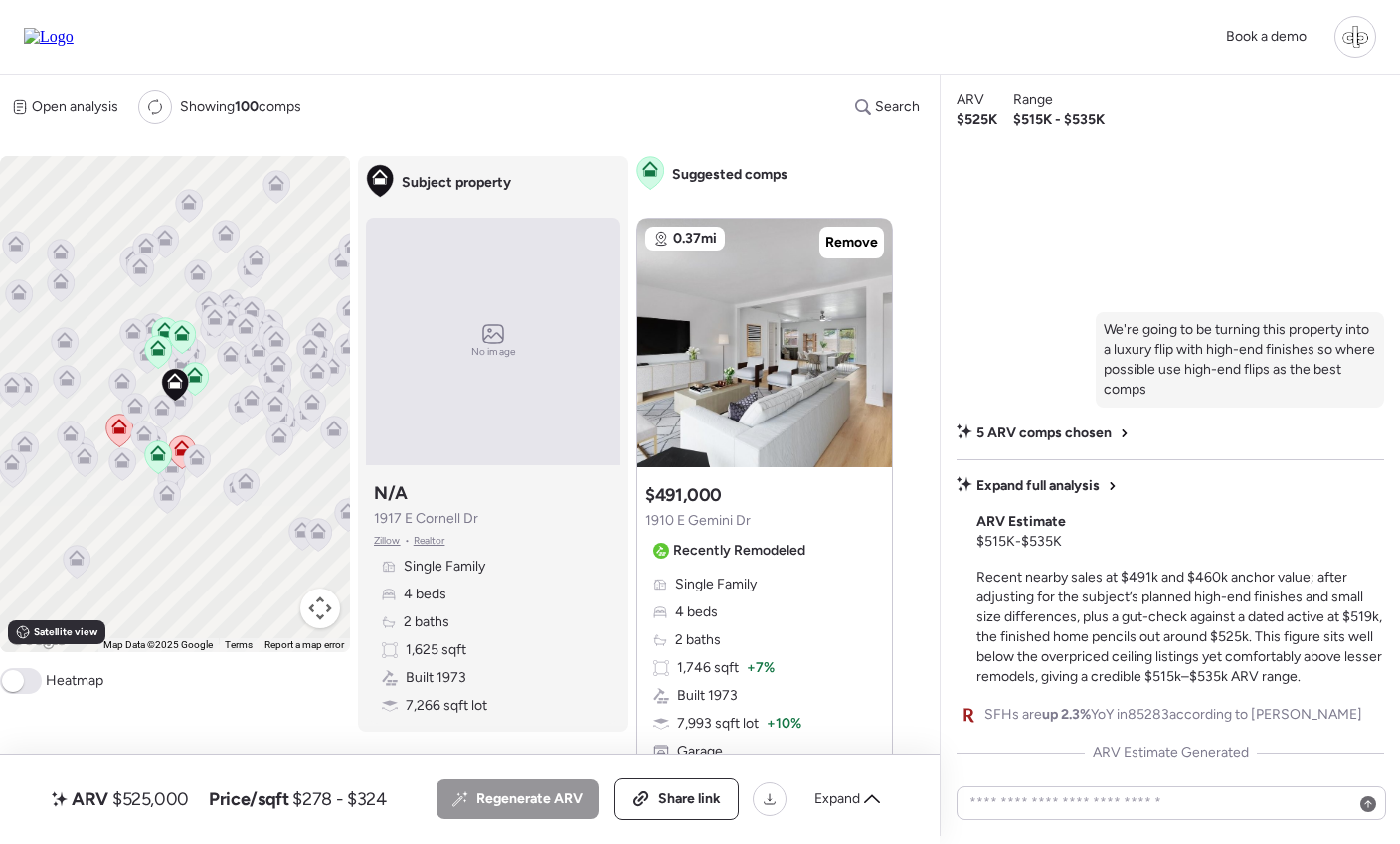 scroll, scrollTop: 0, scrollLeft: 0, axis: both 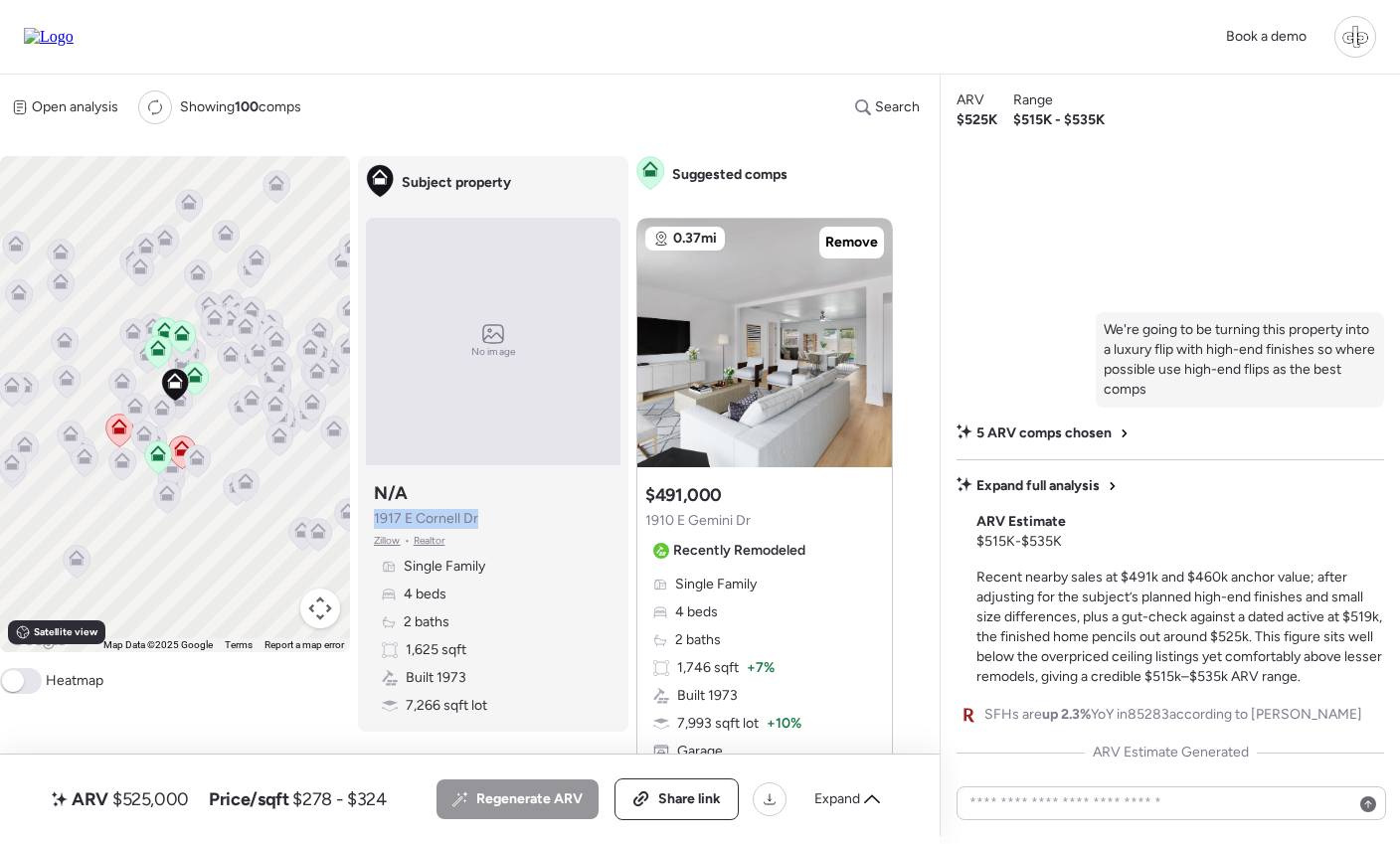 drag, startPoint x: 495, startPoint y: 521, endPoint x: 375, endPoint y: 520, distance: 120.004167 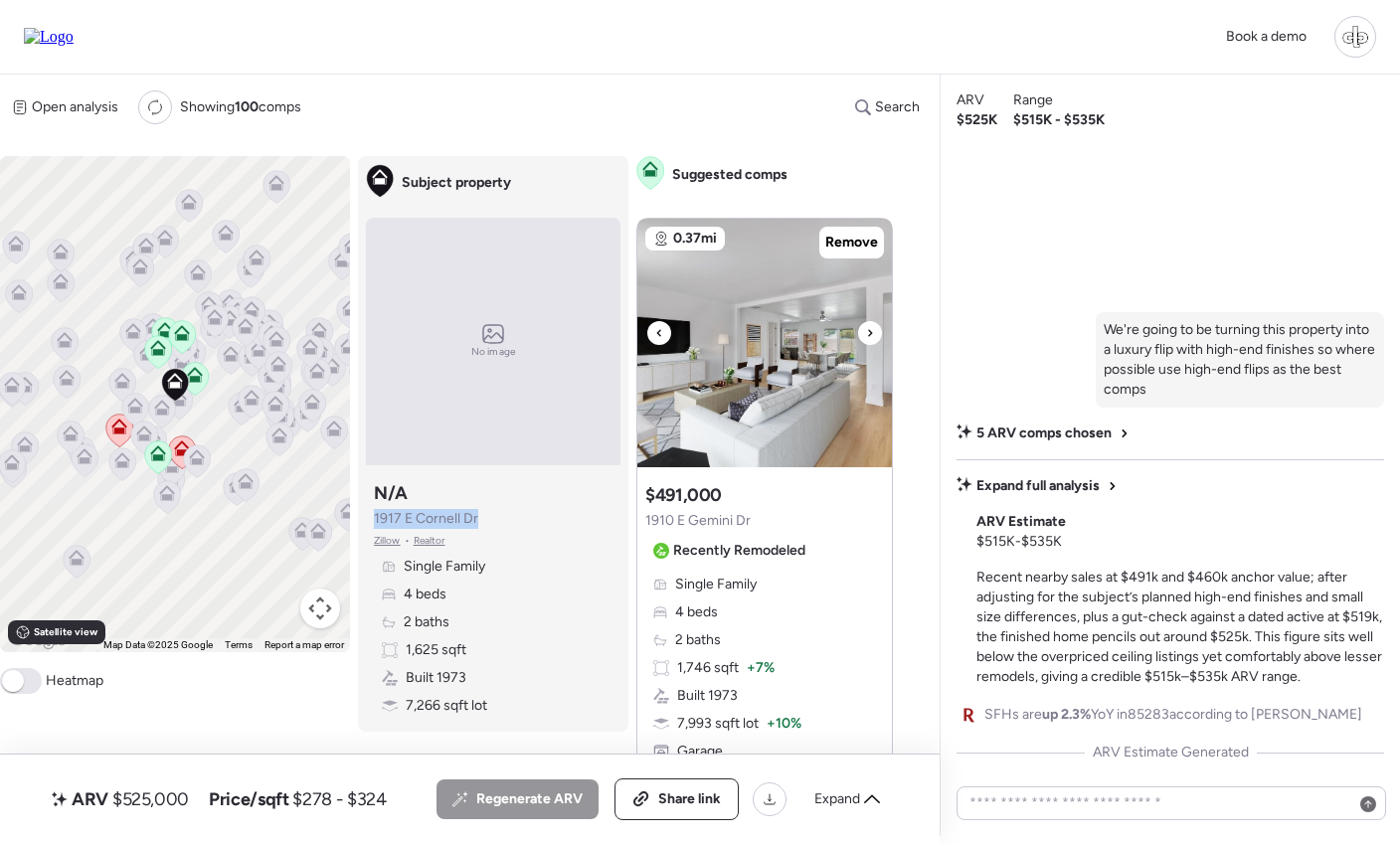 copy on "1917 E Cornell Dr" 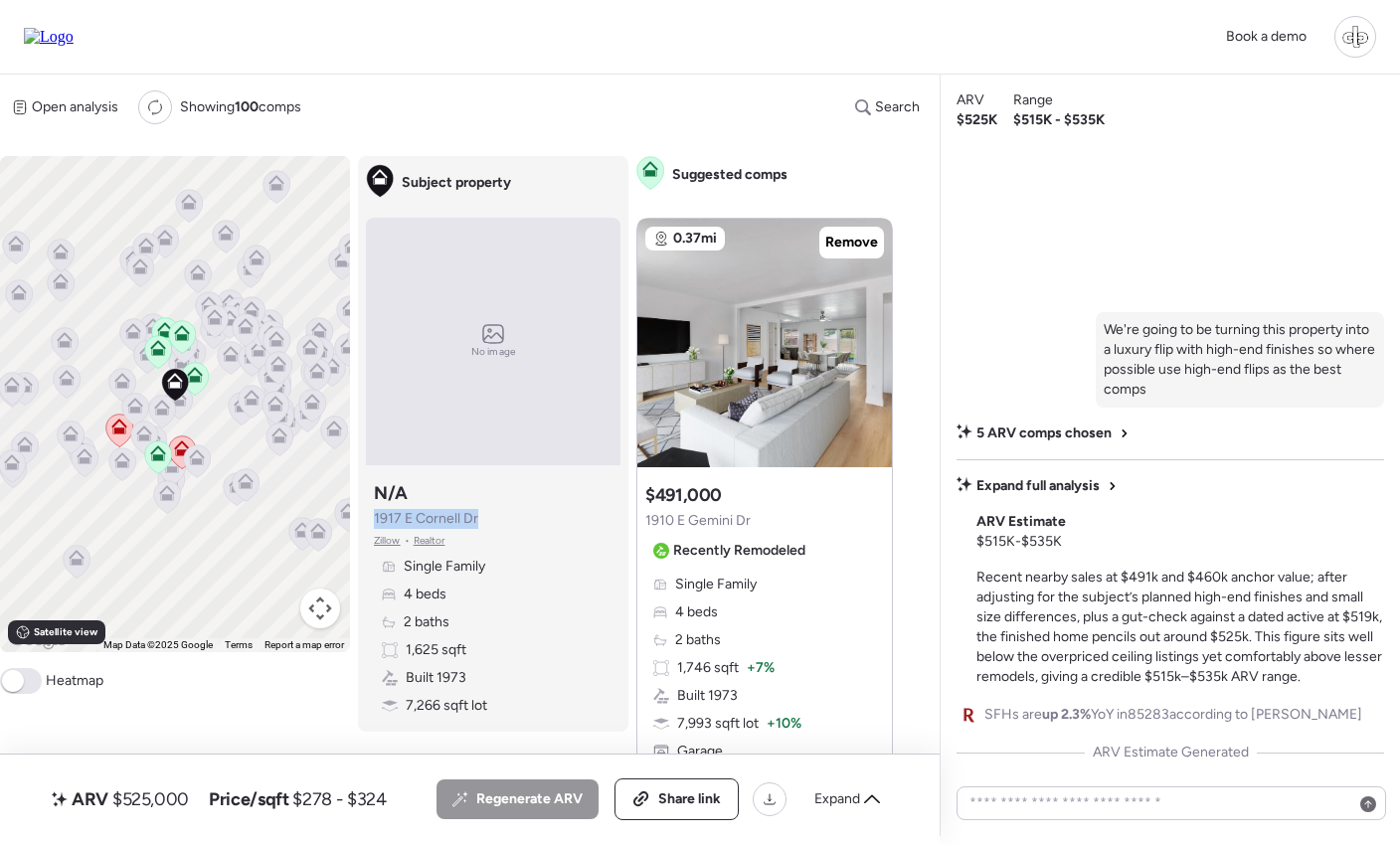 drag, startPoint x: 374, startPoint y: 518, endPoint x: 516, endPoint y: 518, distance: 142 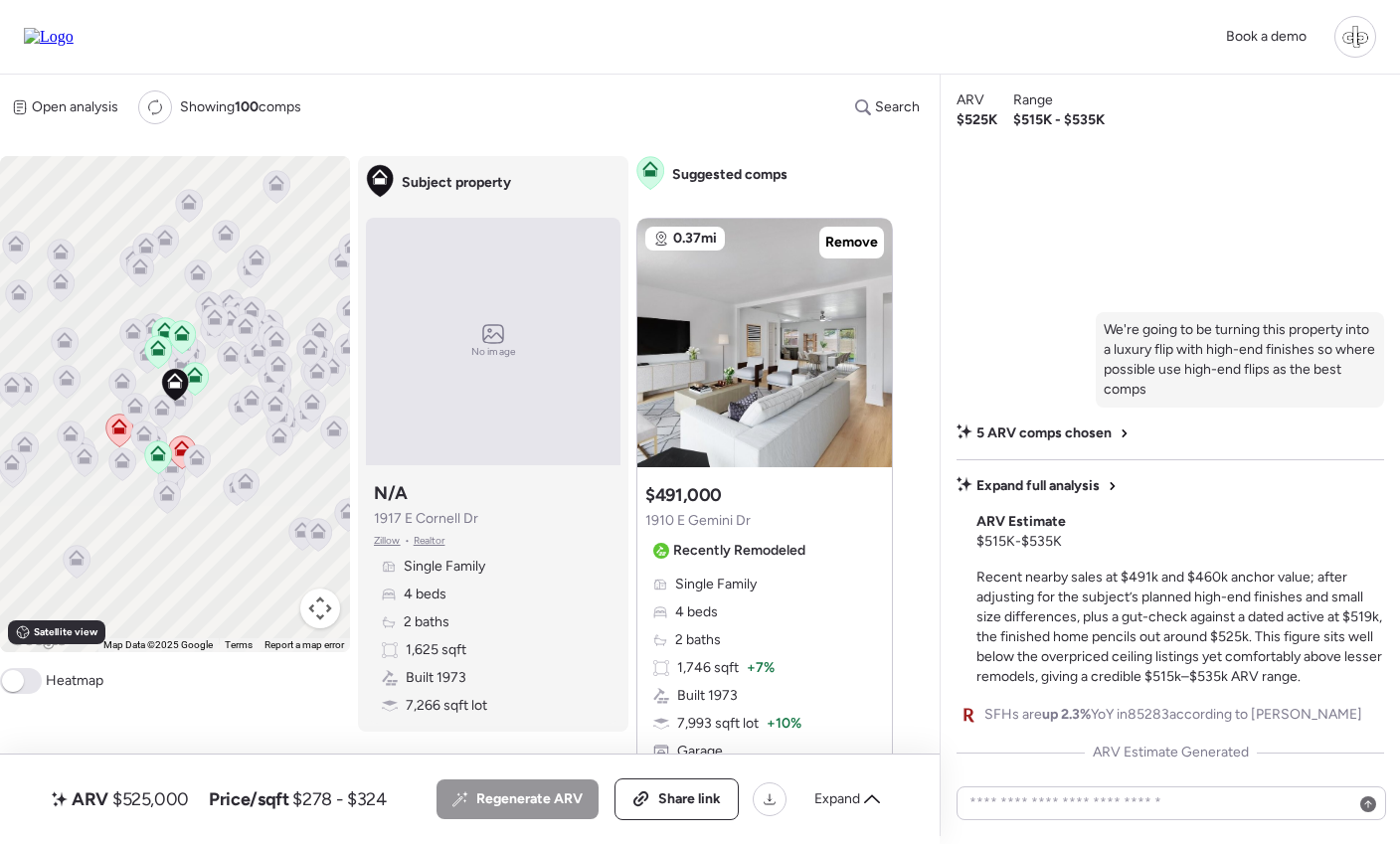 click on "Book a demo" at bounding box center (700, 37) 